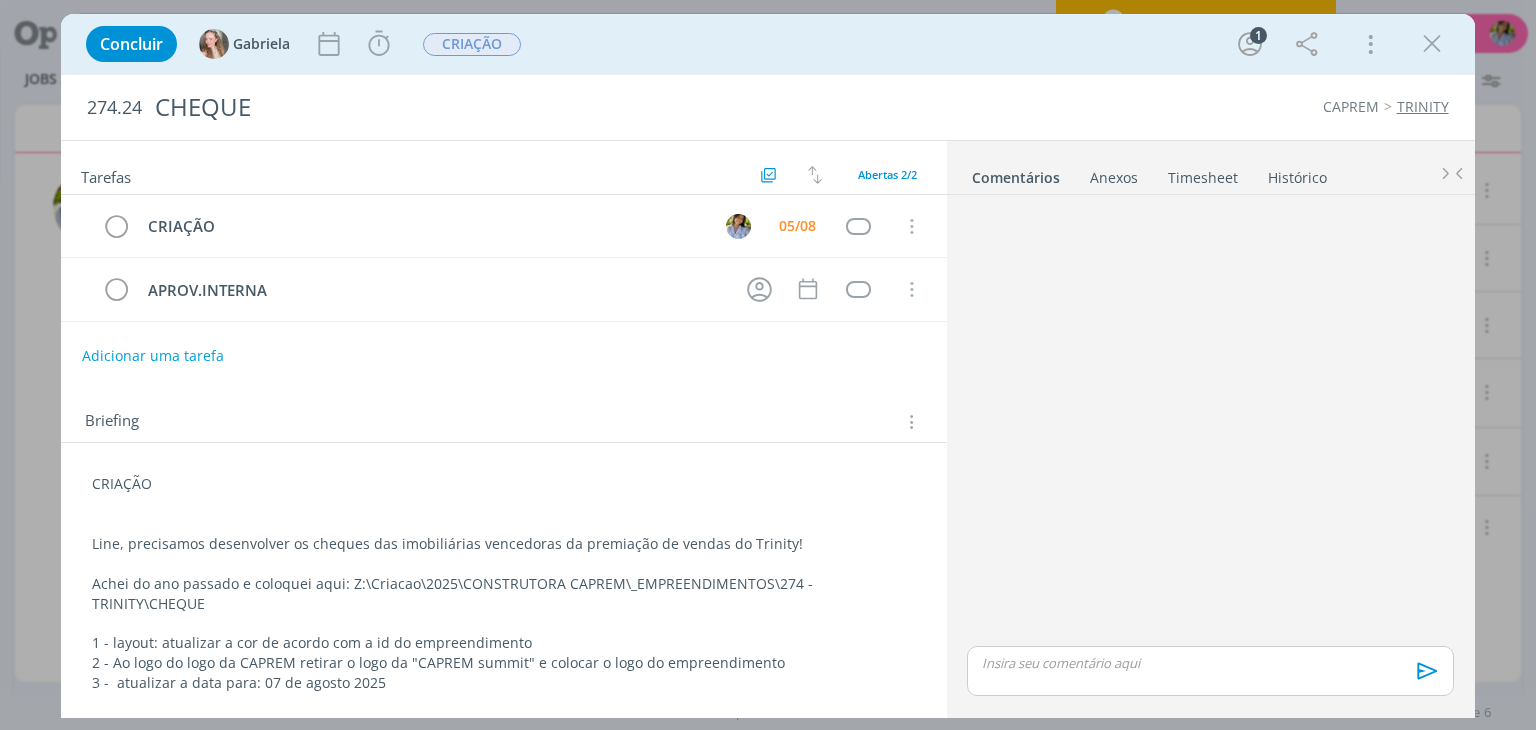 scroll, scrollTop: 0, scrollLeft: 0, axis: both 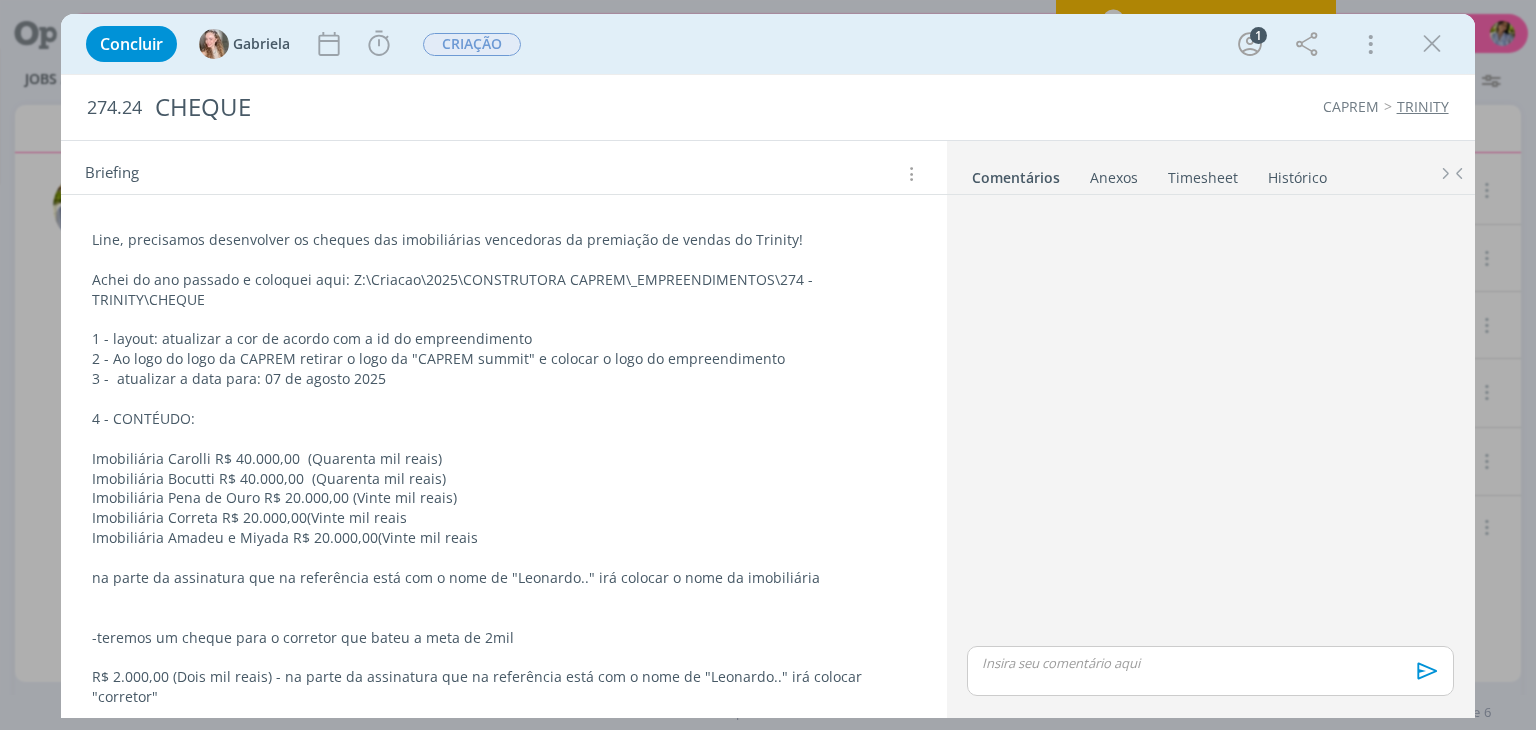 click at bounding box center [1432, 44] 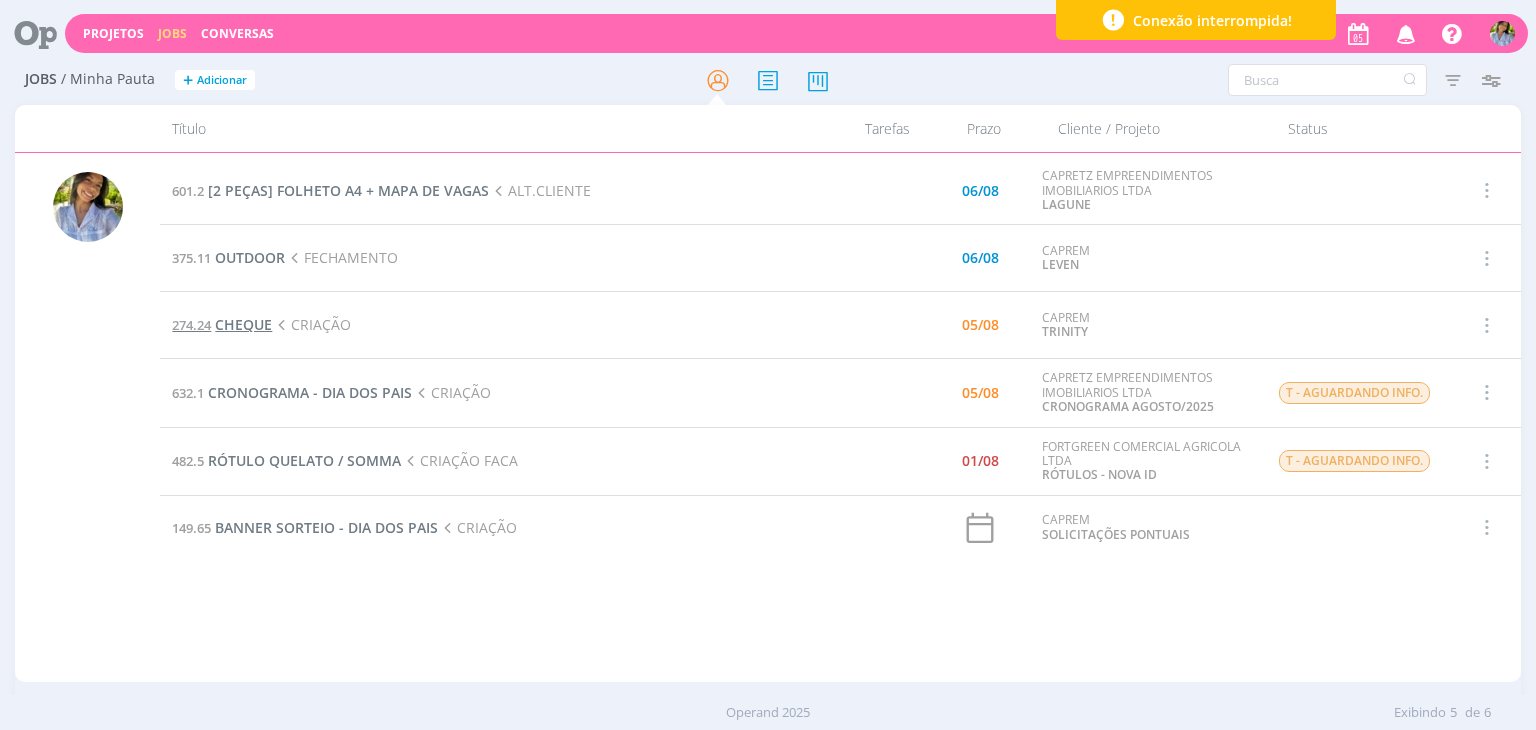 click on "CHEQUE" at bounding box center [243, 324] 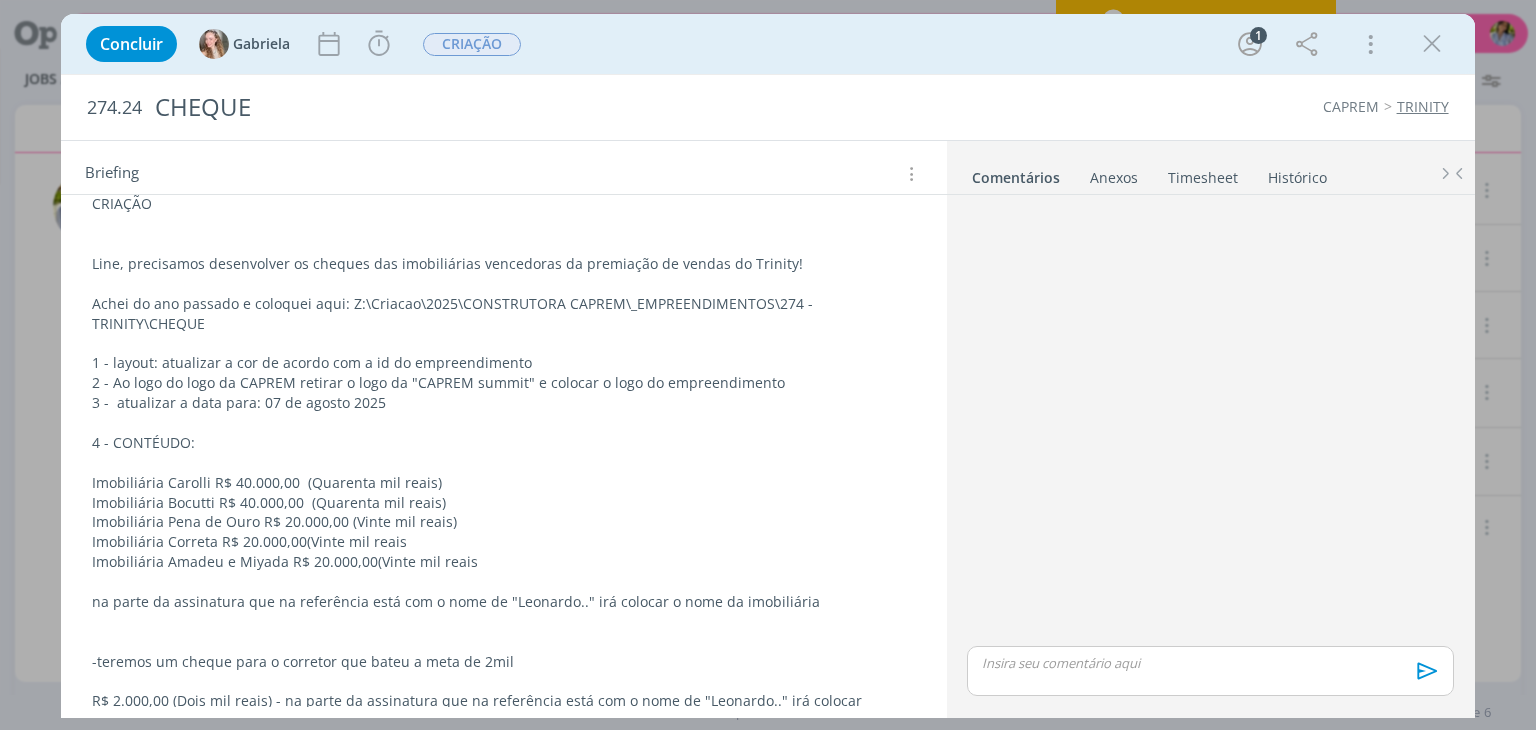 scroll, scrollTop: 296, scrollLeft: 0, axis: vertical 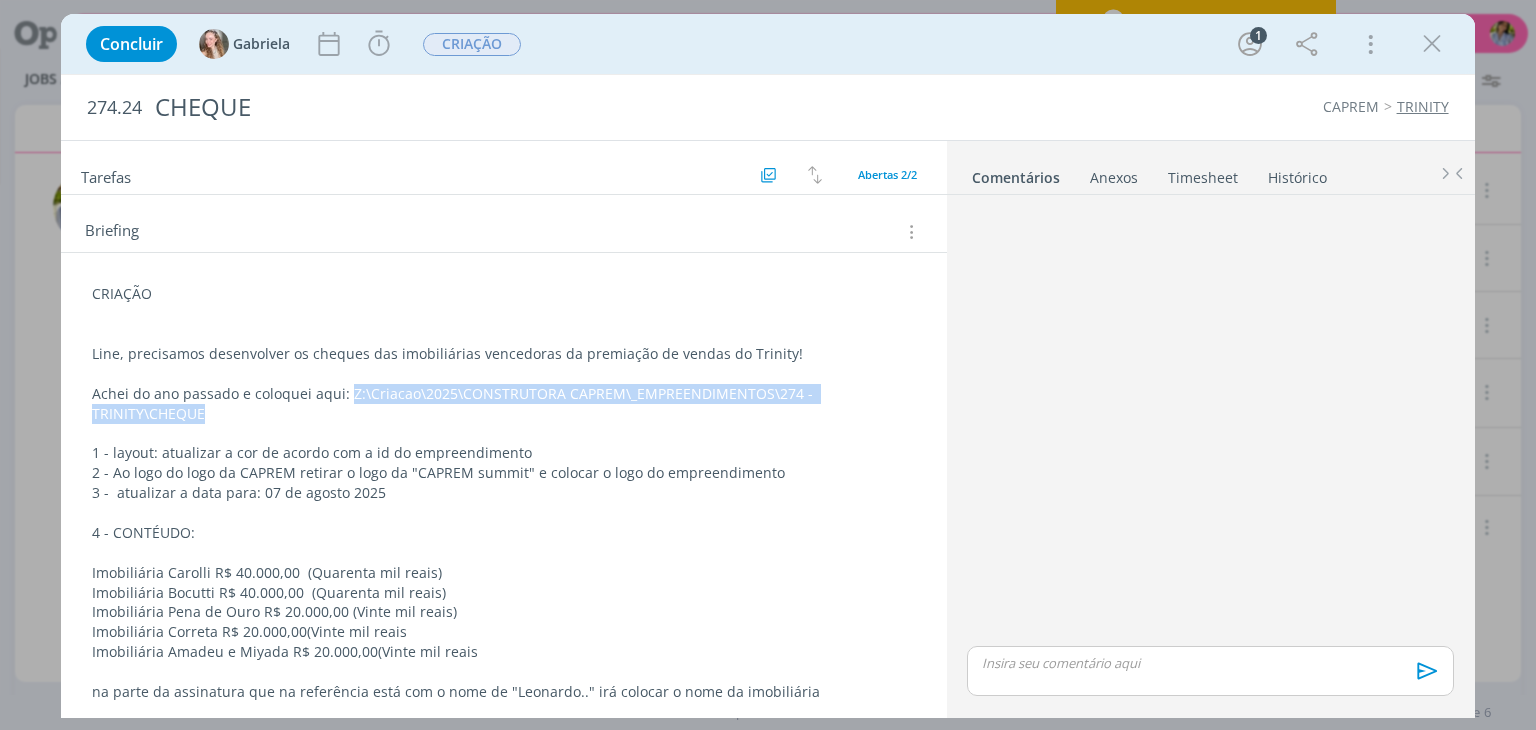 drag, startPoint x: 349, startPoint y: 393, endPoint x: 240, endPoint y: 416, distance: 111.40018 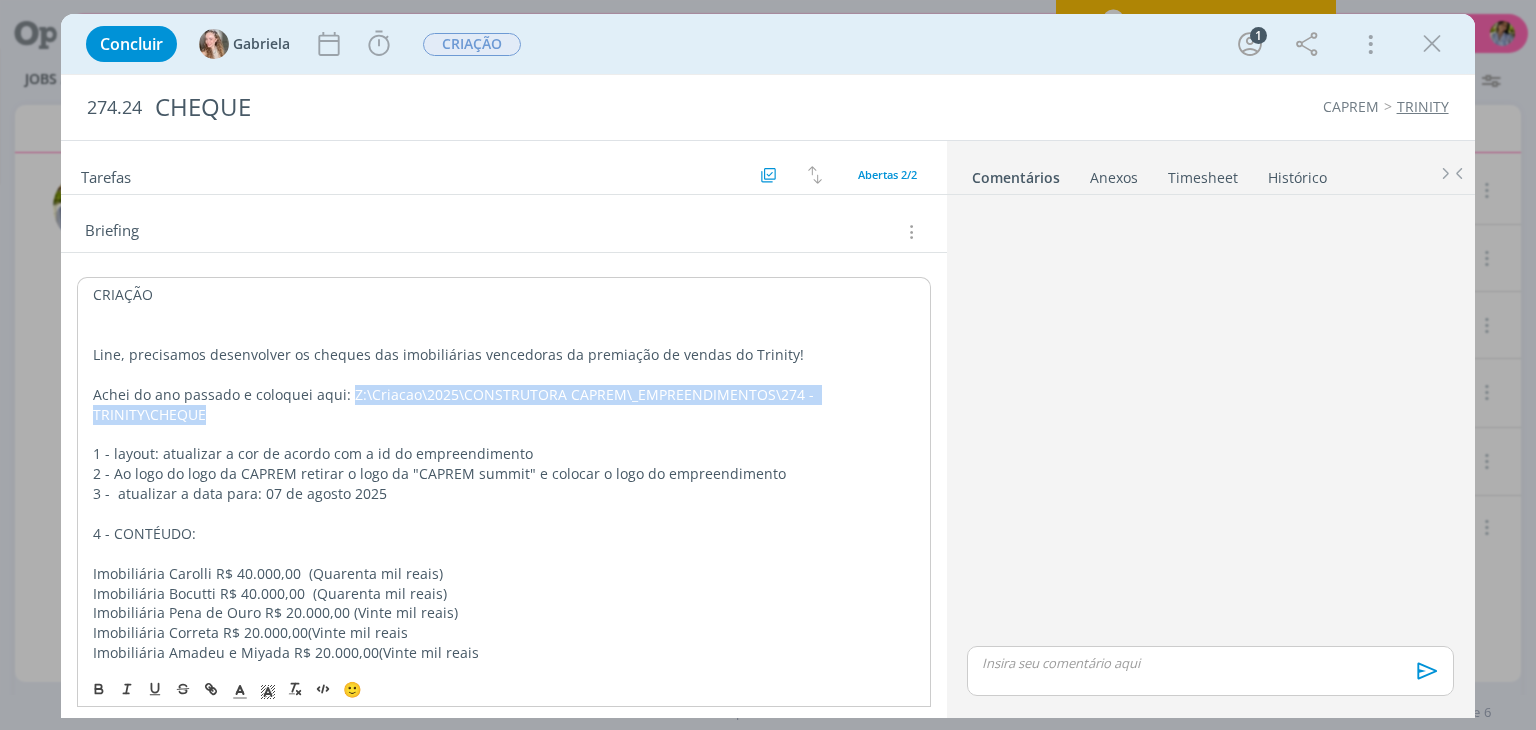 copy on "Z:\Criacao\2025\CONSTRUTORA CAPREM\_EMPREENDIMENTOS\274 - TRINITY\CHEQUE" 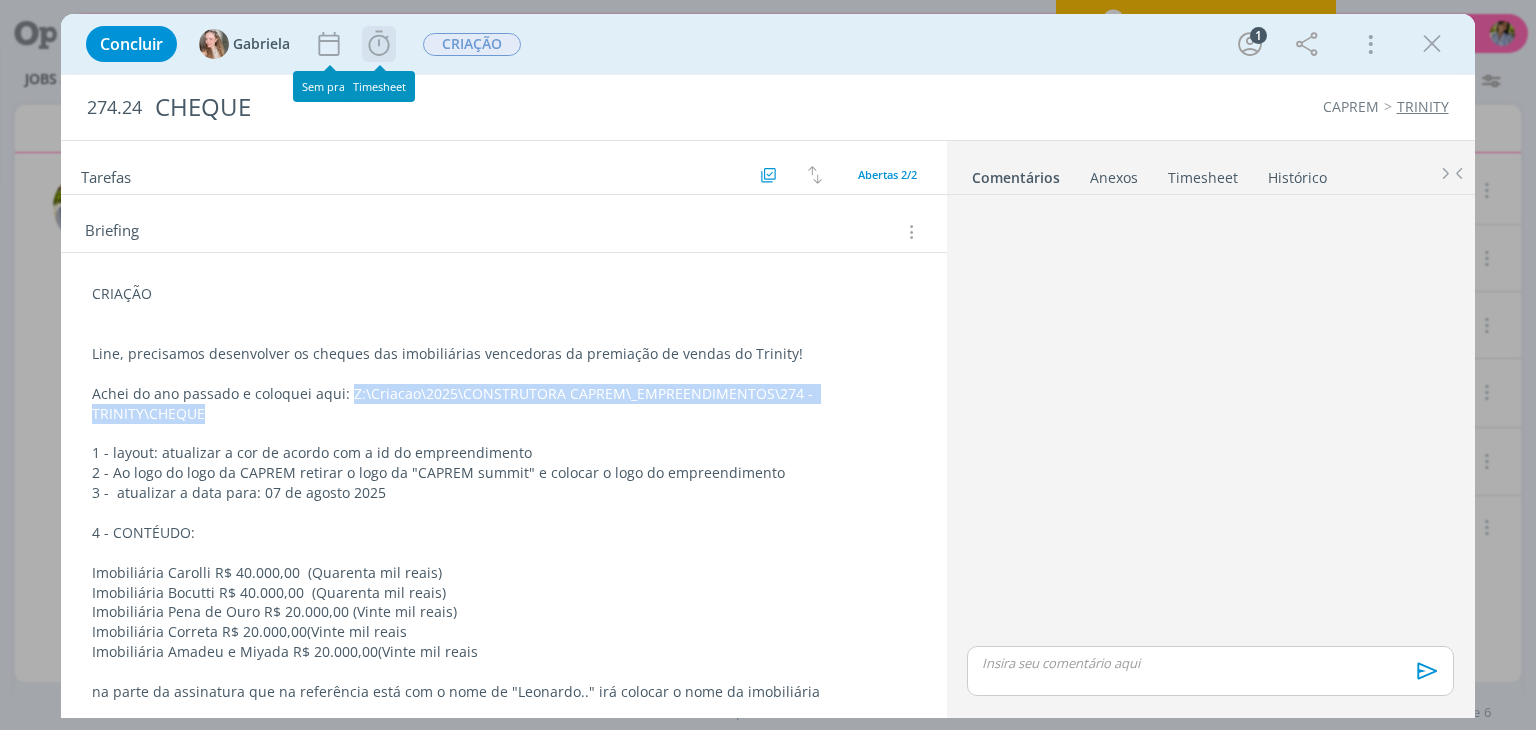click 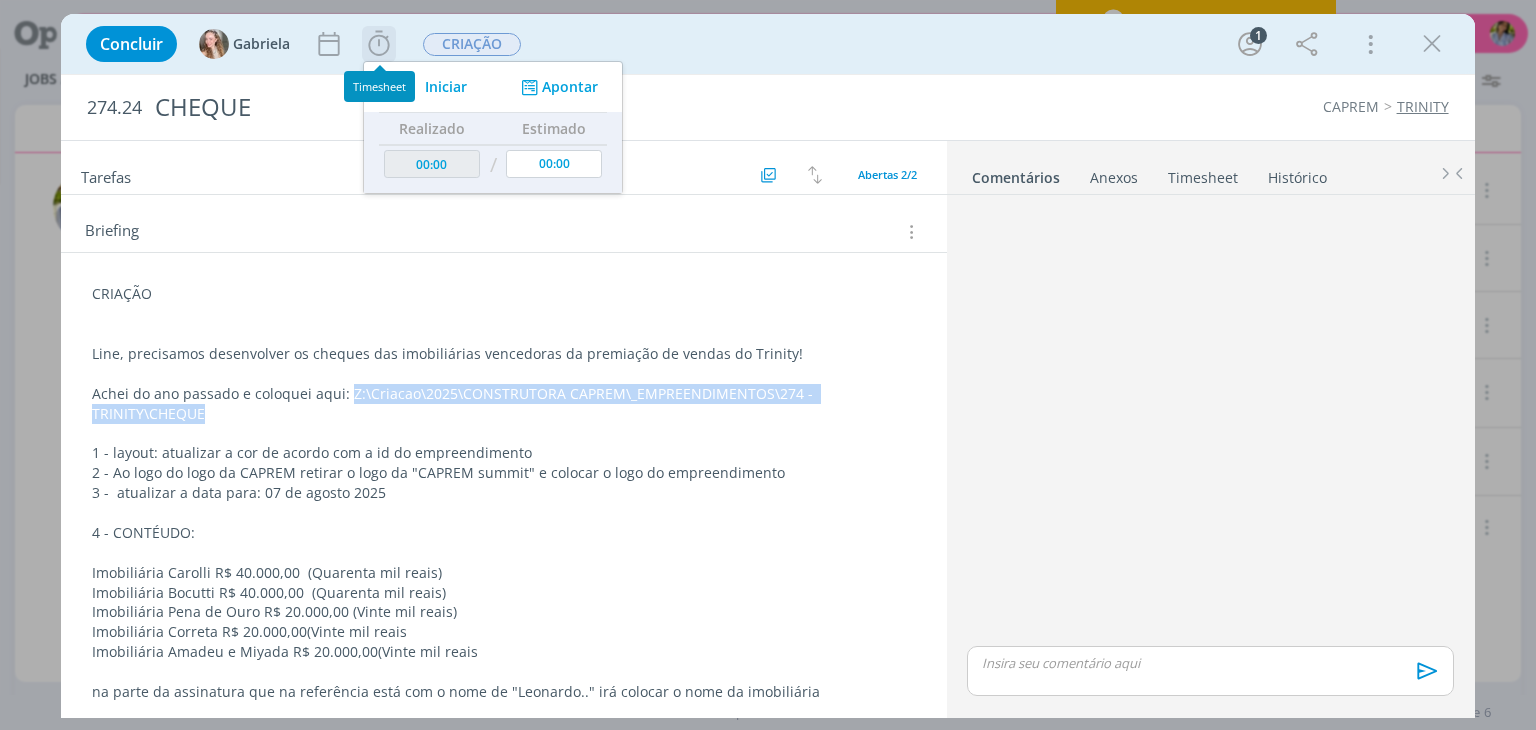 click on "Iniciar" at bounding box center (446, 87) 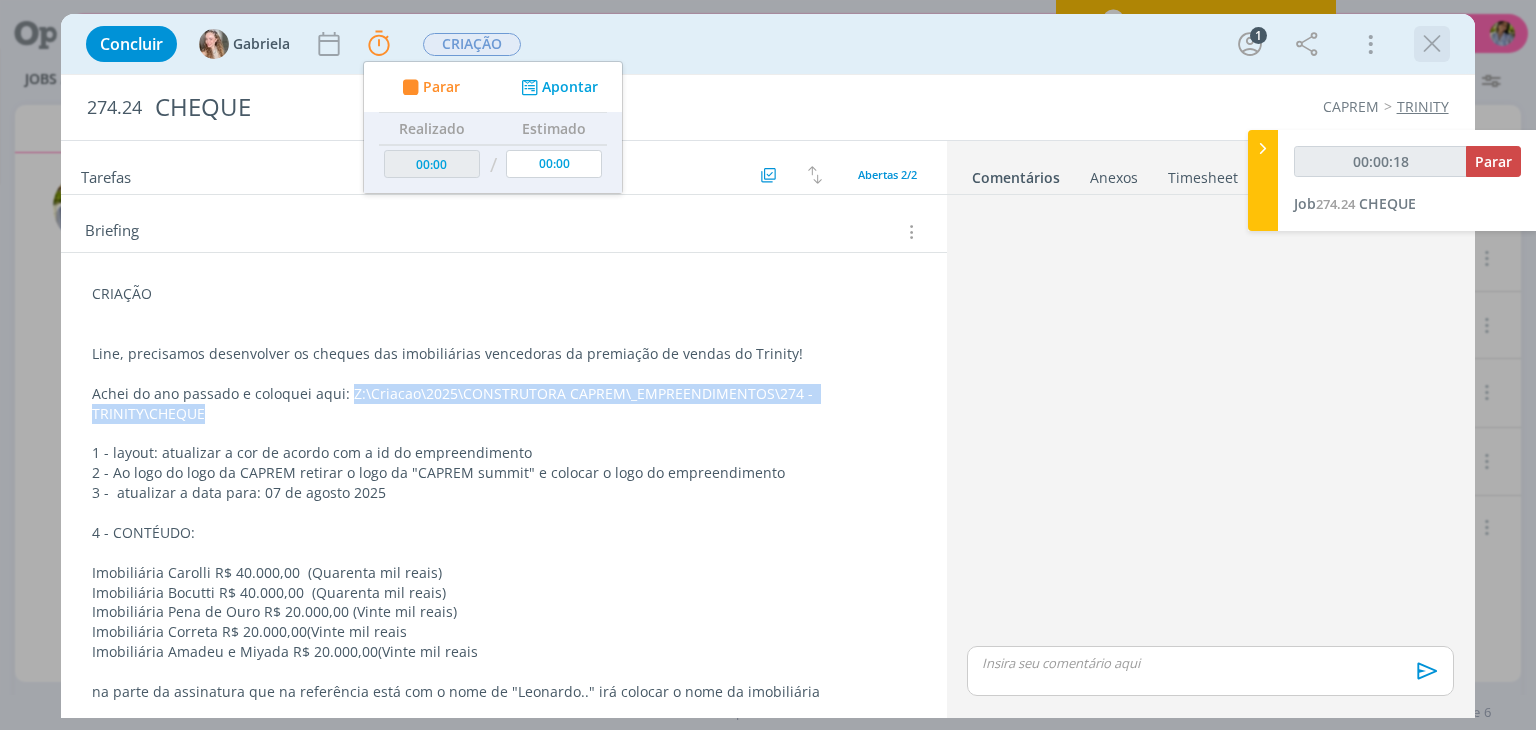 click at bounding box center (1432, 44) 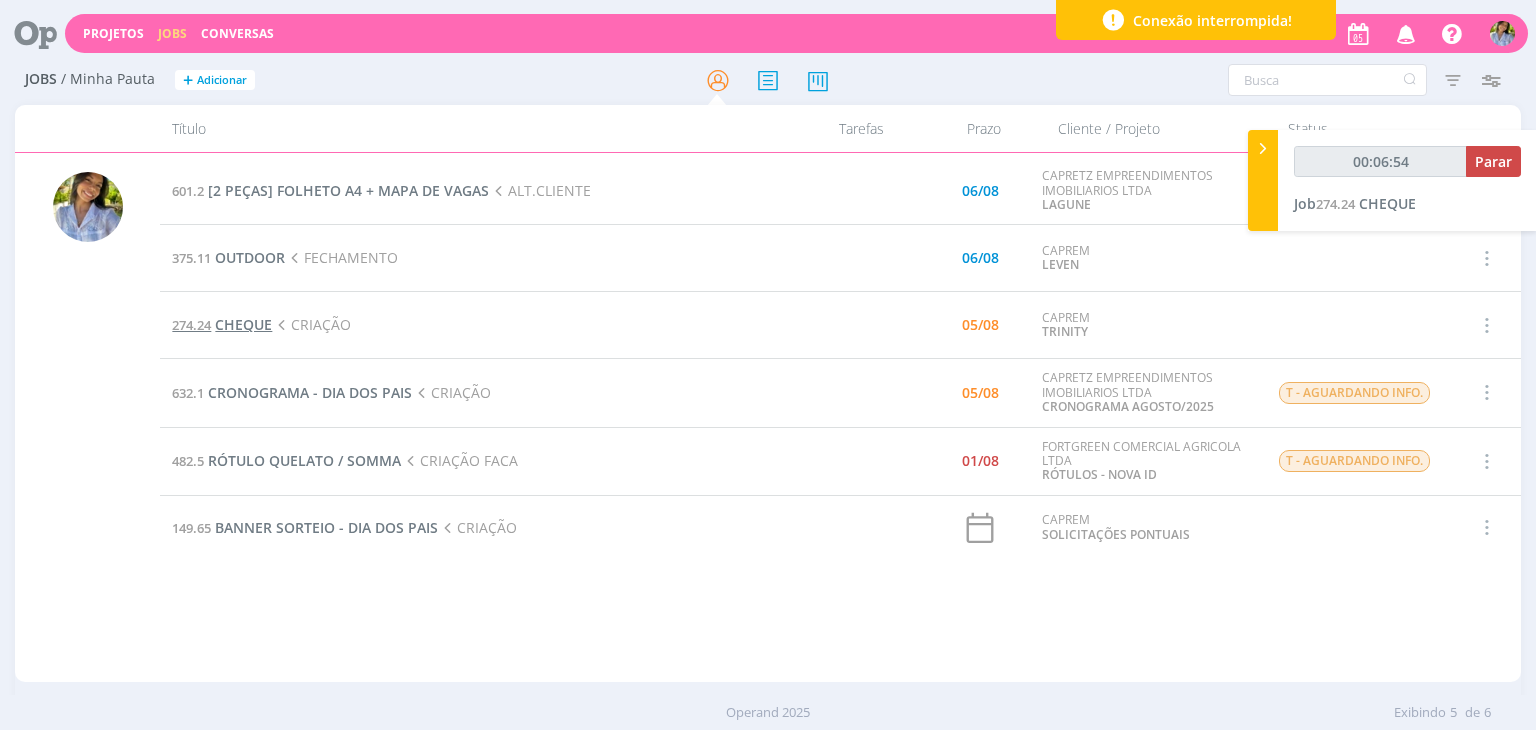 click on "CHEQUE" at bounding box center [243, 324] 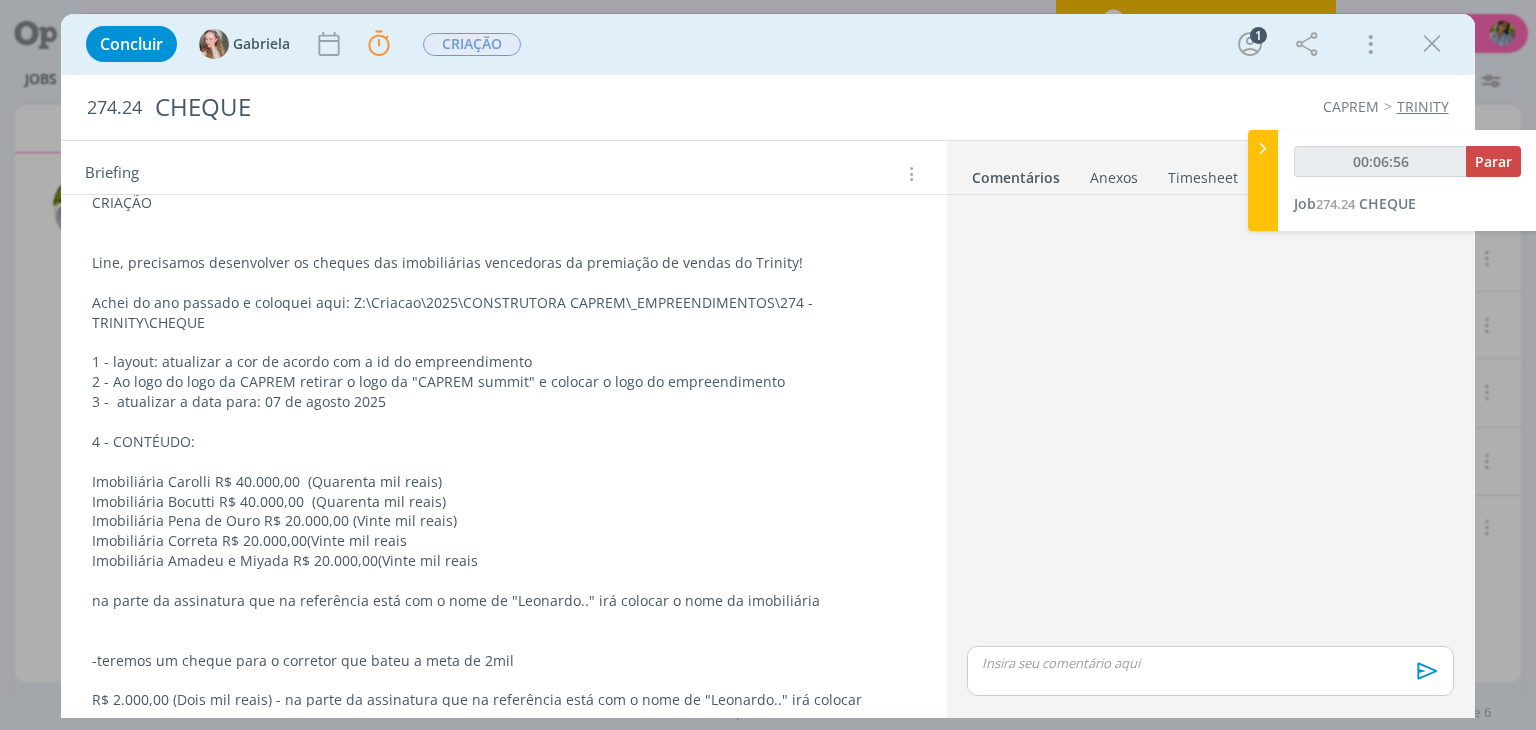 scroll, scrollTop: 328, scrollLeft: 0, axis: vertical 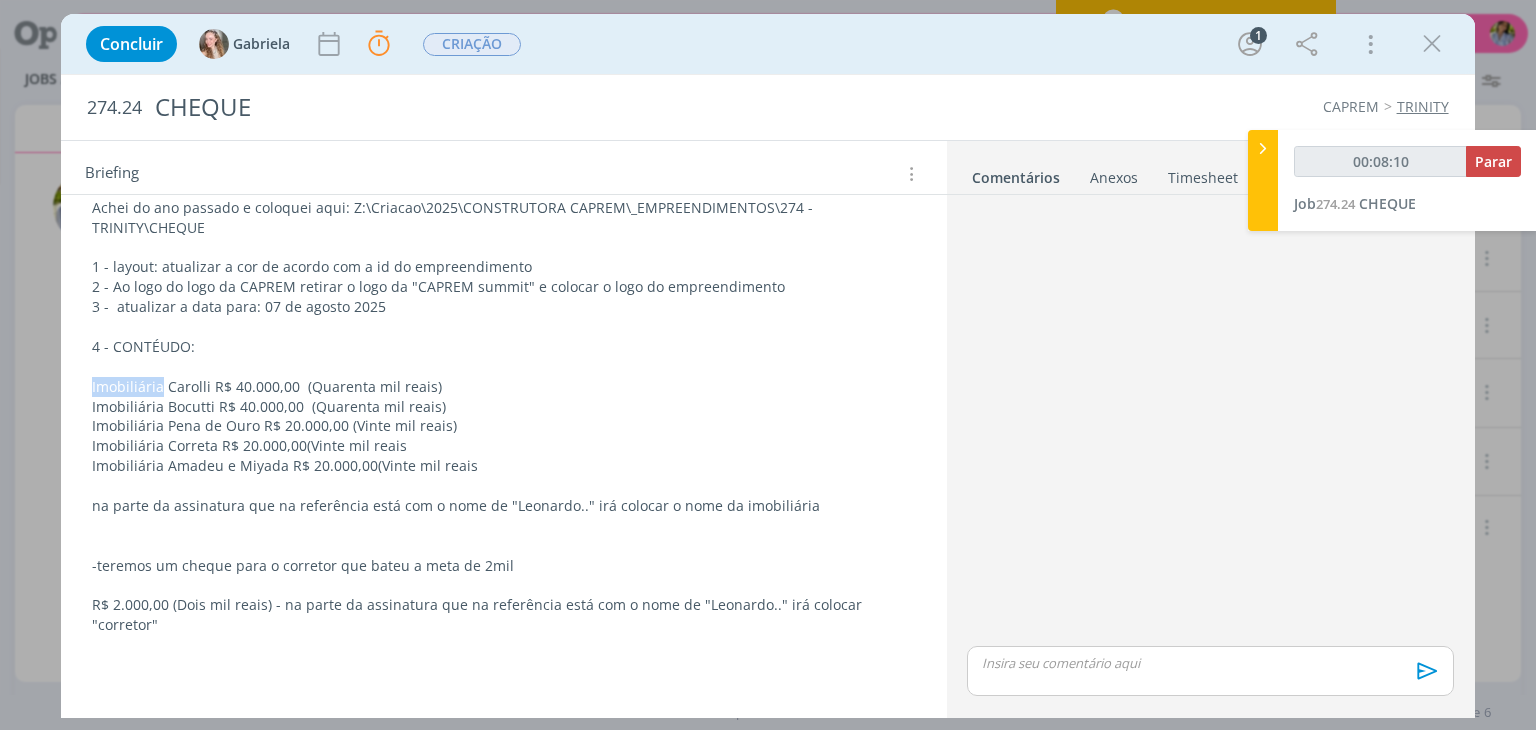 drag, startPoint x: 93, startPoint y: 382, endPoint x: 160, endPoint y: 390, distance: 67.47592 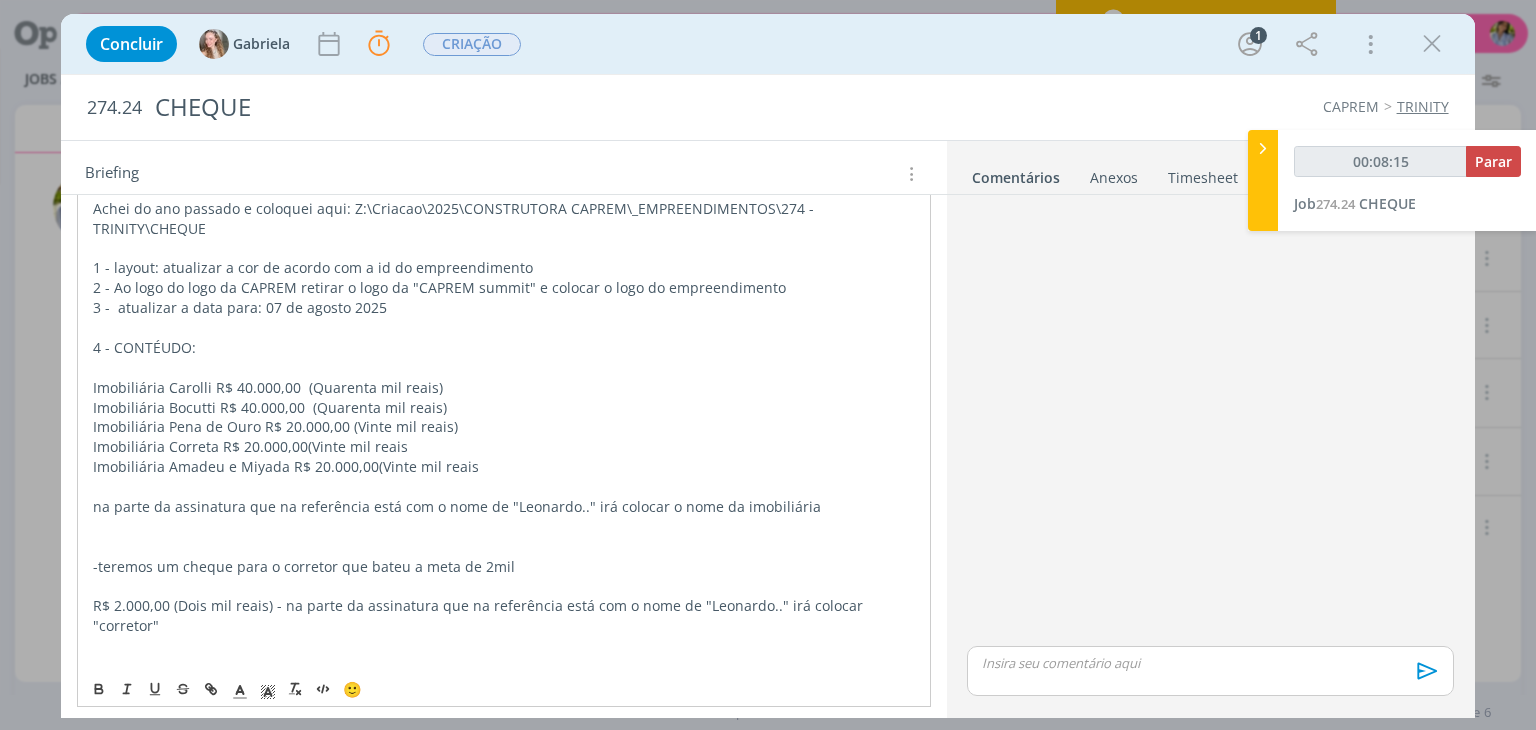 click on "Imobiliária Amadeu e Miyada R$ 20.000,00  (Vinte mil reais)" at bounding box center [503, 467] 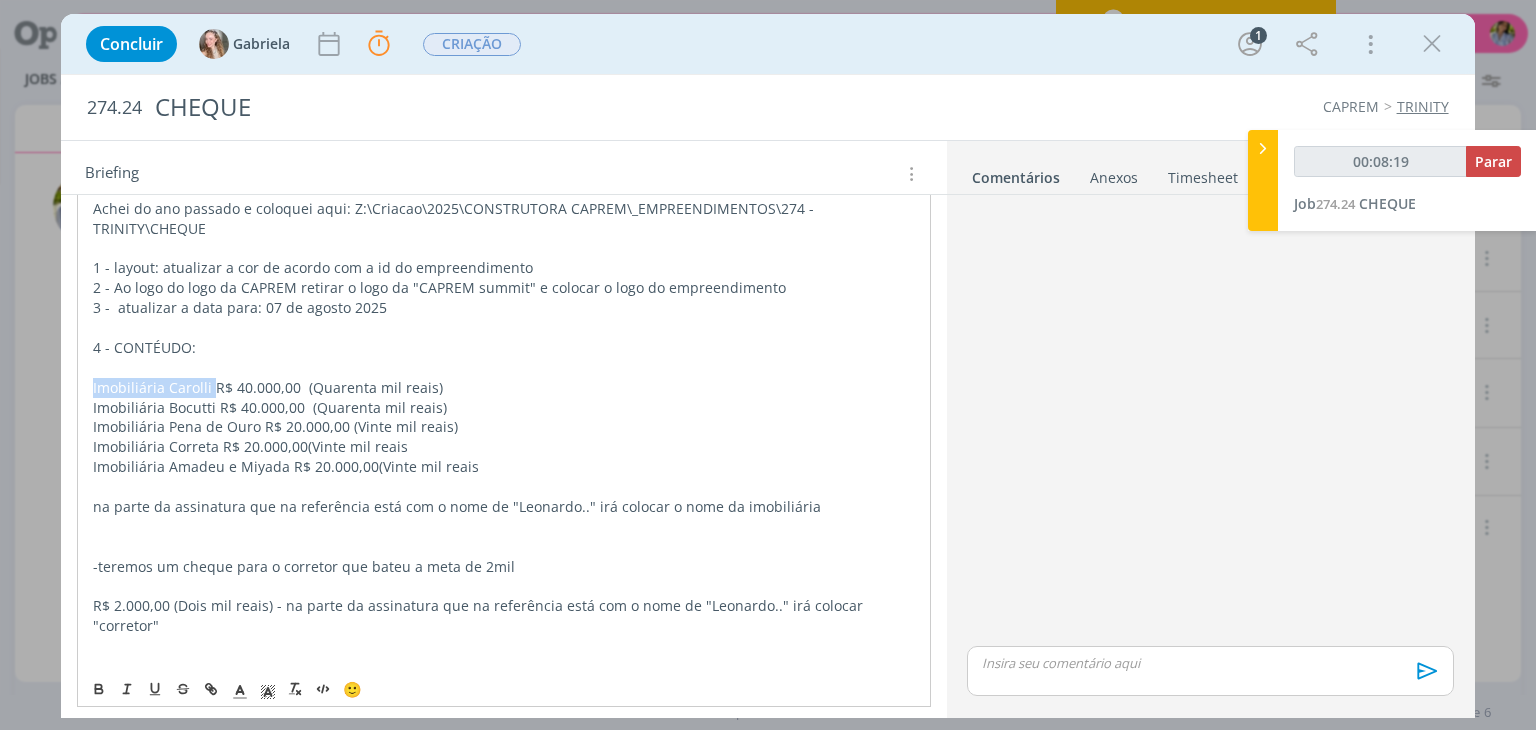 drag, startPoint x: 90, startPoint y: 385, endPoint x: 209, endPoint y: 387, distance: 119.01681 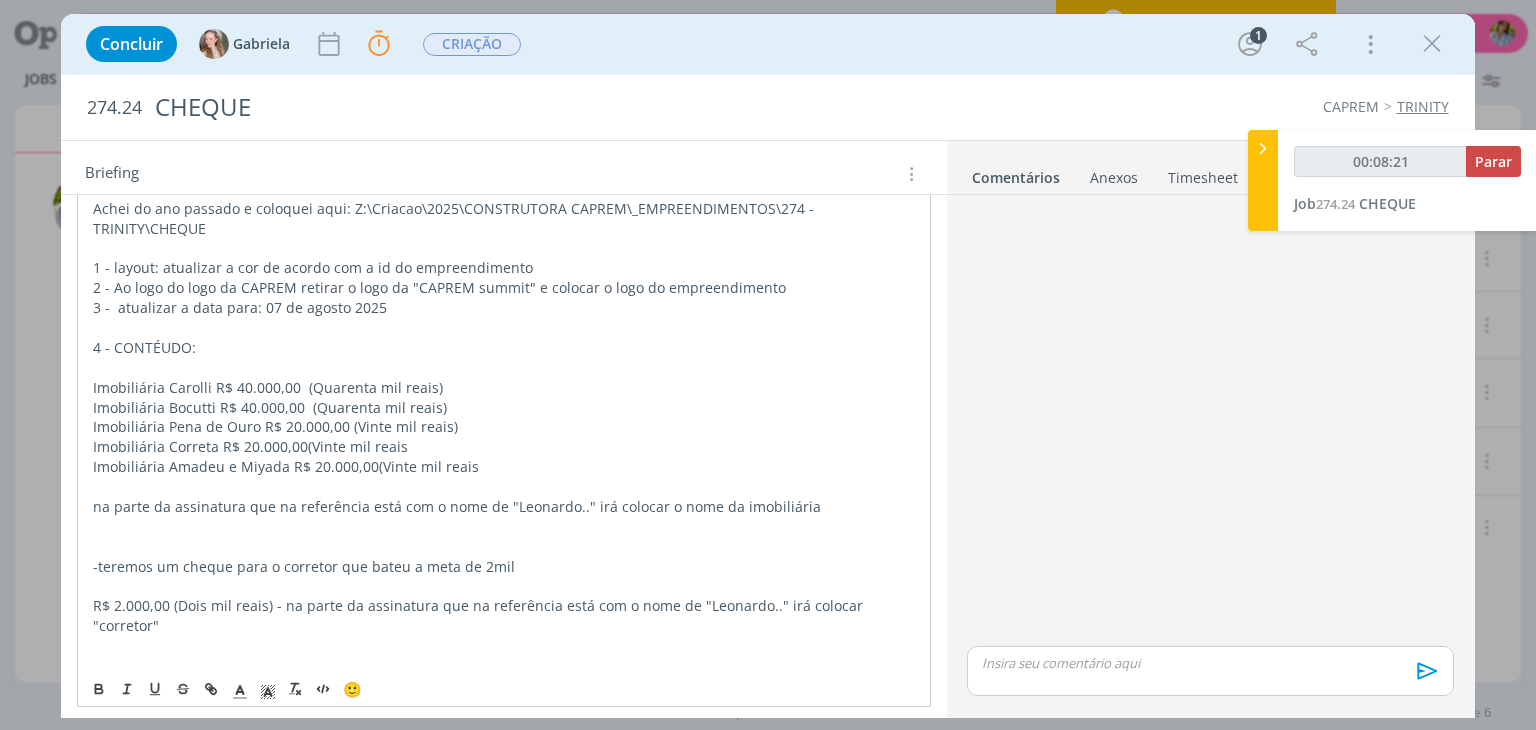 click on "na parte da assinatura que na referência está com o nome de "Leonardo.." irá colocar o nome da imobiliária" at bounding box center [503, 507] 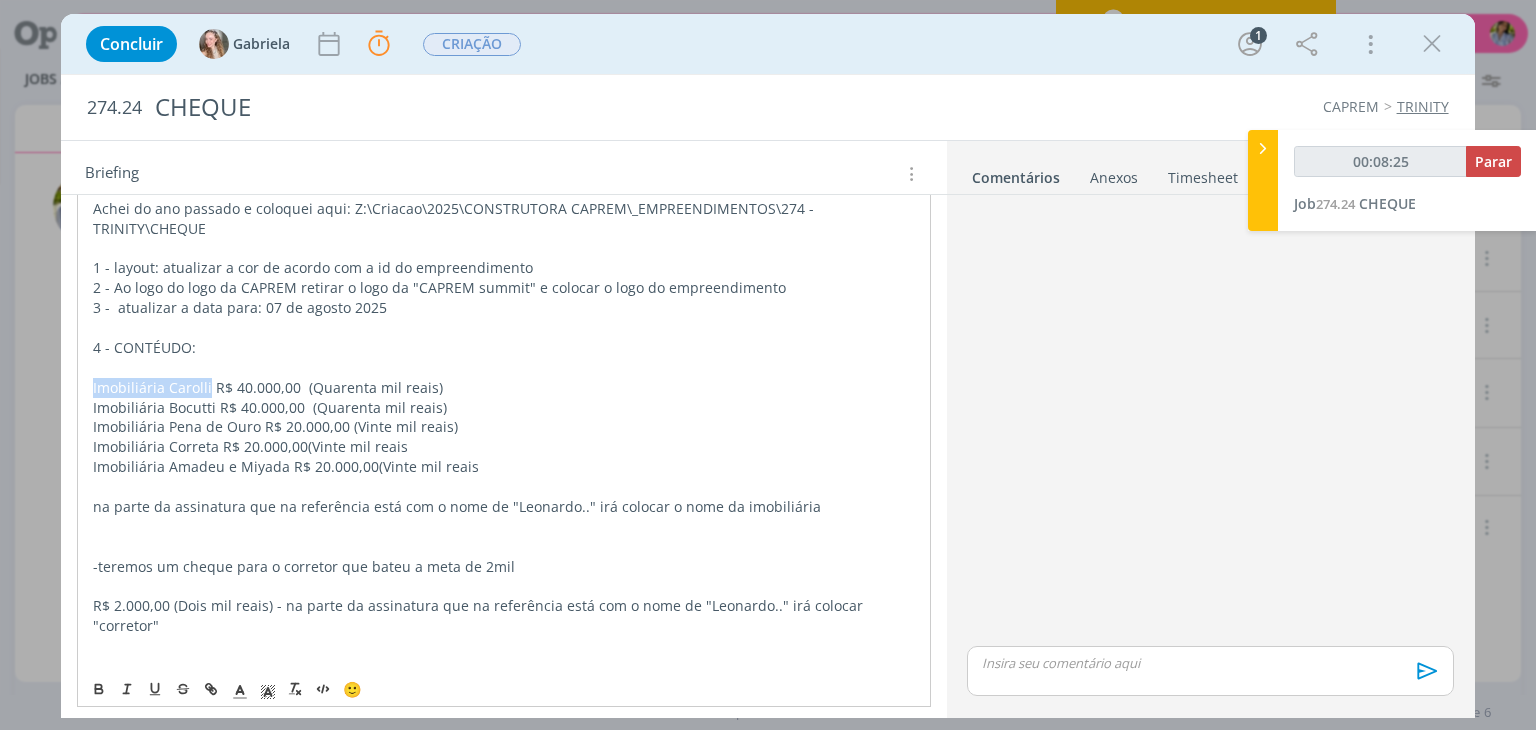 drag, startPoint x: 93, startPoint y: 383, endPoint x: 208, endPoint y: 385, distance: 115.01739 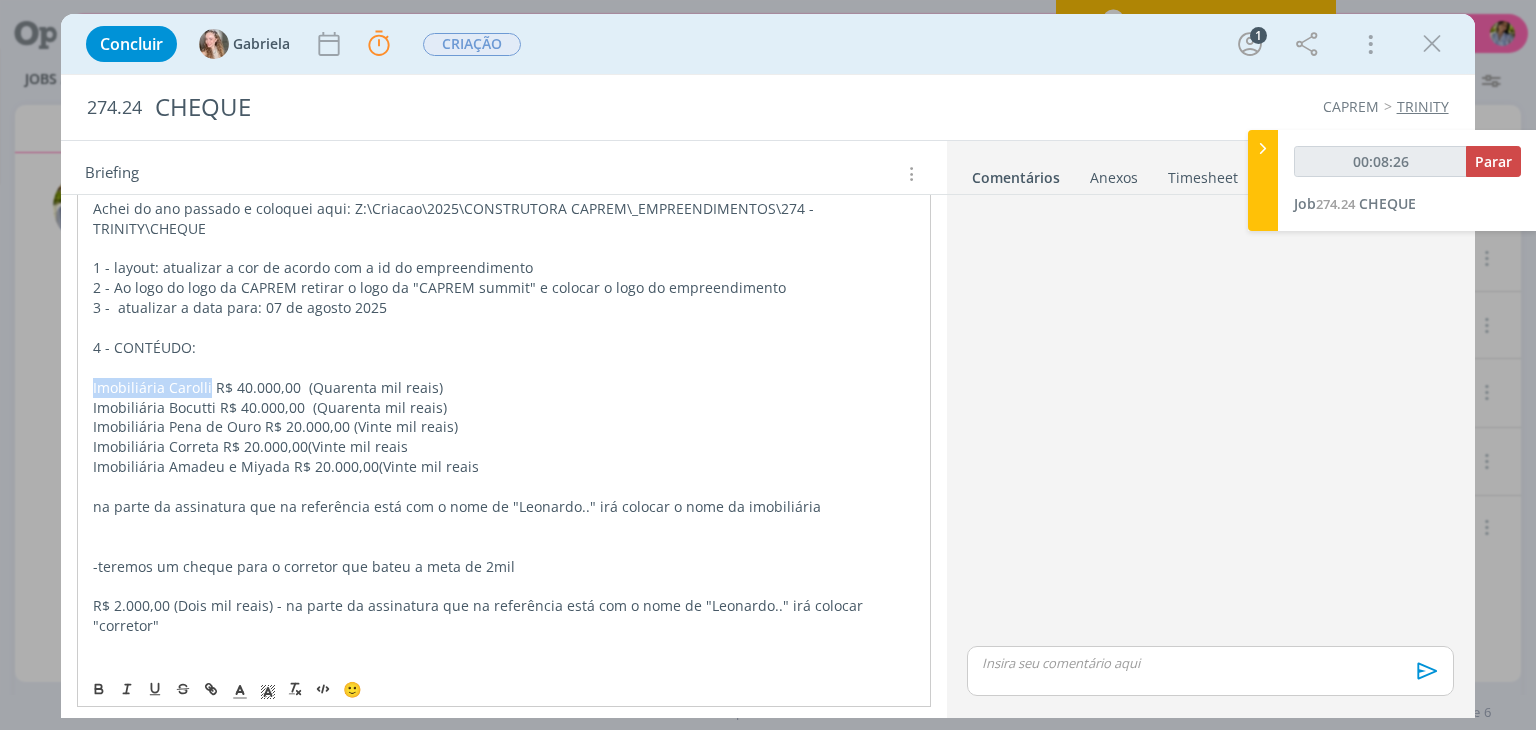 copy on "Imobiliária Carolli" 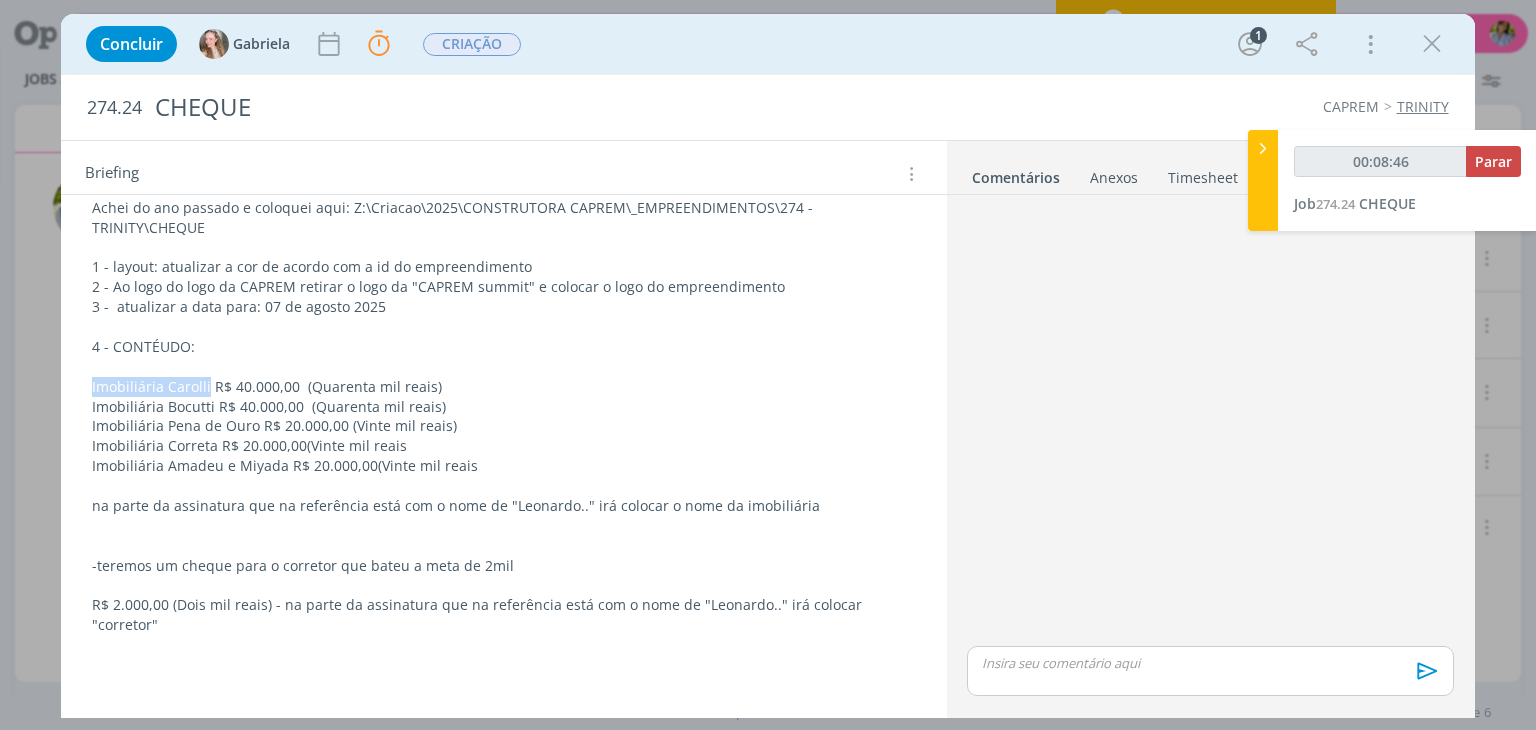 click on "Anexos
0" at bounding box center (1114, 178) 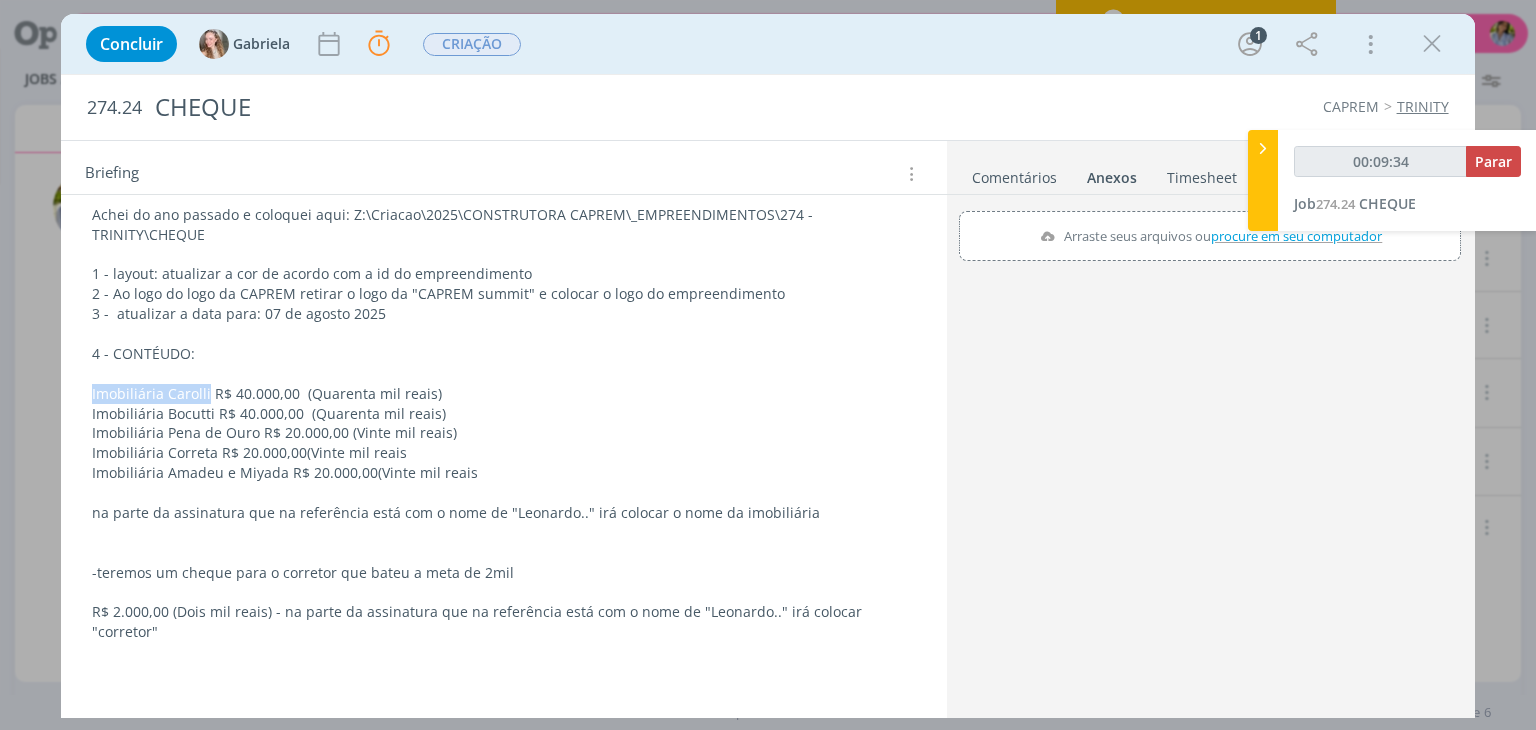 scroll, scrollTop: 376, scrollLeft: 0, axis: vertical 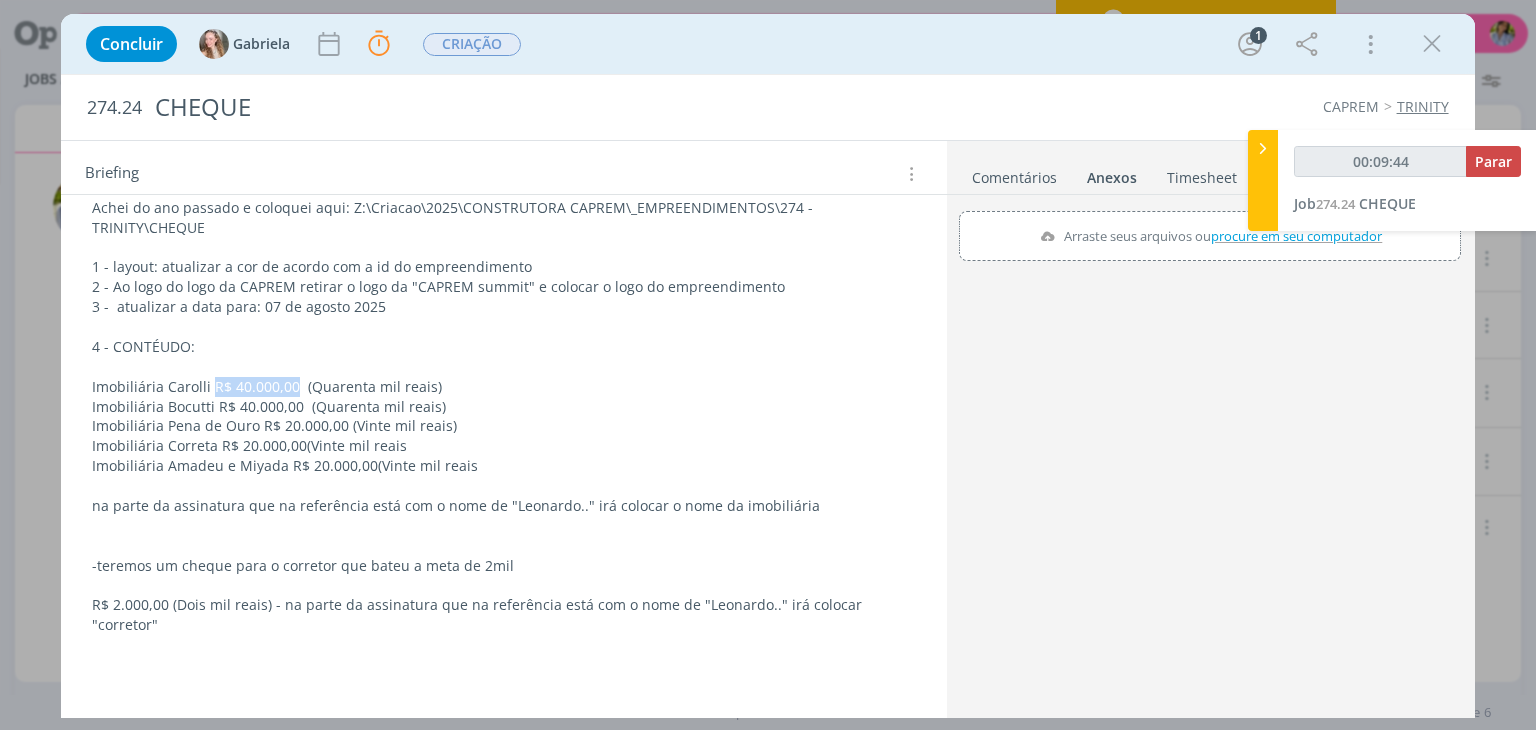 drag, startPoint x: 227, startPoint y: 381, endPoint x: 288, endPoint y: 389, distance: 61.522354 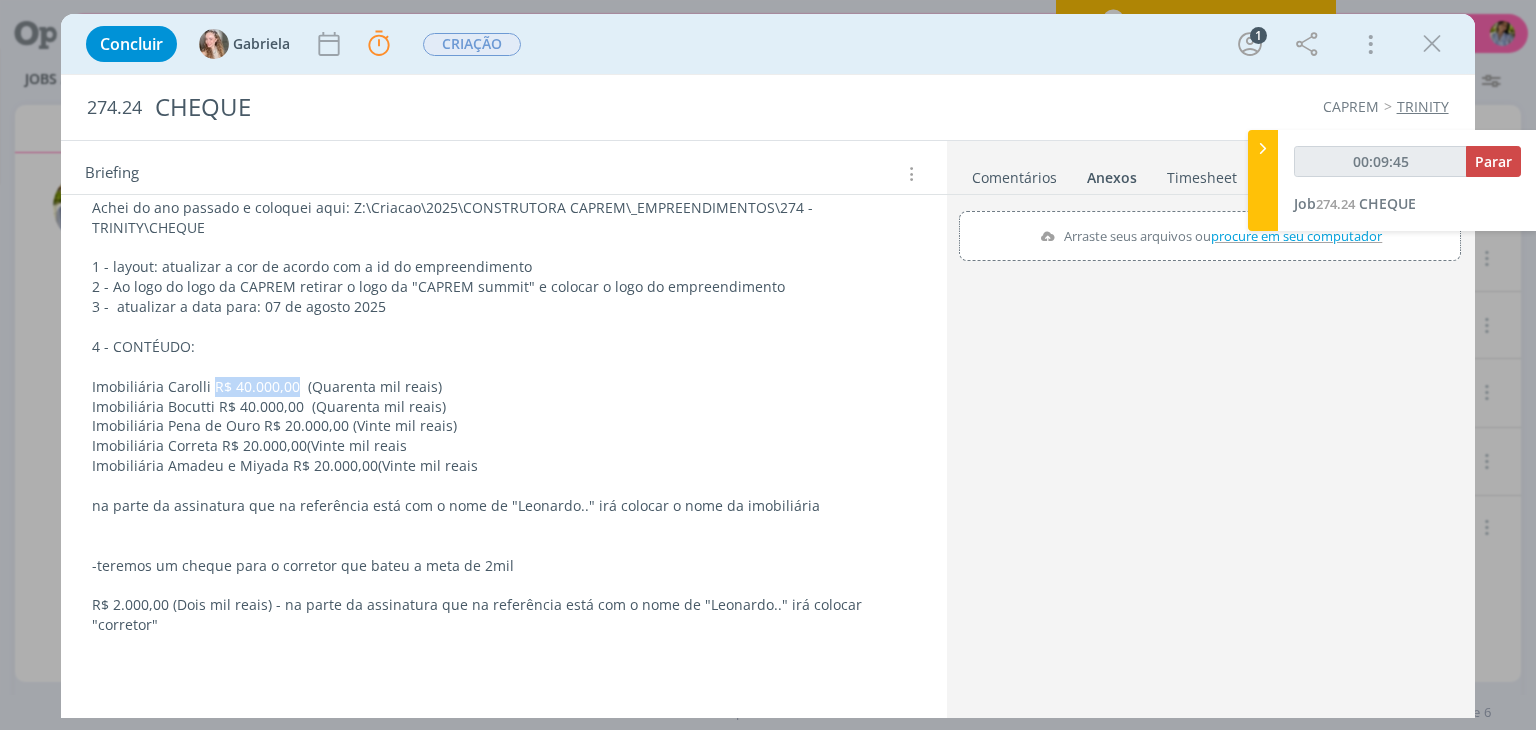 copy on "R$ 40.000,00" 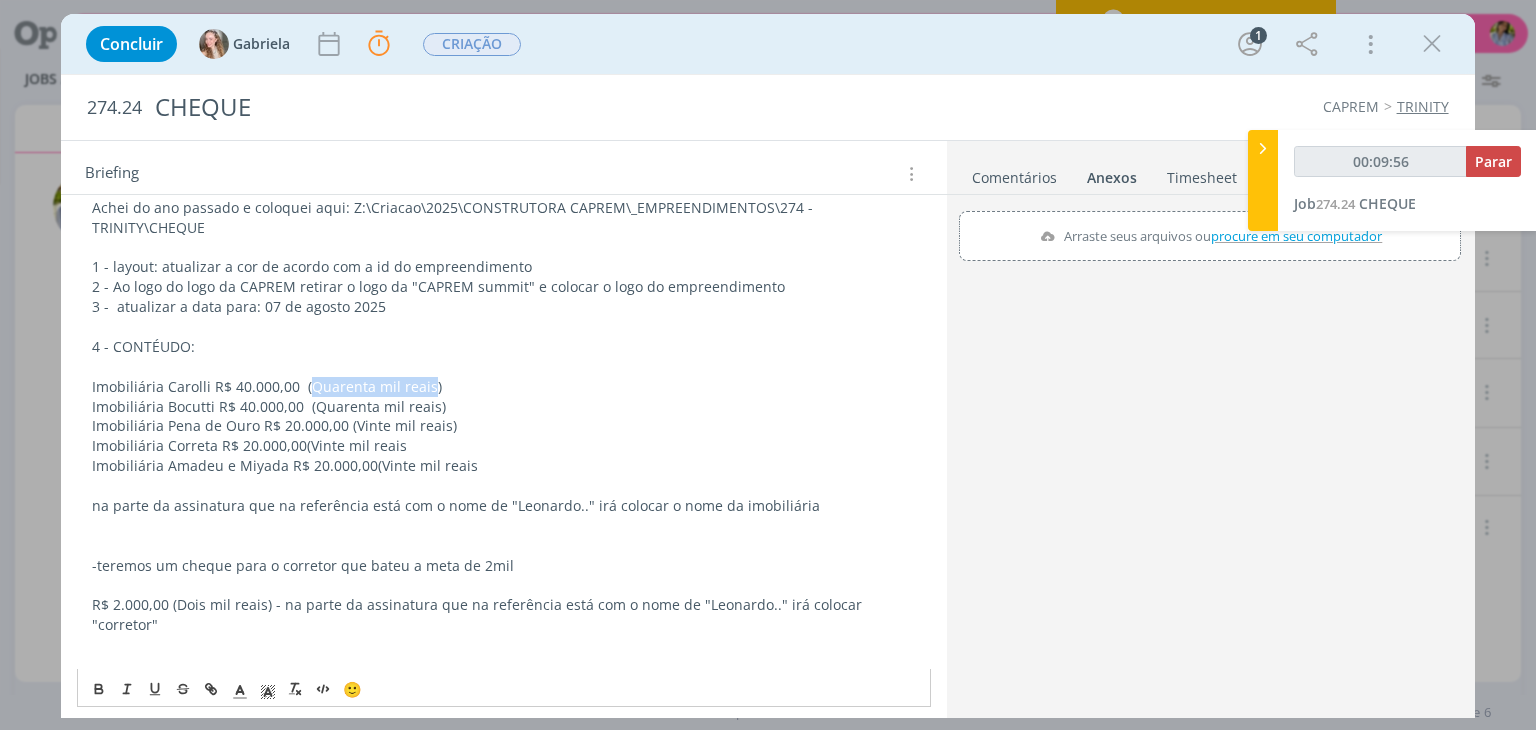 drag, startPoint x: 308, startPoint y: 381, endPoint x: 418, endPoint y: 385, distance: 110.0727 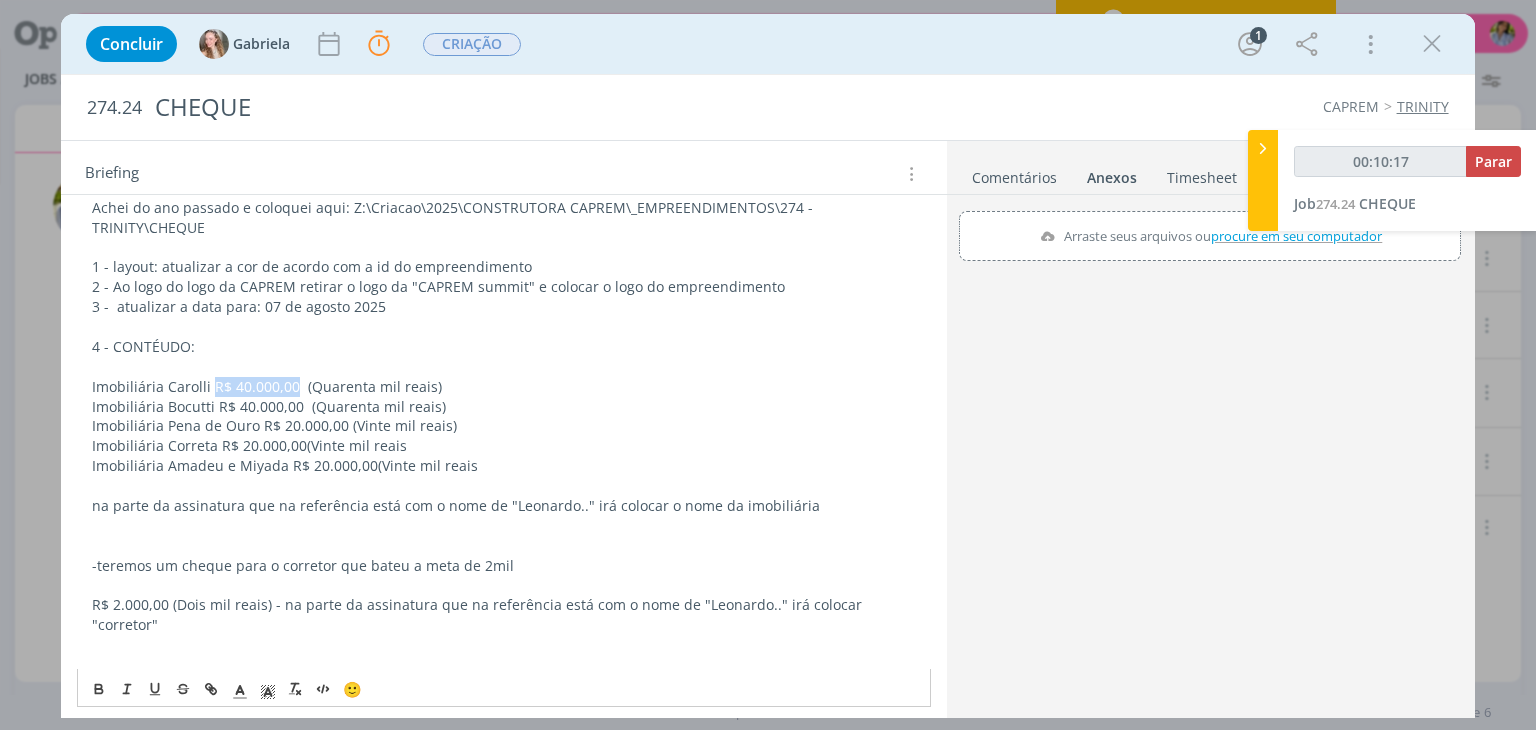 drag, startPoint x: 212, startPoint y: 381, endPoint x: 291, endPoint y: 381, distance: 79 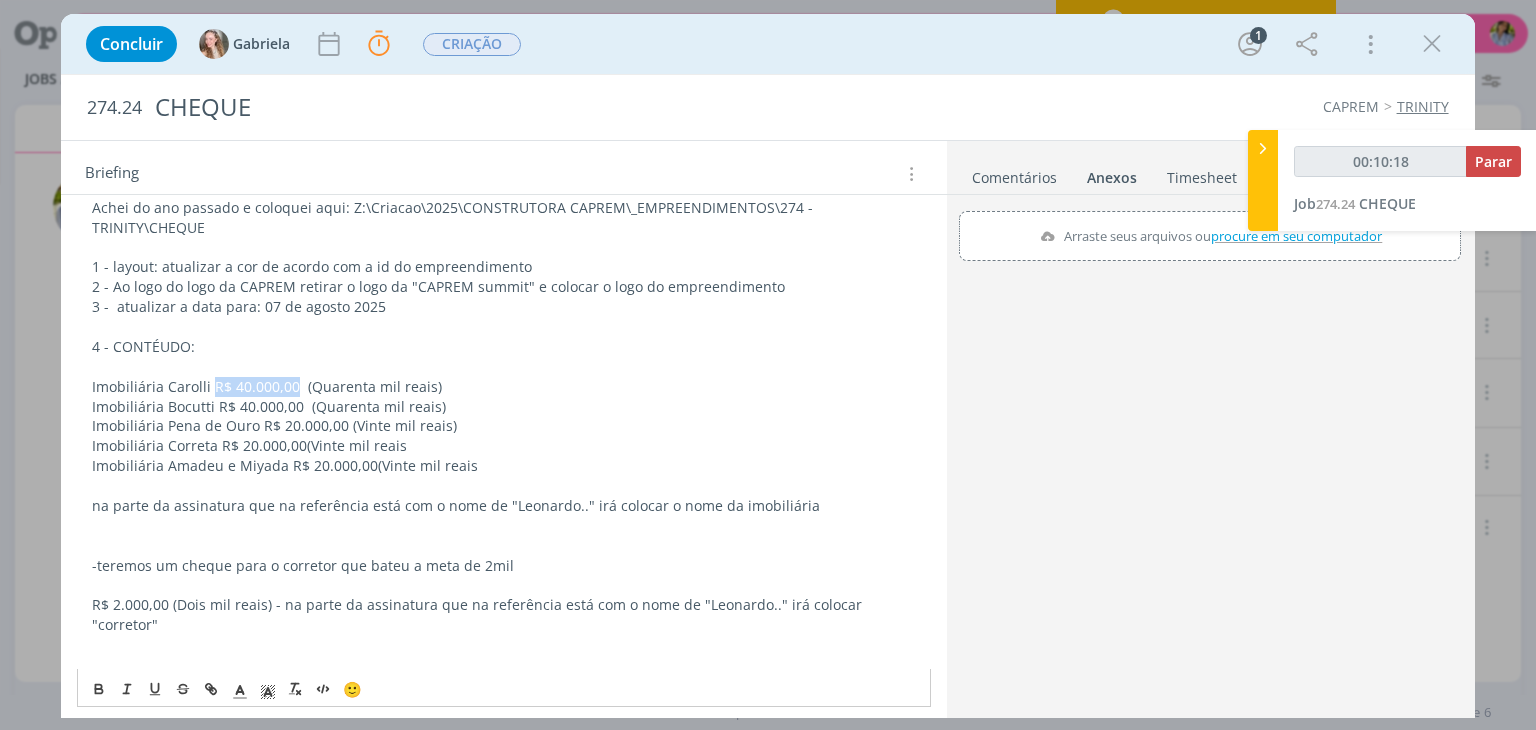 copy on "R$ 40.000,00" 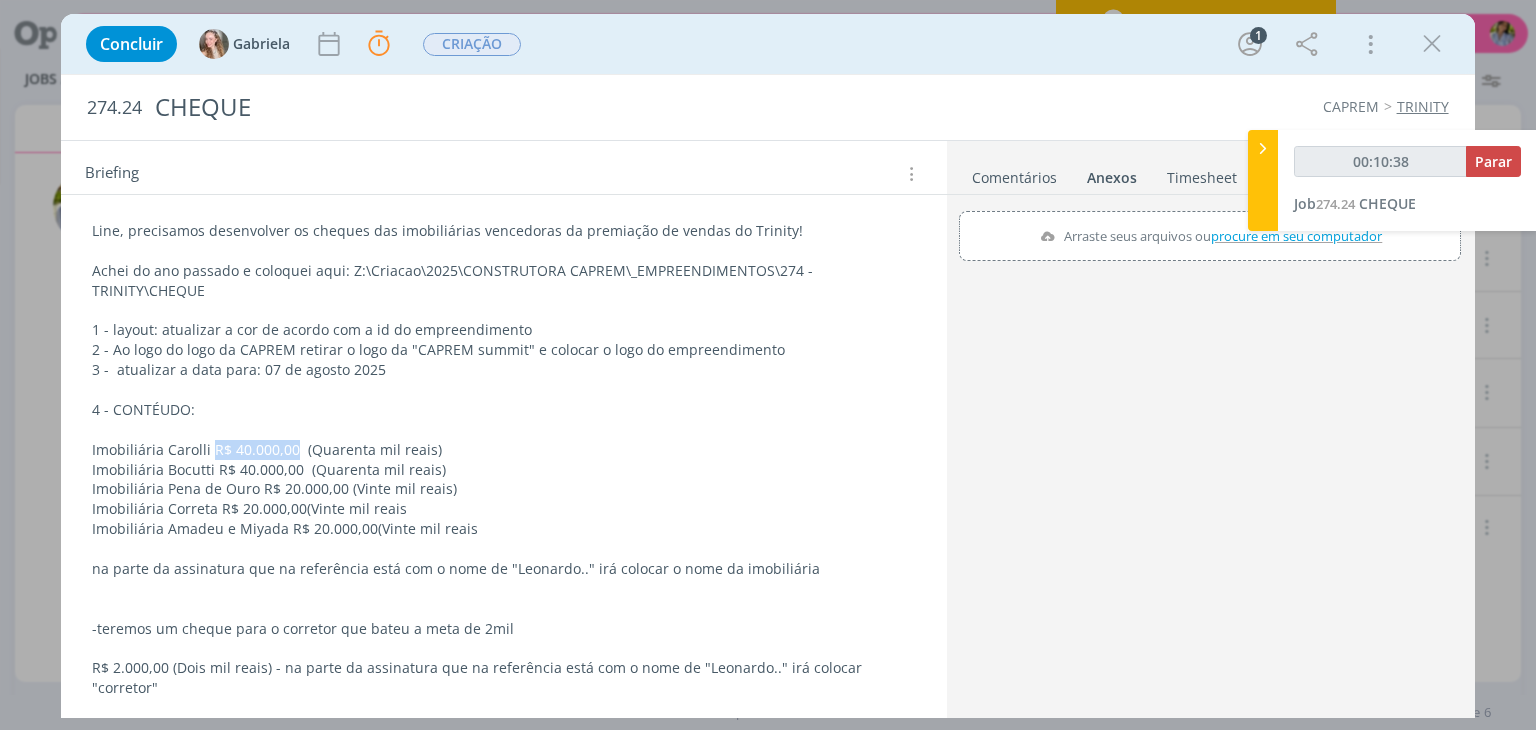 scroll, scrollTop: 276, scrollLeft: 0, axis: vertical 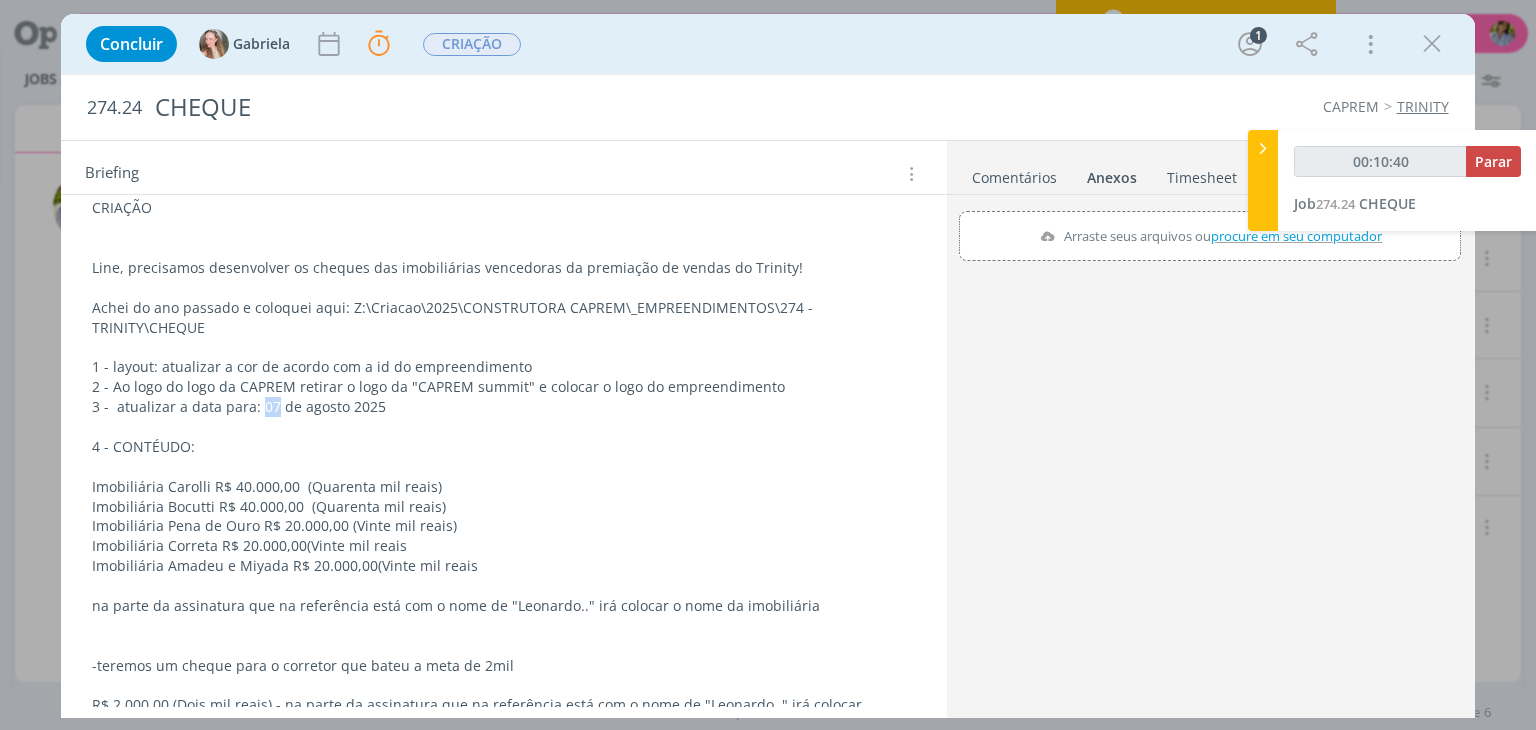 drag, startPoint x: 273, startPoint y: 402, endPoint x: 256, endPoint y: 402, distance: 17 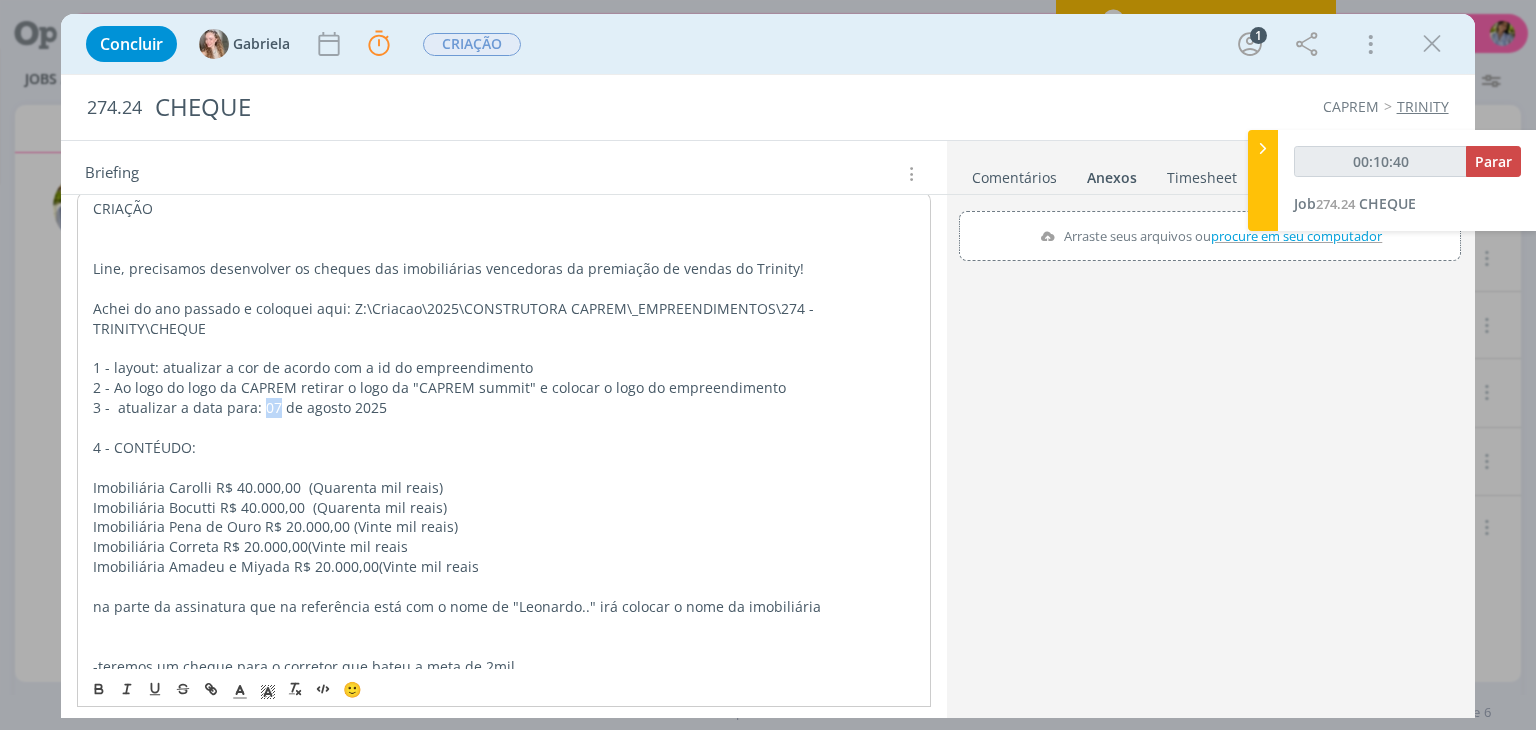 copy on "07" 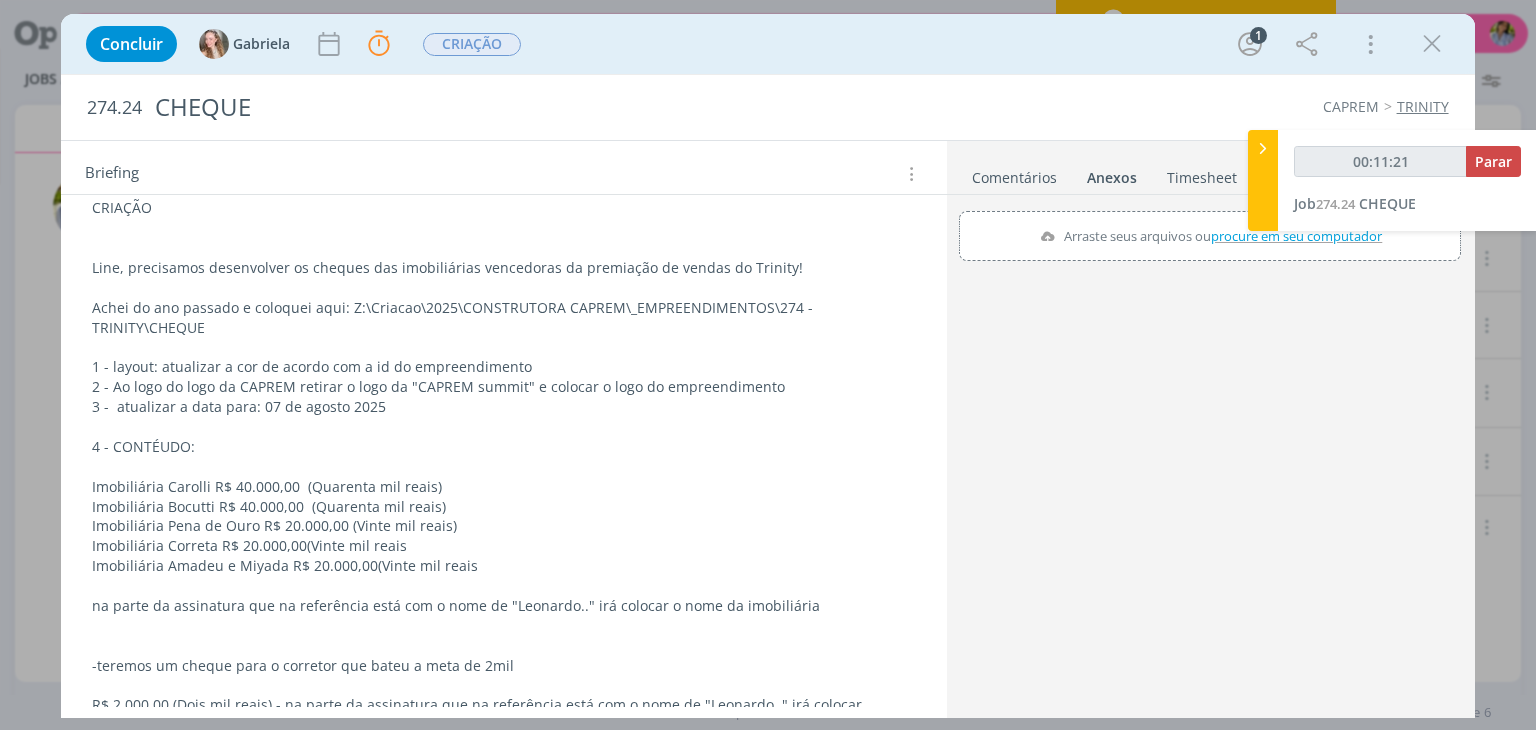 click on "Imobiliária Correta R$ 20.000,00  (Vinte mil reais)" at bounding box center (503, 546) 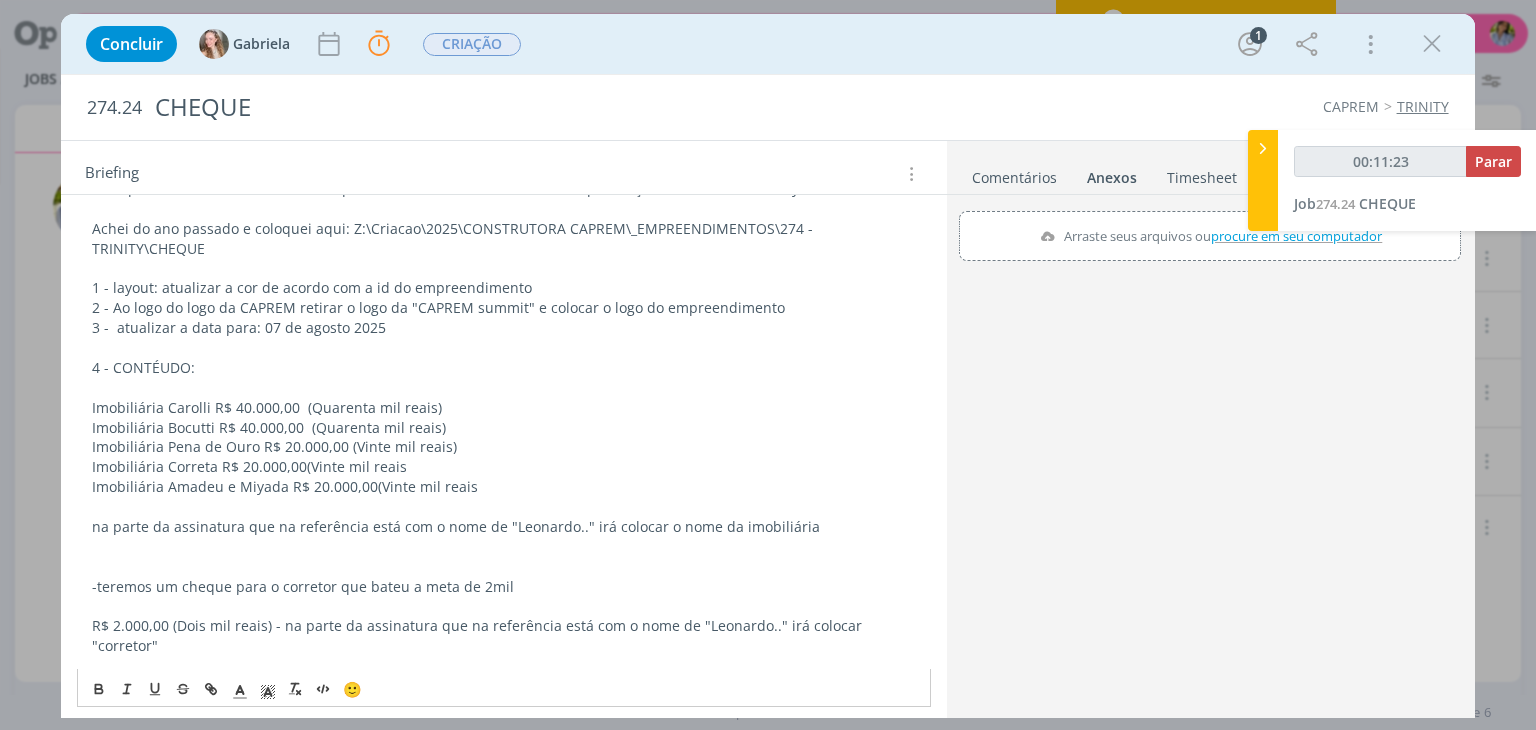 scroll, scrollTop: 376, scrollLeft: 0, axis: vertical 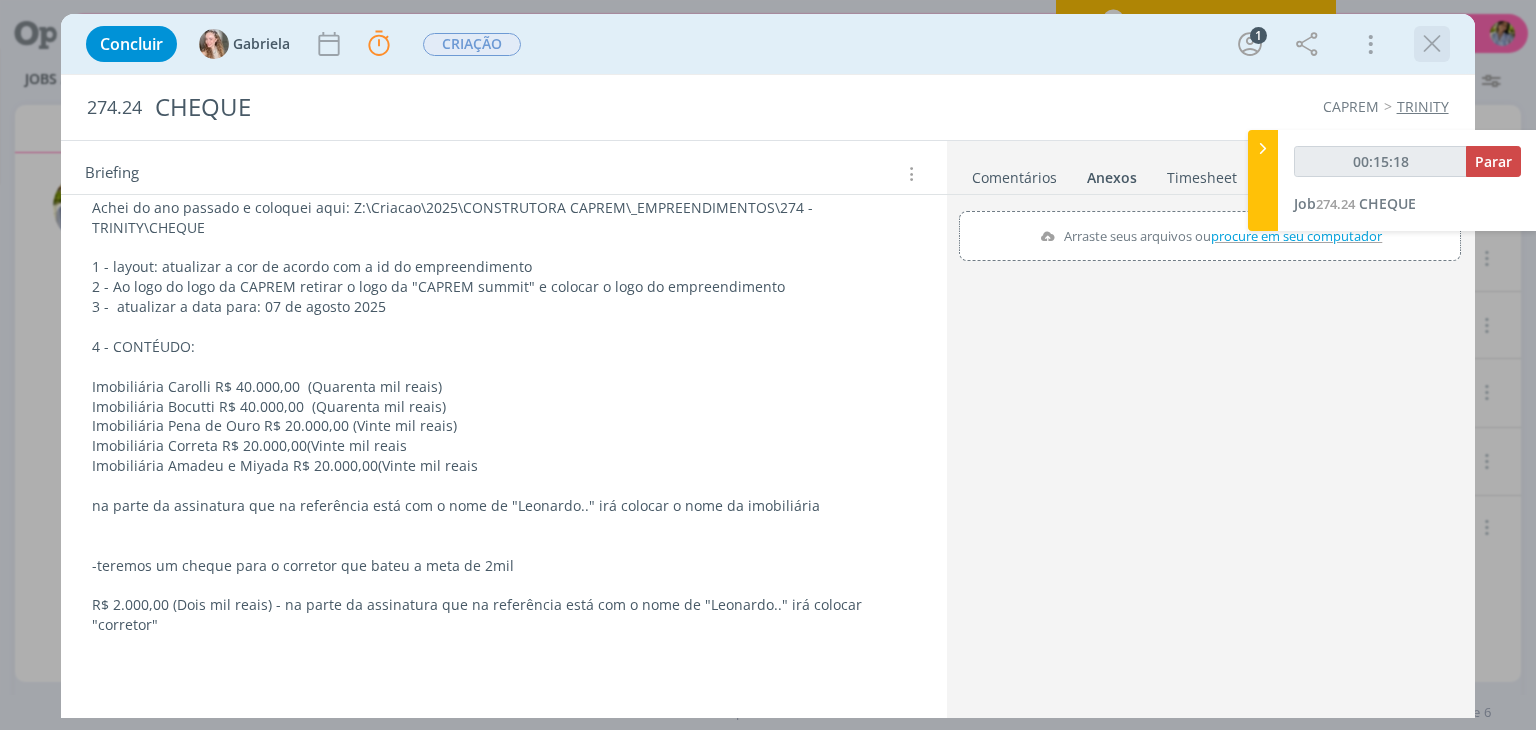 click at bounding box center [1432, 44] 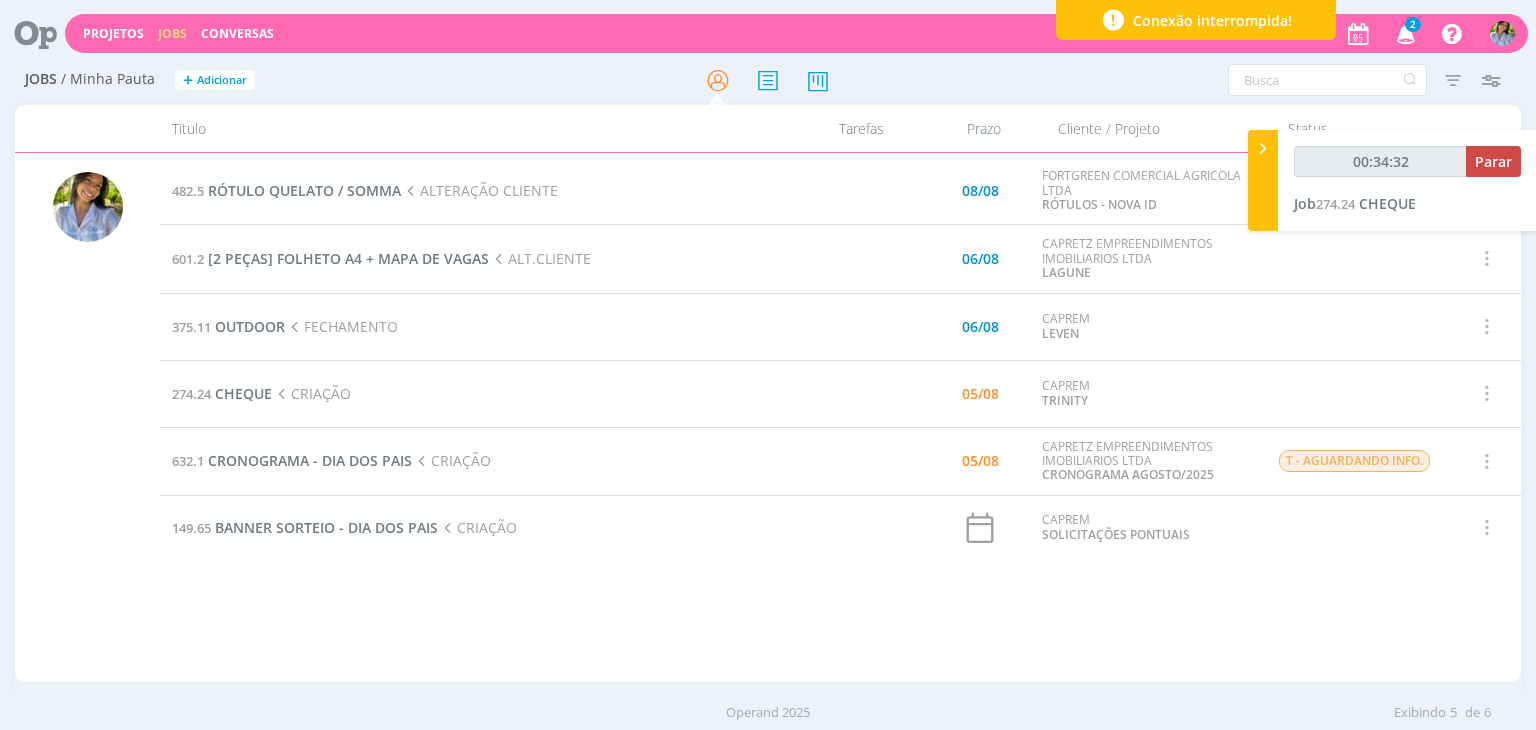 type on "00:34:33" 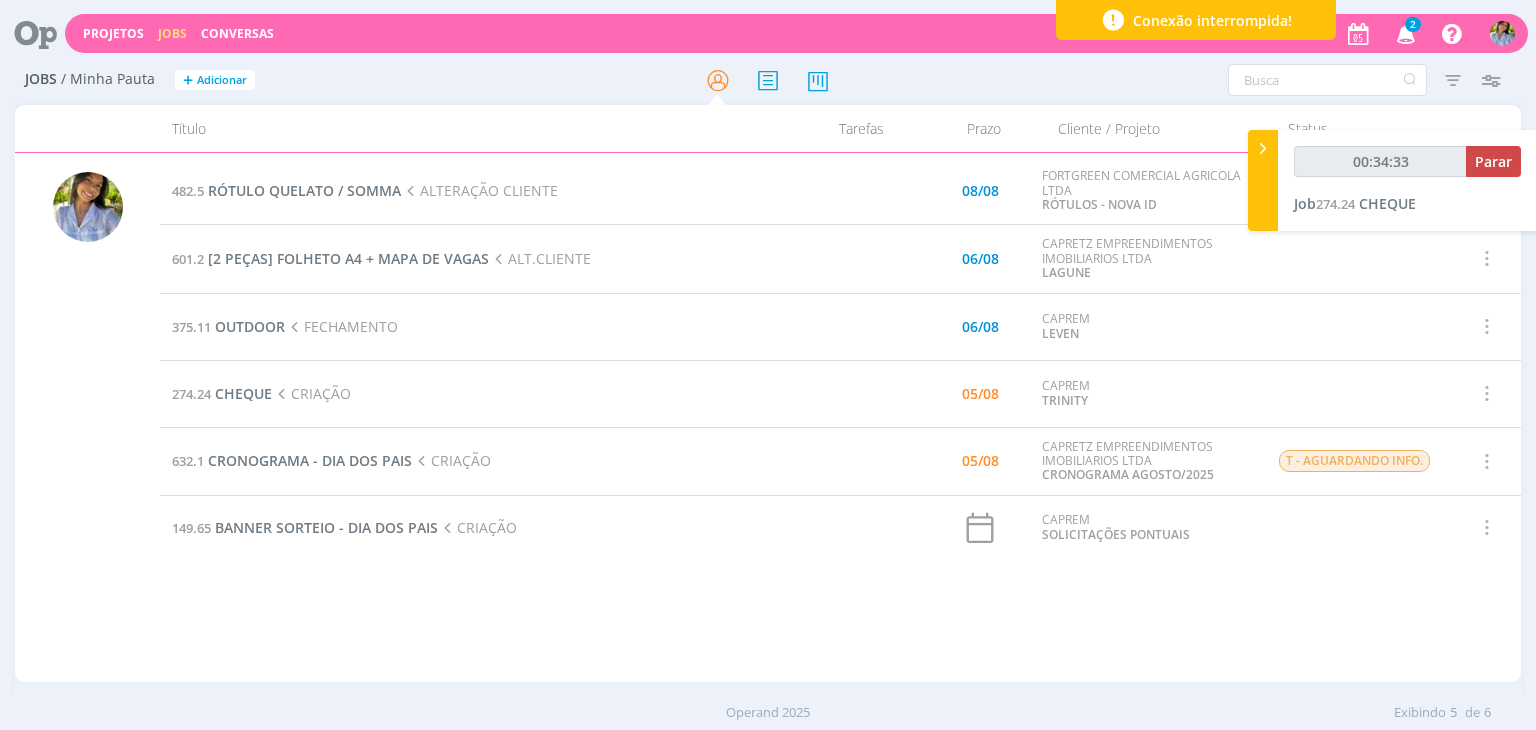 click at bounding box center (1263, 148) 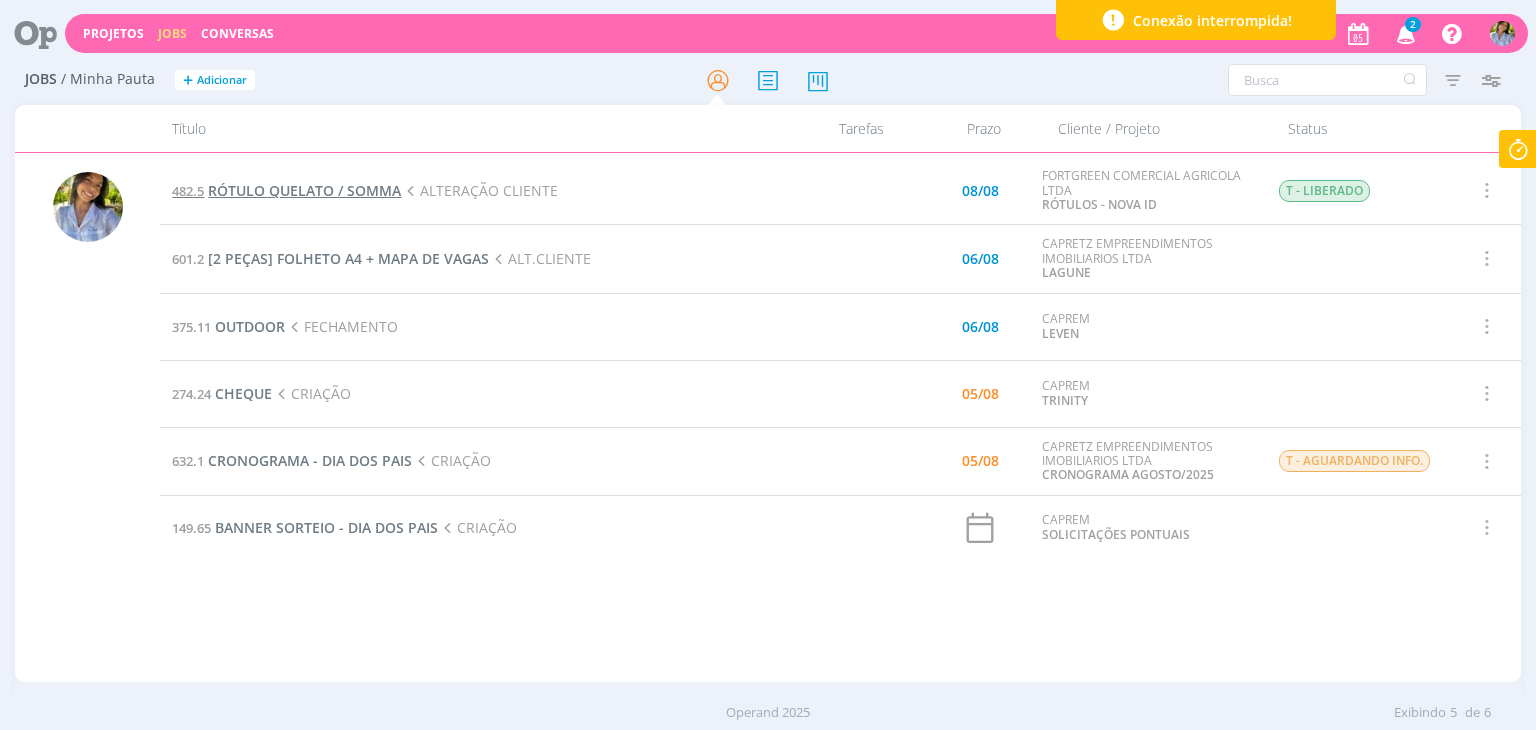 click on "RÓTULO QUELATO / SOMMA" at bounding box center (304, 190) 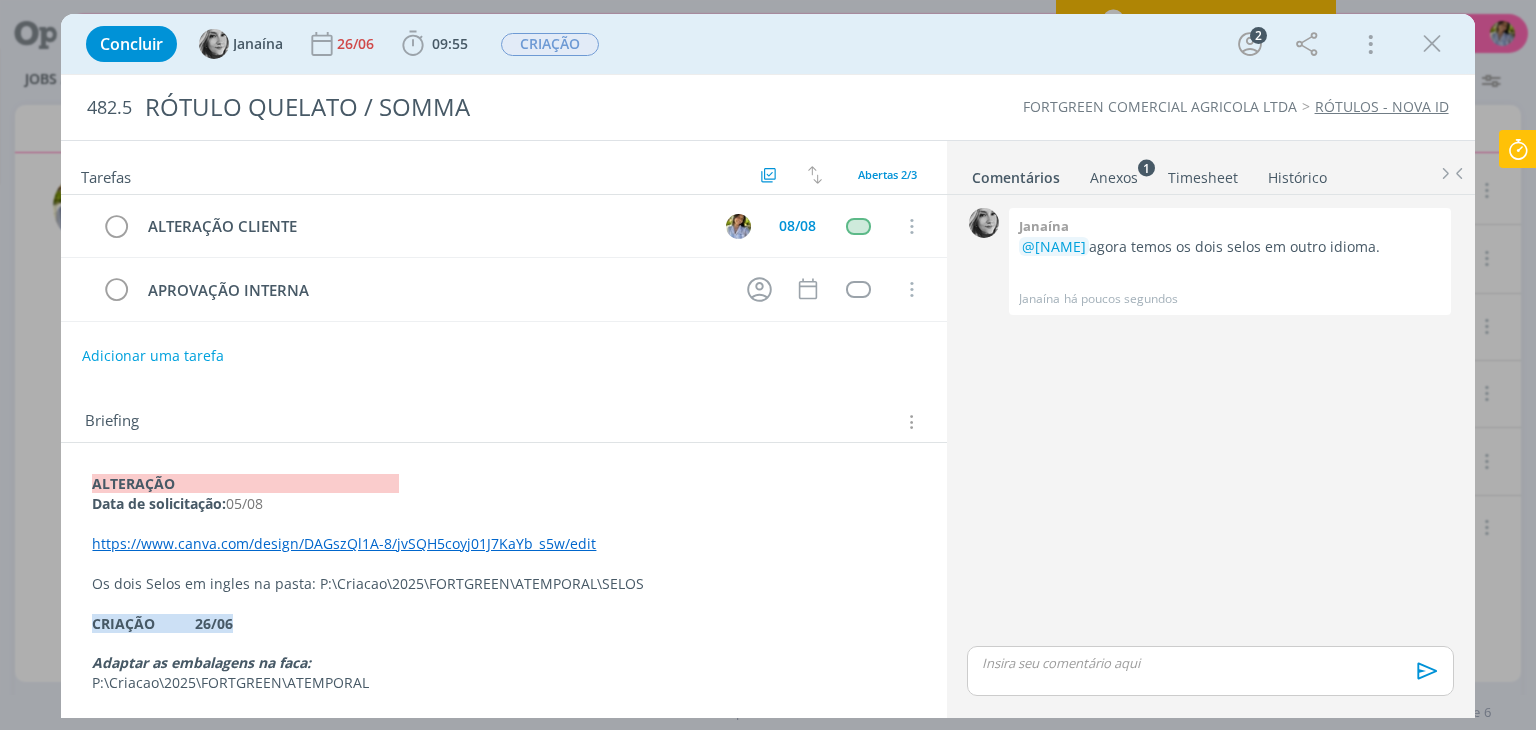 click on "https://www.canva.com/design/DAGszQl1A-8/jvSQH5coyj01J7KaYb_s5w/edit" at bounding box center (344, 543) 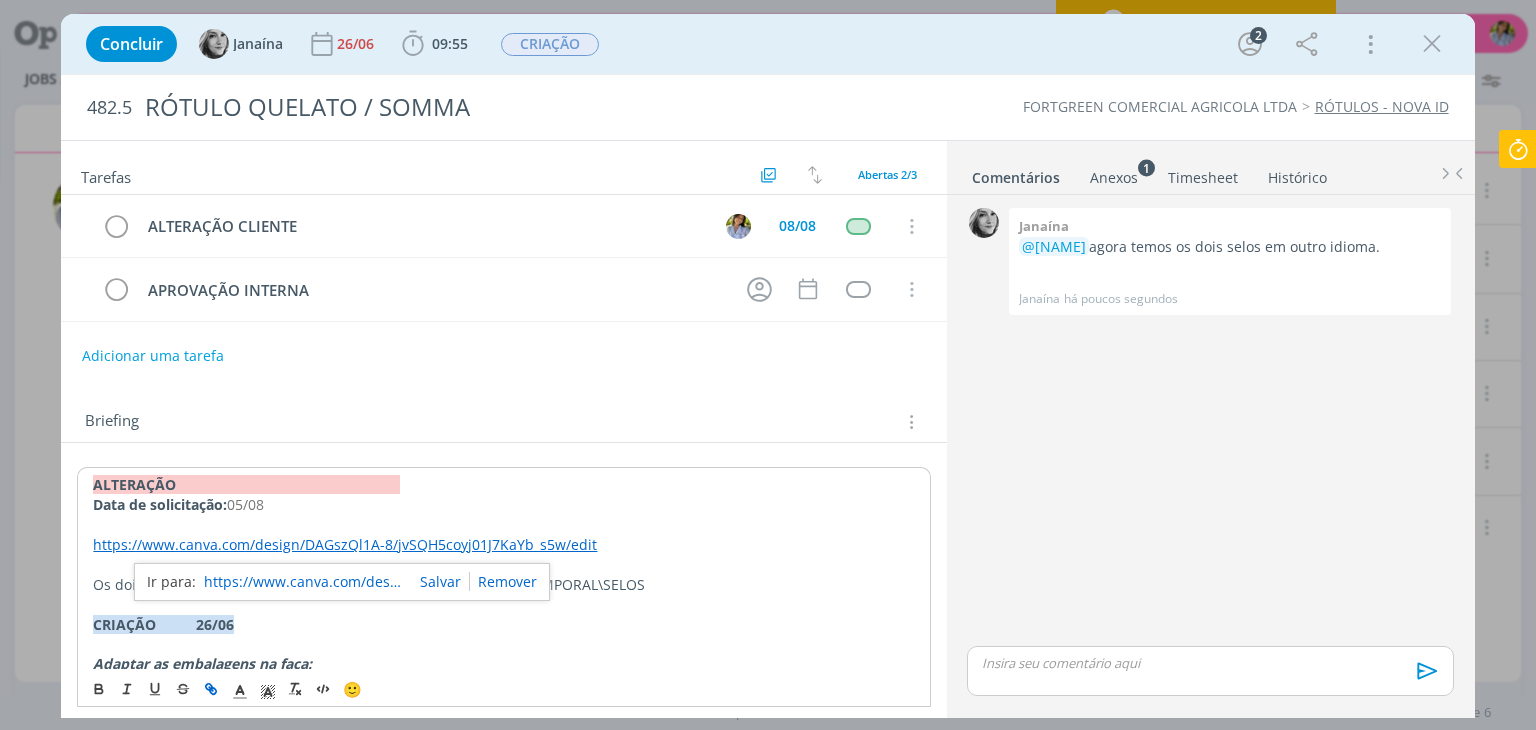 click on "https://www.canva.com/design/DAGszQl1A-8/jvSQH5coyj01J7KaYb_s5w/edit" at bounding box center [304, 582] 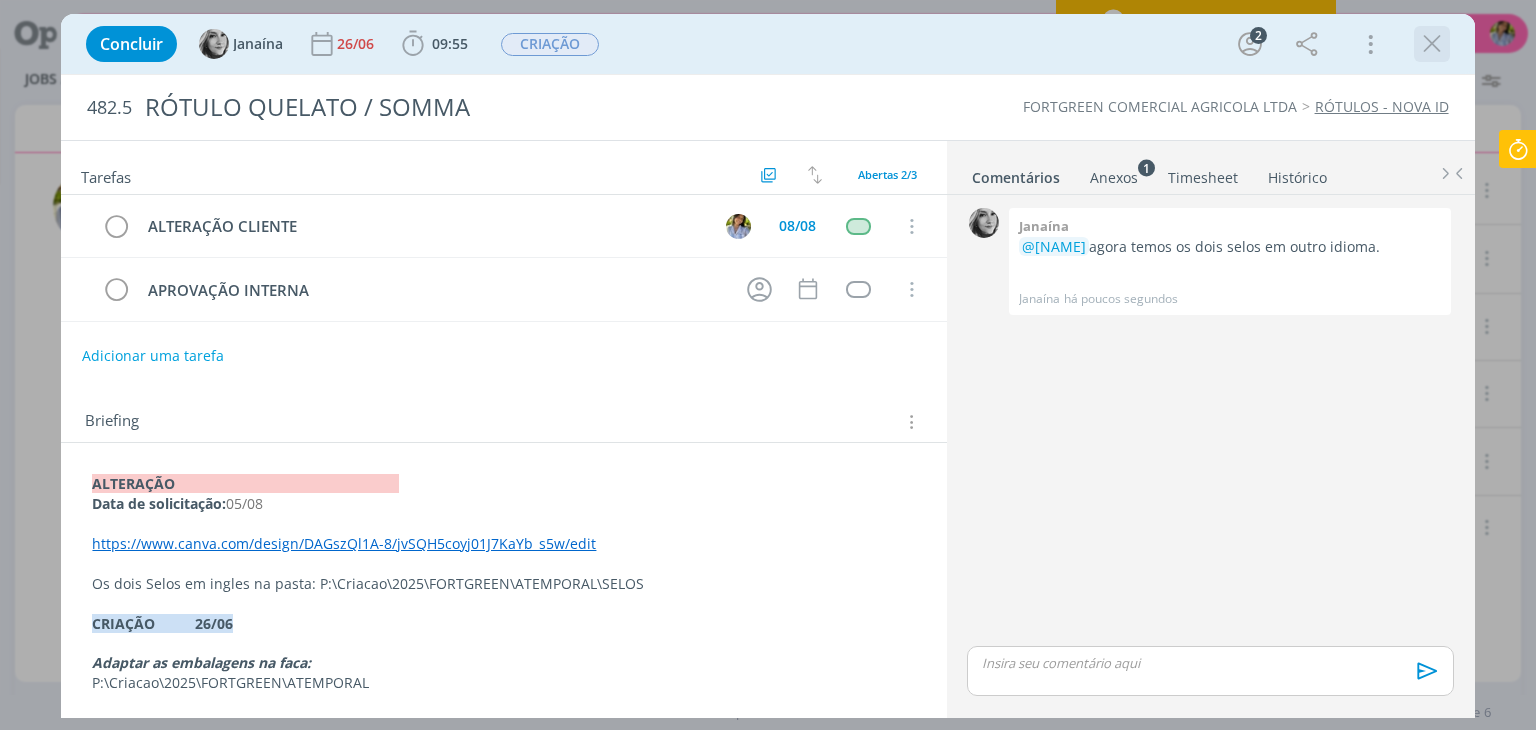 click at bounding box center [1432, 44] 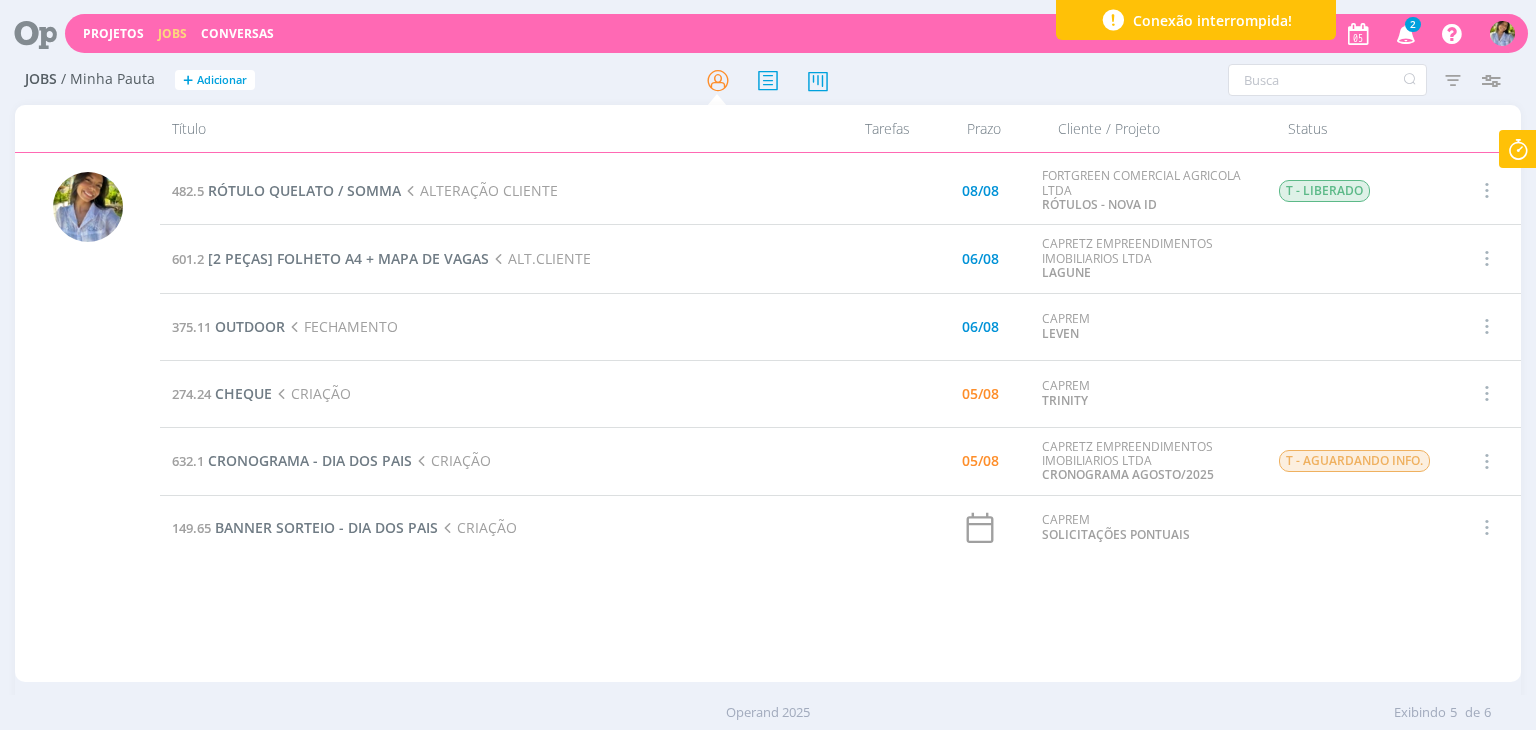 click on "482.5 RÓTULO QUELATO / SOMMA  ALTERAÇÃO CLIENTE 08/08 FORTGREEN COMERCIAL AGRICOLA LTDA RÓTULOS - NOVA ID T - LIBERADO Selecionar Concluir Cancelar 601.2 [2 PEÇAS] FOLHETO A4 + MAPA DE VAGAS  ALT.CLIENTE  06/08 CAPRETZ EMPREENDIMENTOS IMOBILIARIOS LTDA LAGUNE Selecionar Concluir Cancelar 375.11 OUTDOOR  FECHAMENTO  06/08 CAPREM LEVEN Selecionar Concluir Cancelar 274.24 CHEQUE  CRIAÇÃO  05/08 CAPREM TRINITY Selecionar Concluir Cancelar 632.1 CRONOGRAMA - DIA DOS PAIS  CRIAÇÃO 05/08 CAPRETZ EMPREENDIMENTOS IMOBILIARIOS LTDA CRONOGRAMA AGOSTO/2025 T - AGUARDANDO INFO. Selecionar Concluir Cancelar 149.65 BANNER SORTEIO - DIA DOS PAIS  CRIAÇÃO  CAPREM SOLICITAÇÕES PONTUAIS Selecionar Concluir Cancelar" at bounding box center [840, 417] 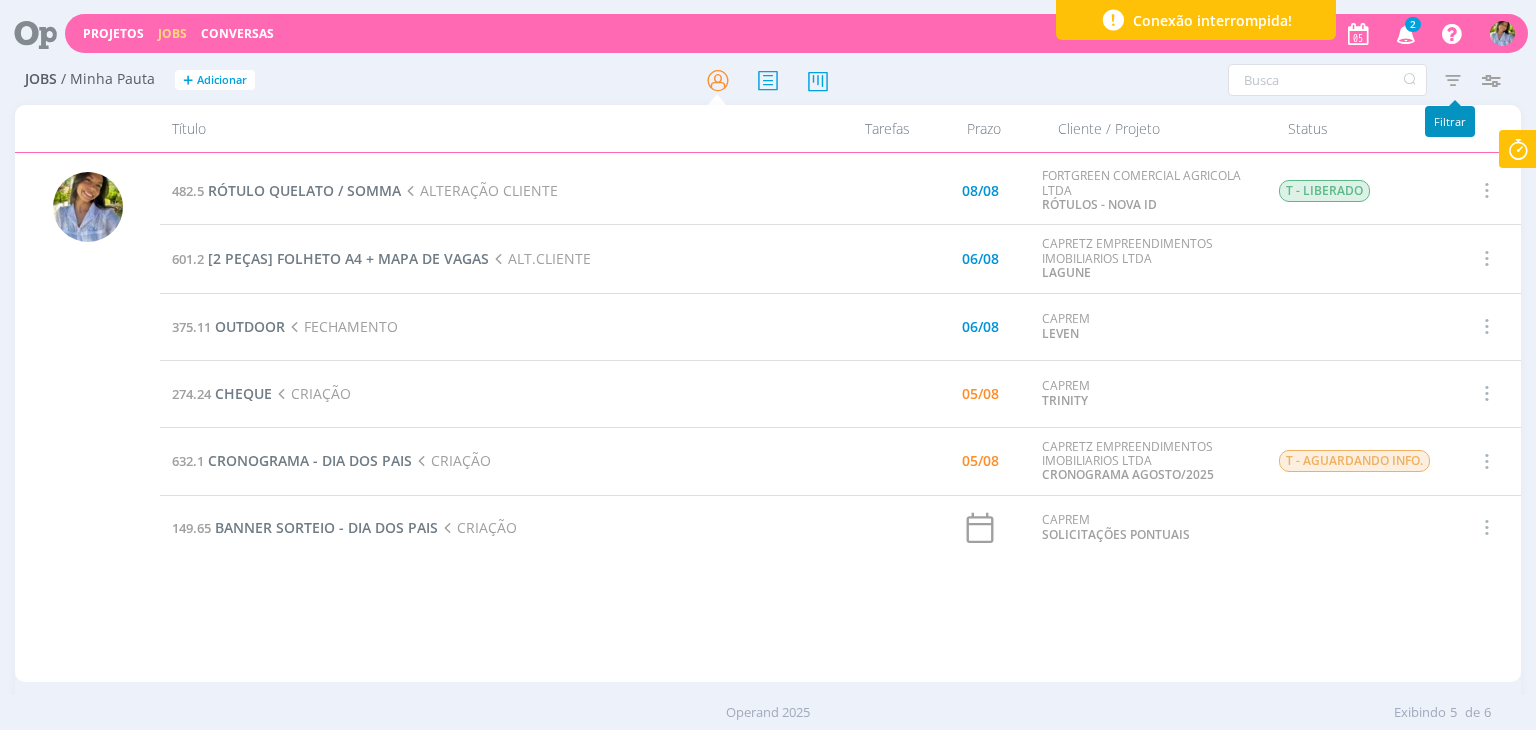 click at bounding box center (1406, 33) 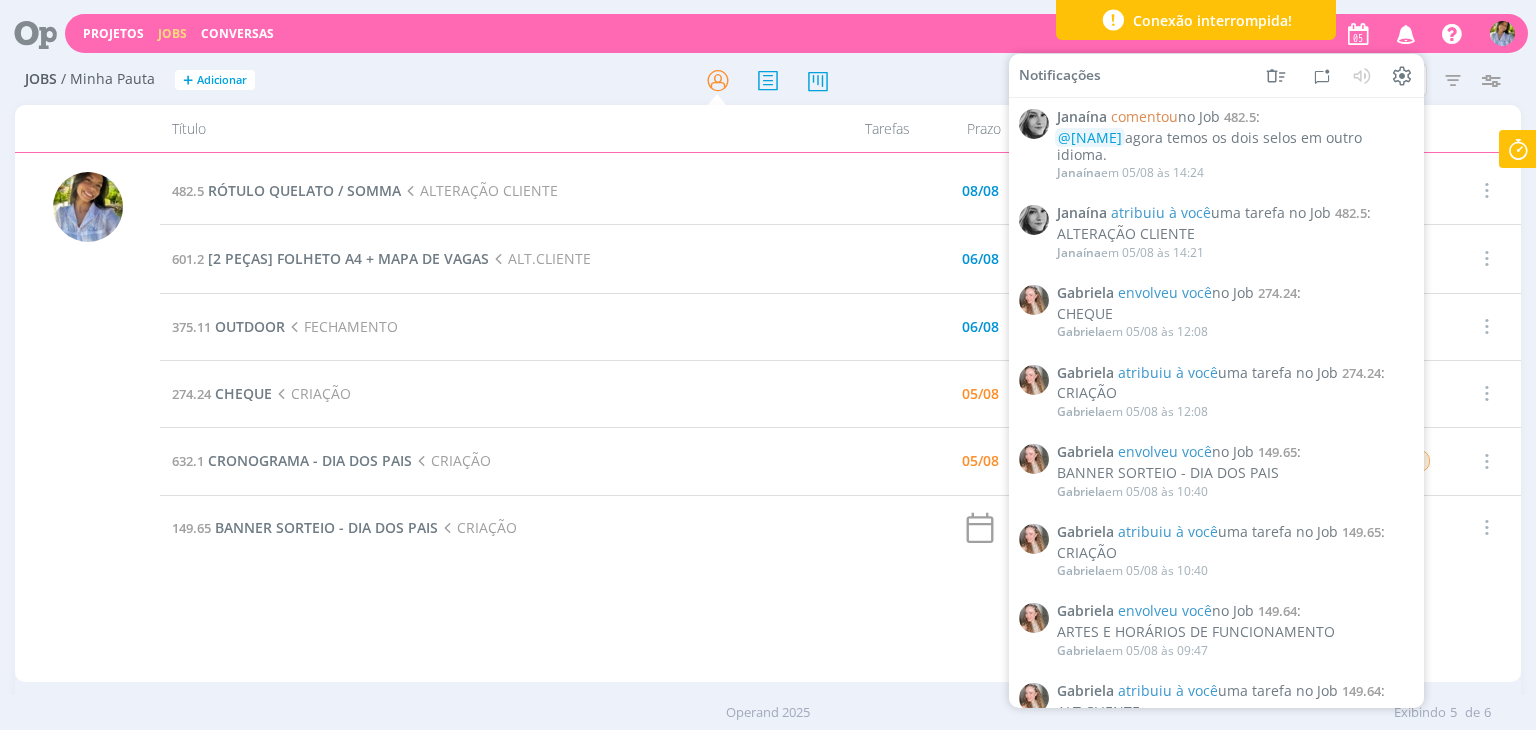 drag, startPoint x: 1411, startPoint y: 27, endPoint x: 1420, endPoint y: 32, distance: 10.29563 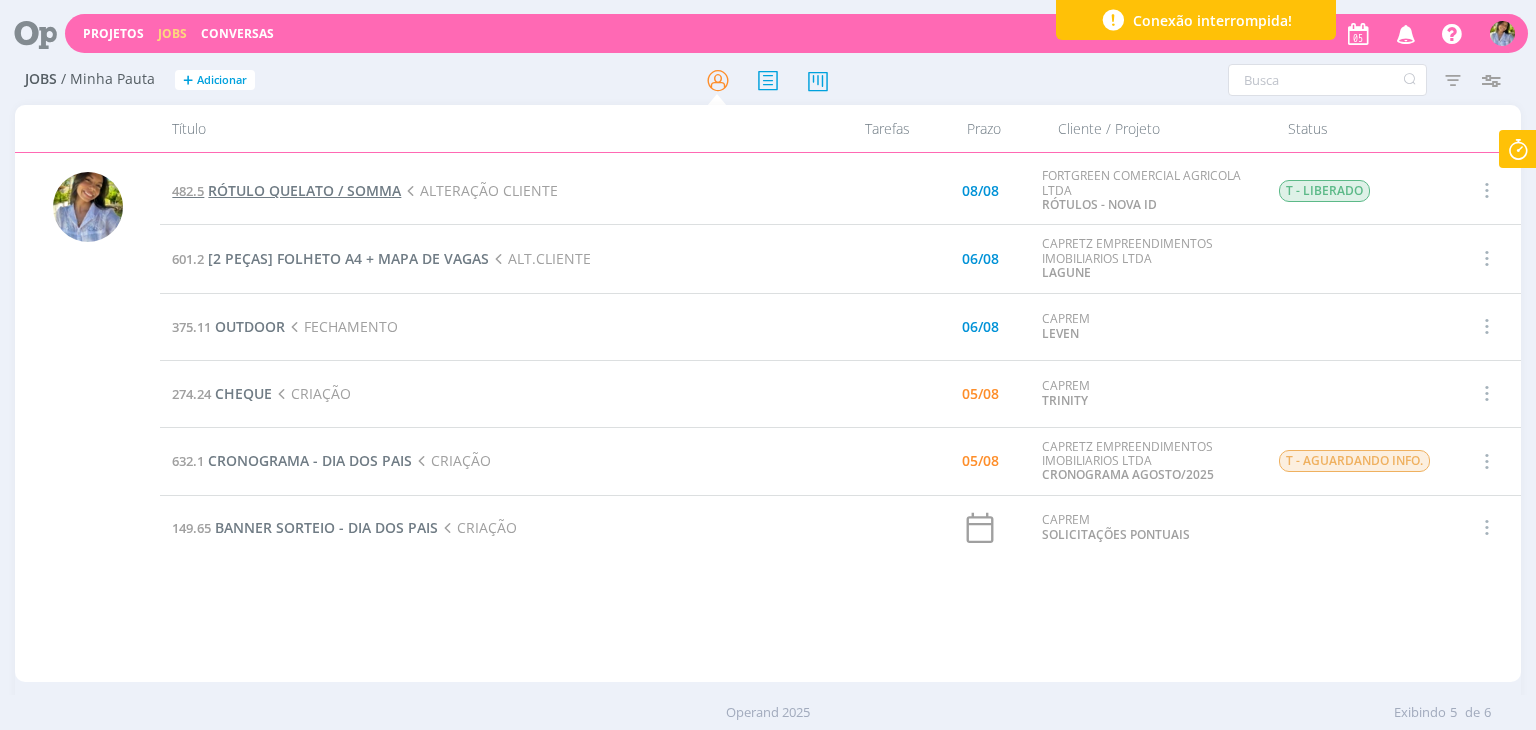 click on "RÓTULO QUELATO / SOMMA" at bounding box center [304, 190] 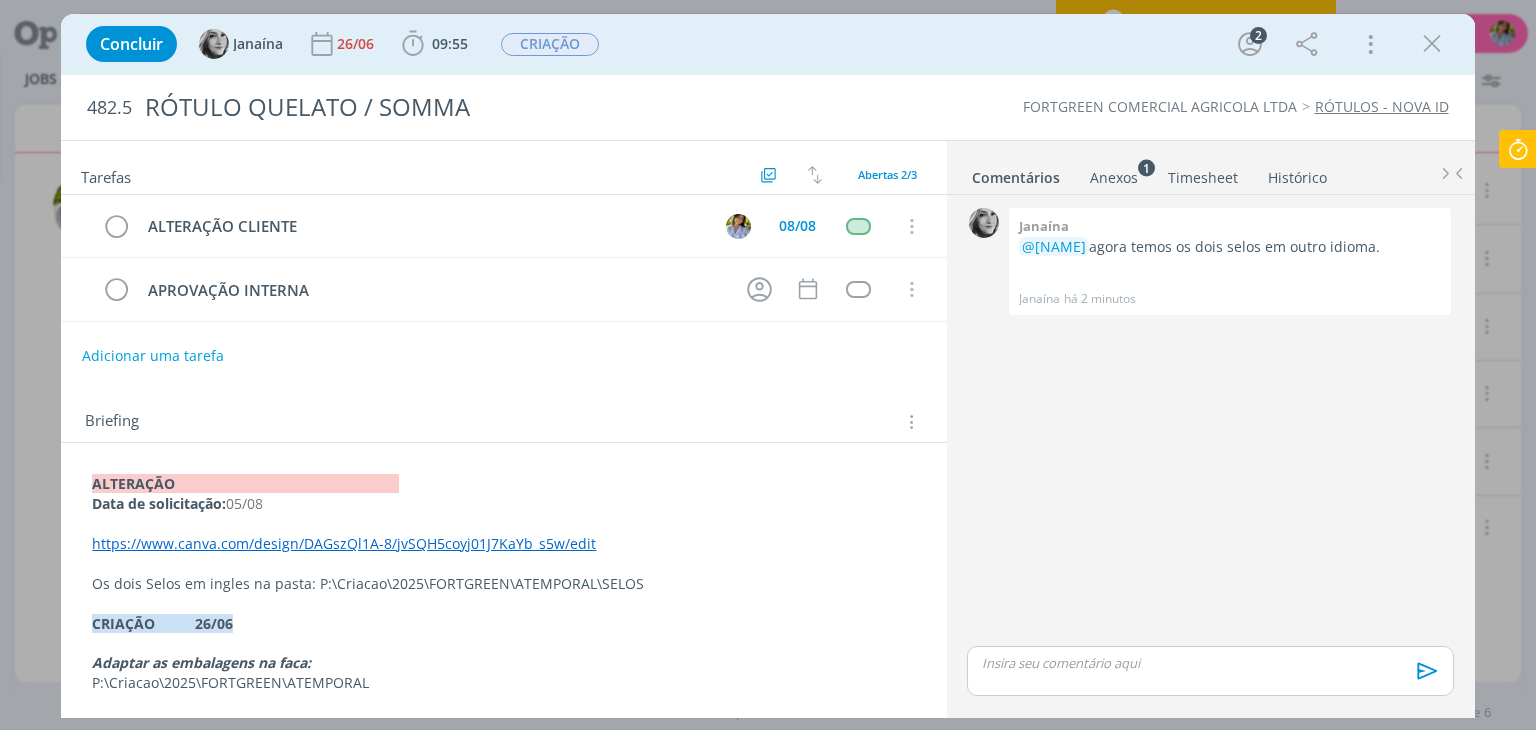 drag, startPoint x: 1428, startPoint y: 53, endPoint x: 1205, endPoint y: 107, distance: 229.44498 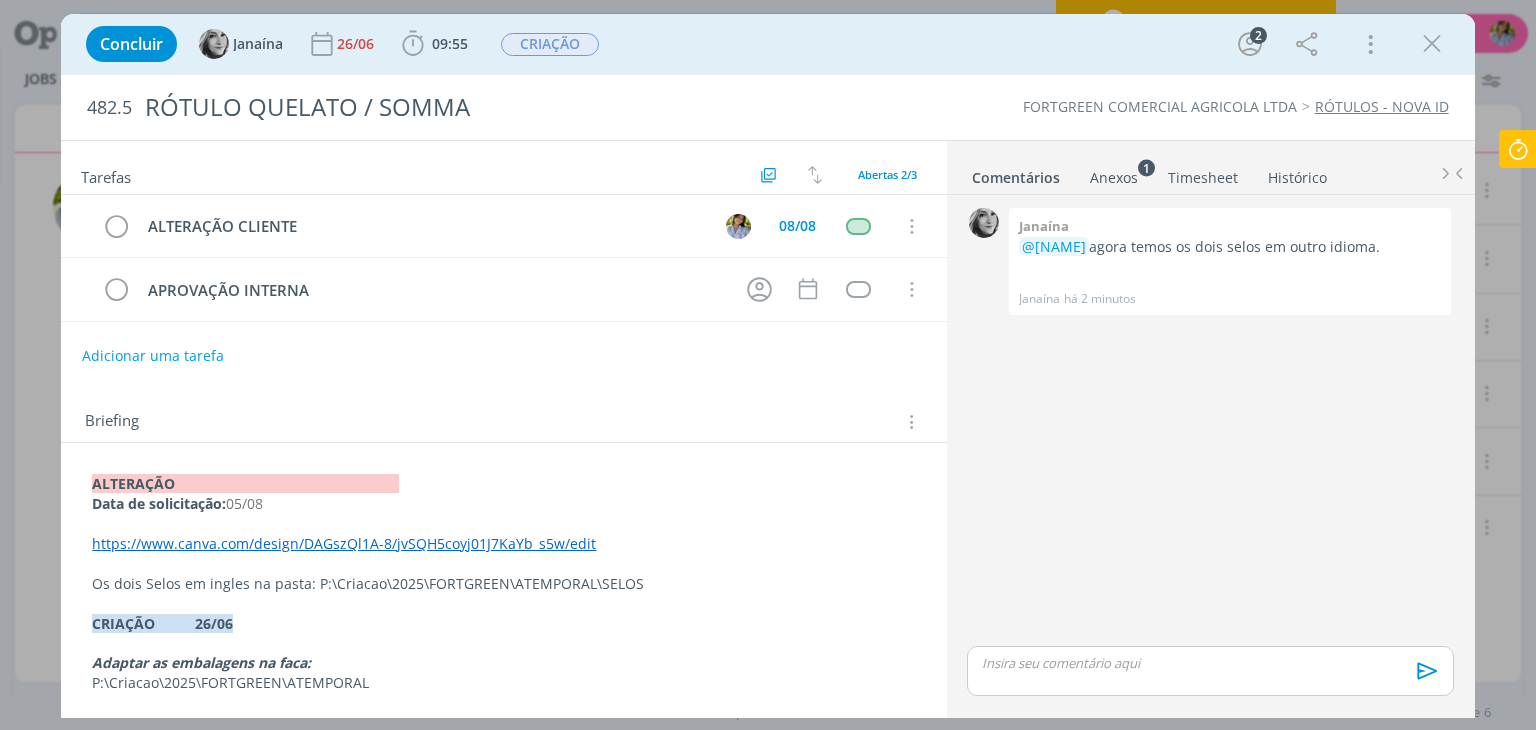 click at bounding box center [1432, 44] 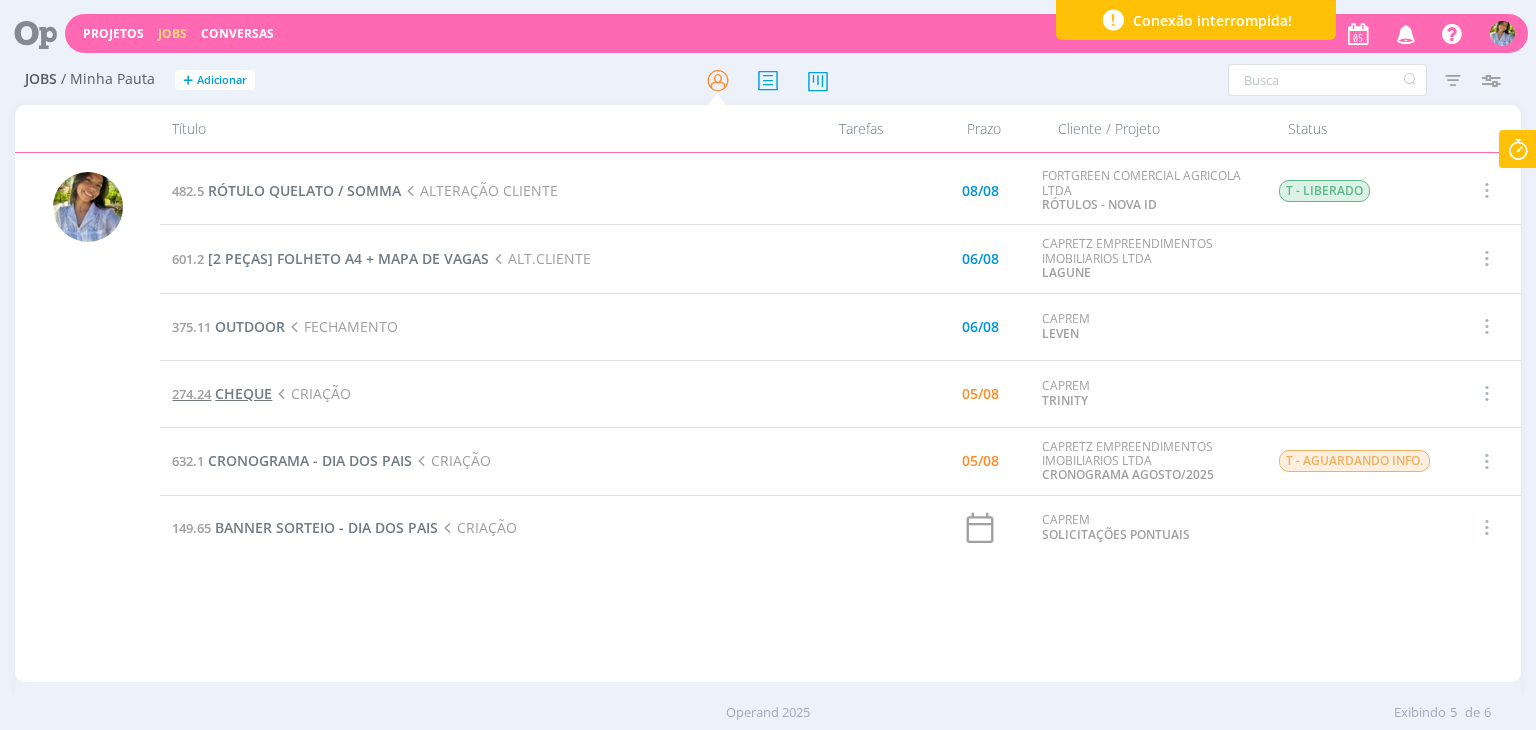 click on "CHEQUE" at bounding box center (243, 393) 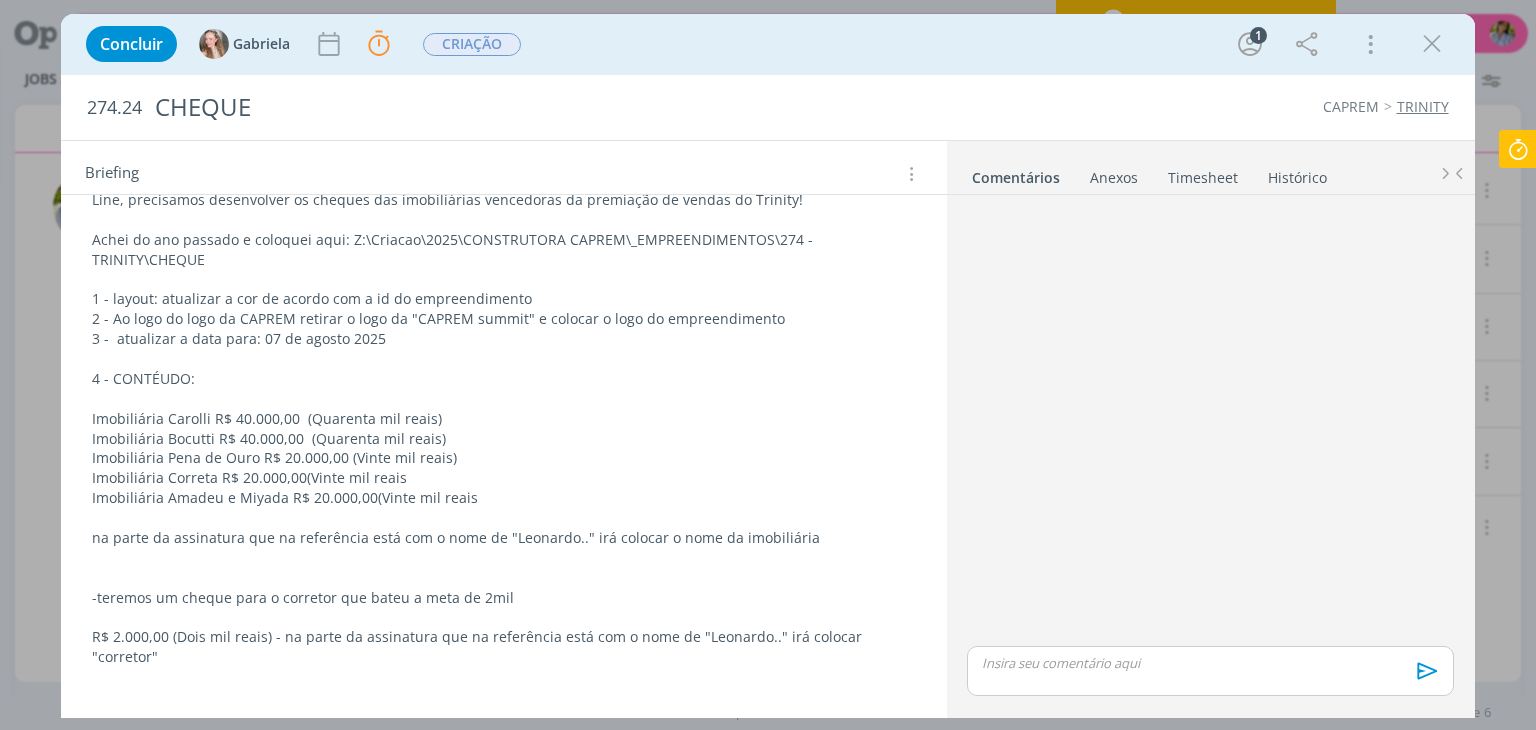 scroll, scrollTop: 376, scrollLeft: 0, axis: vertical 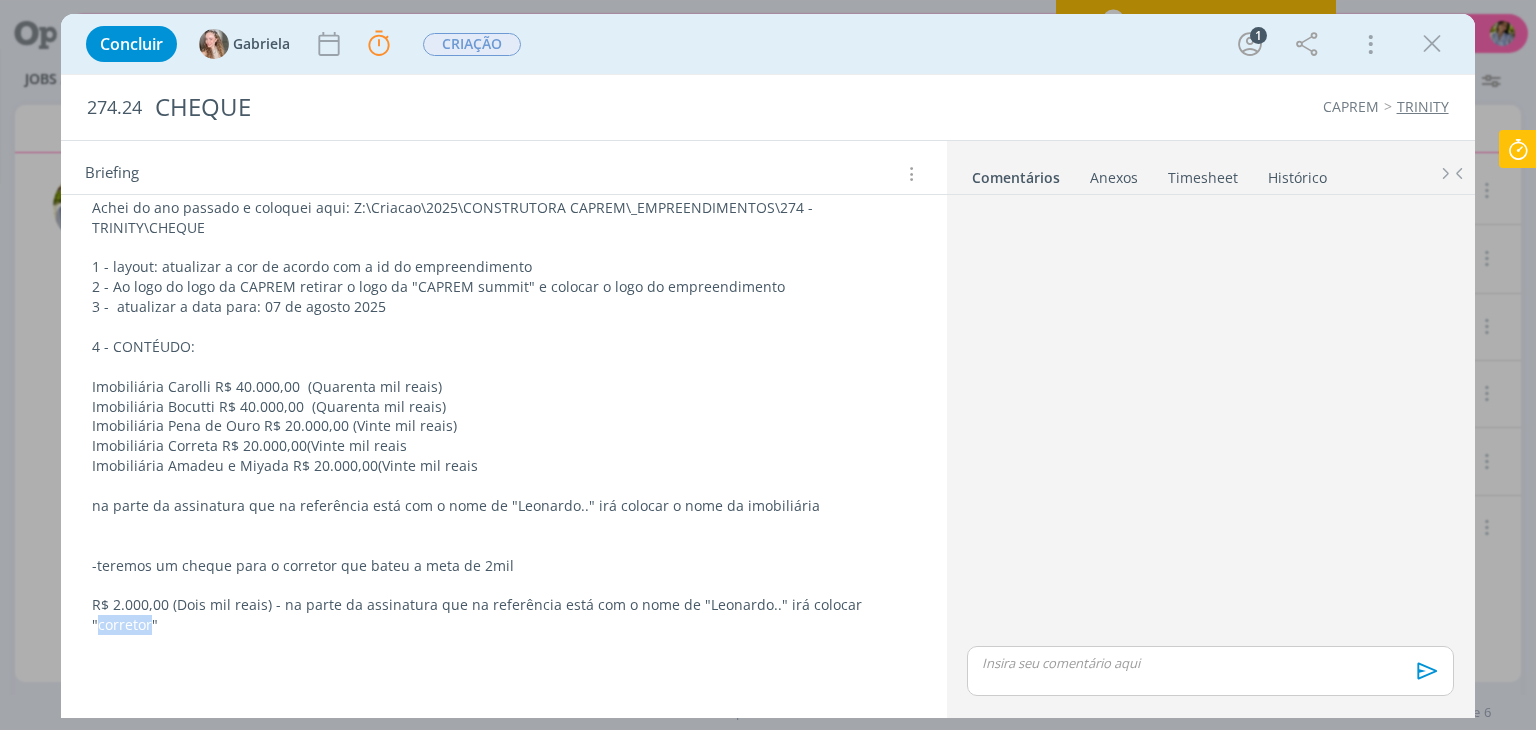 drag, startPoint x: 844, startPoint y: 609, endPoint x: 899, endPoint y: 607, distance: 55.03635 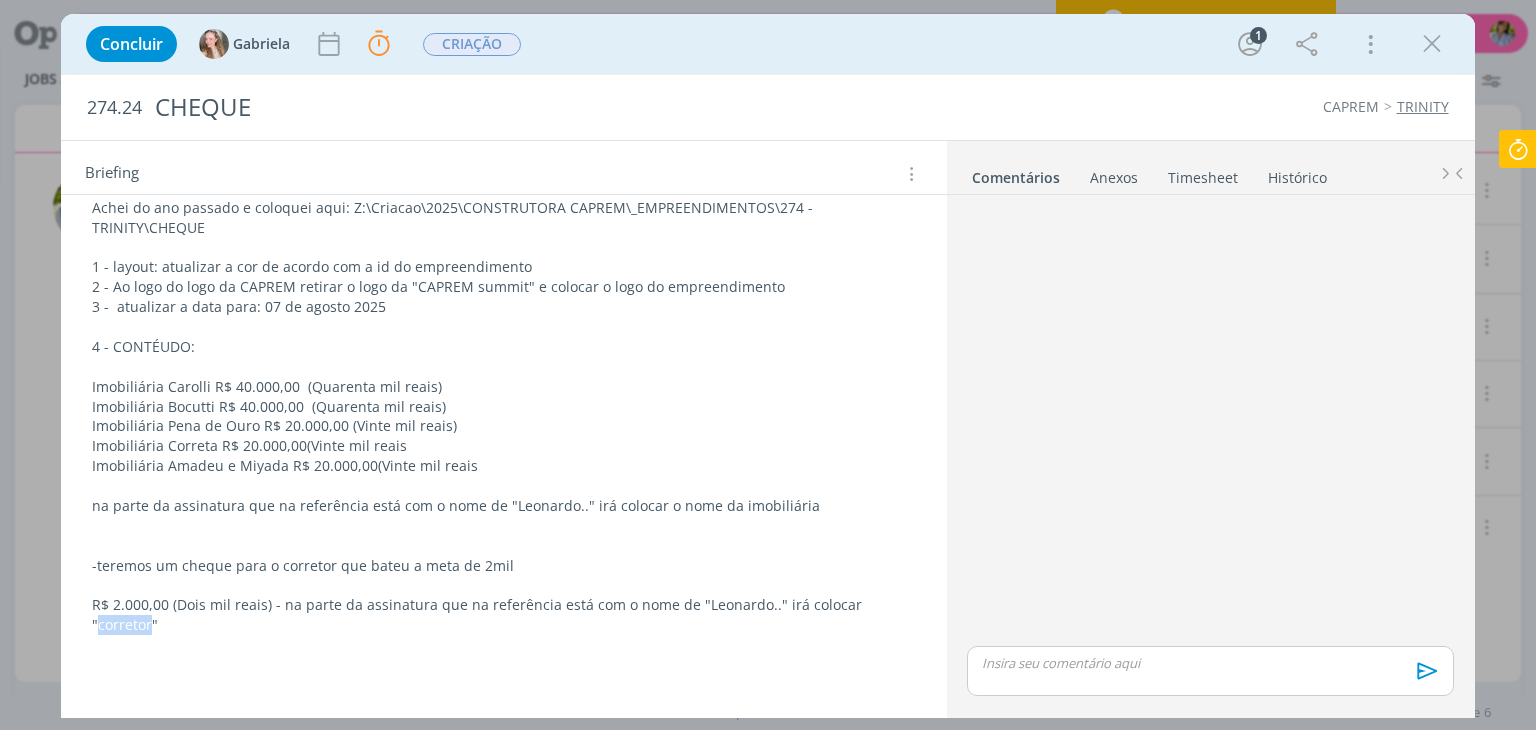 click on "R$ 2.000,00 (Dois mil reais) - na parte da assinatura que na referência está com o nome de "Leonardo.." irá colocar "corretor"" at bounding box center (503, 615) 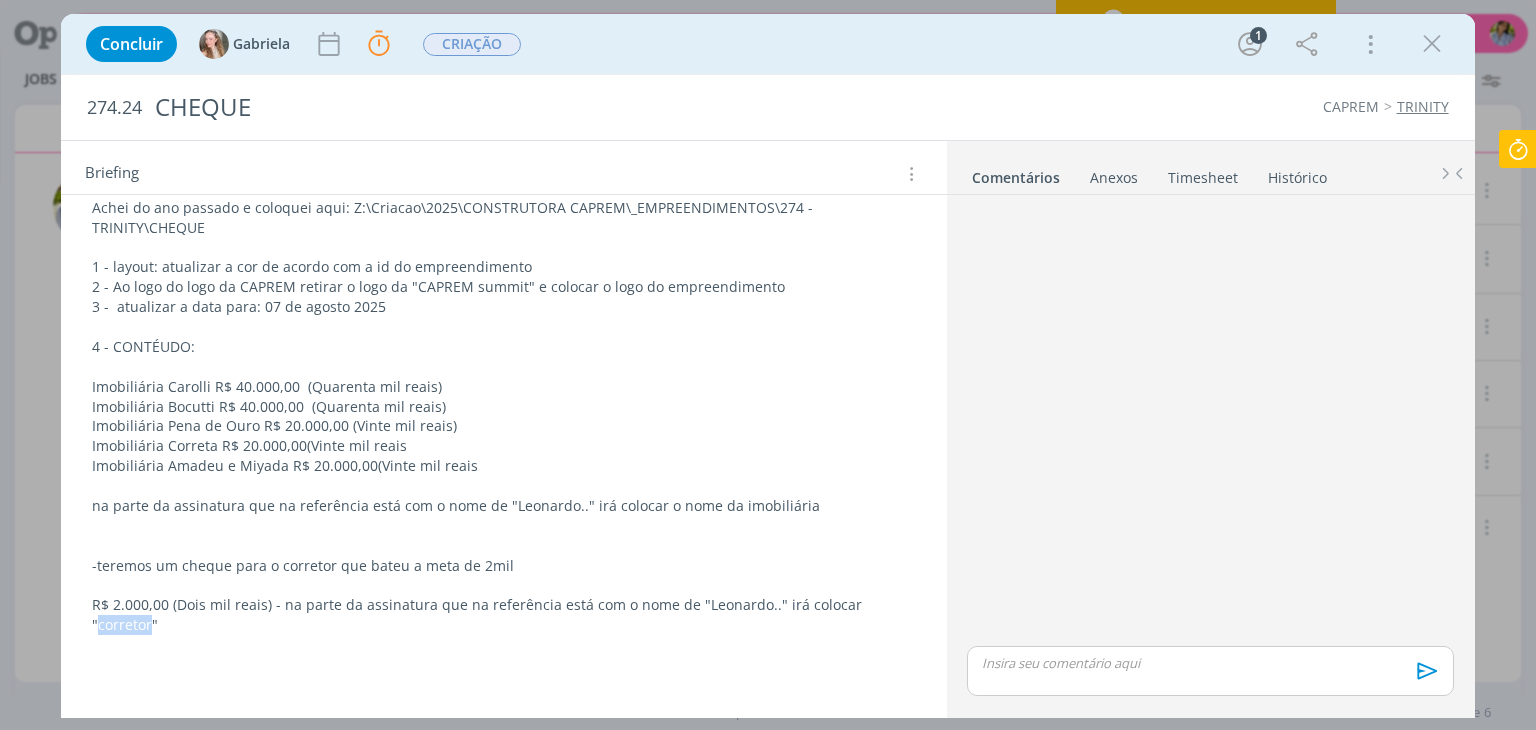 copy on "corretor" 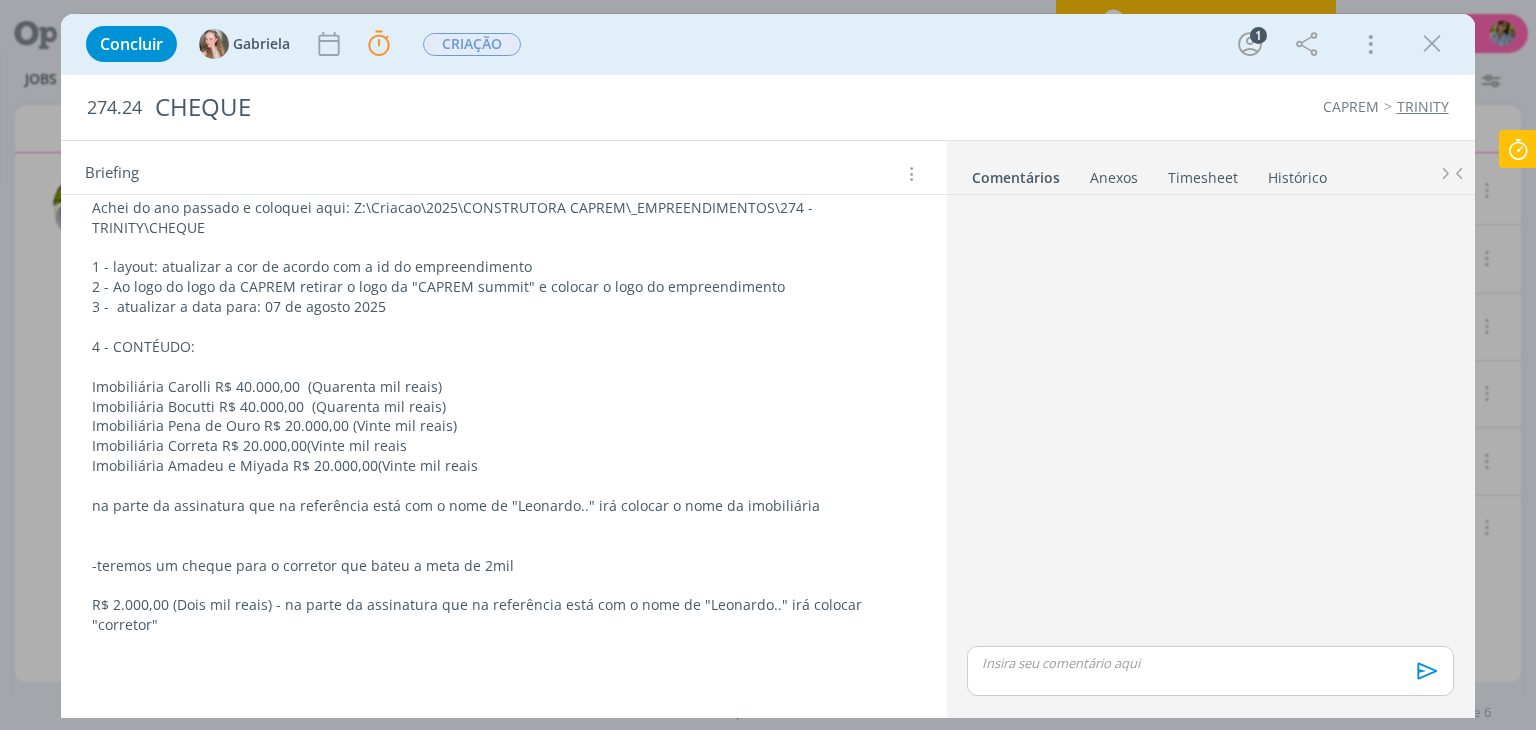 click on "R$ 2.000,00 (Dois mil reais) - na parte da assinatura que na referência está com o nome de "Leonardo.." irá colocar "corretor"" at bounding box center [503, 615] 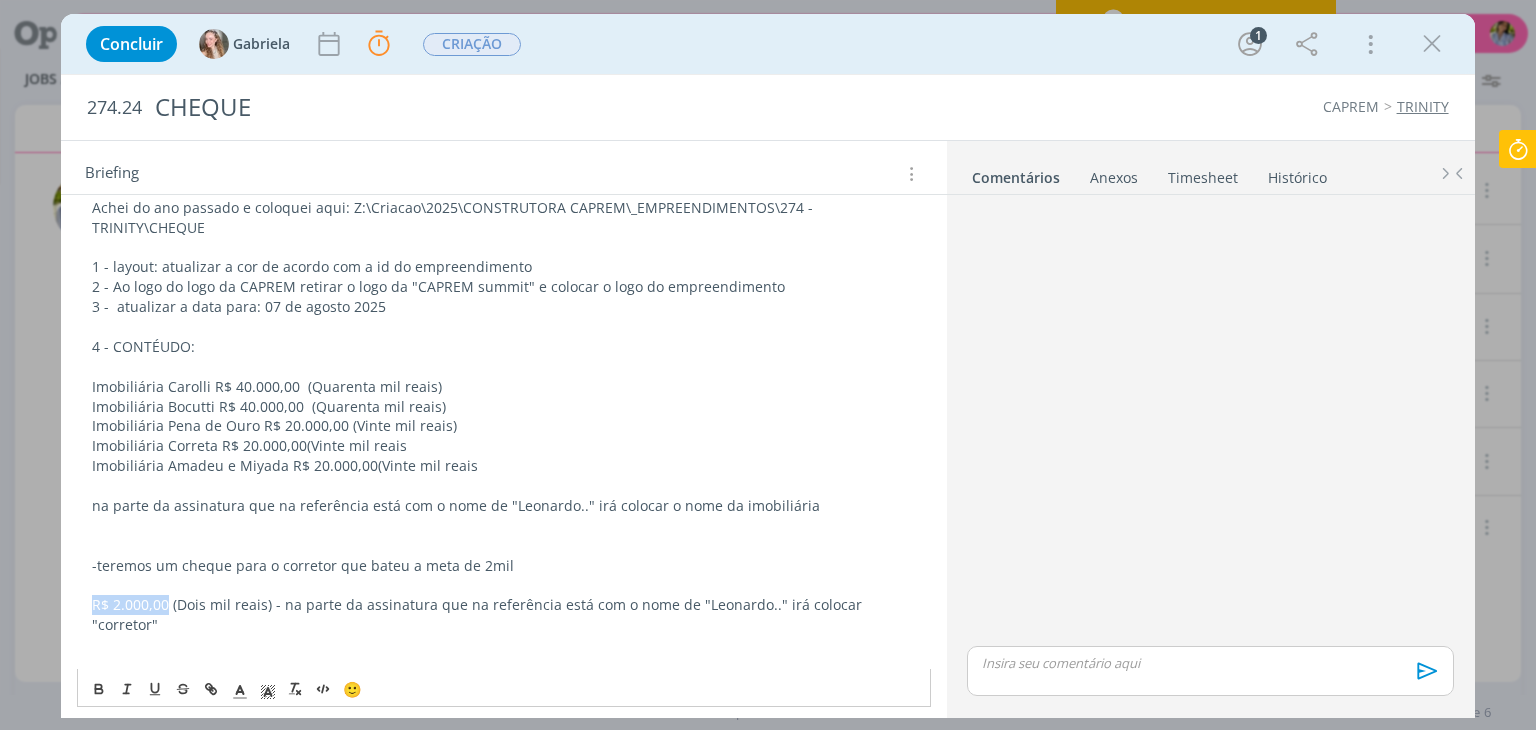 drag, startPoint x: 91, startPoint y: 600, endPoint x: 164, endPoint y: 601, distance: 73.00685 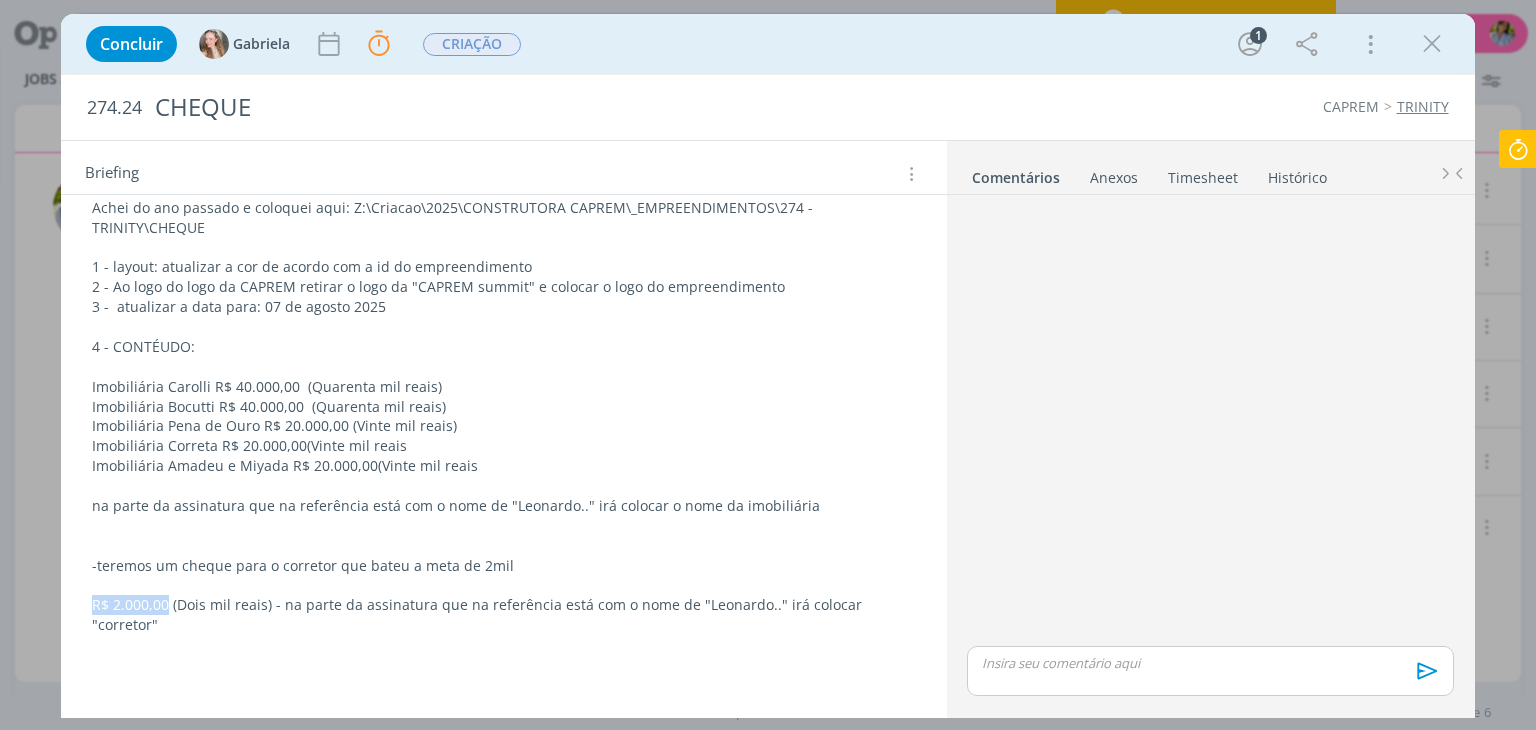 copy on "R$ 2.000,00" 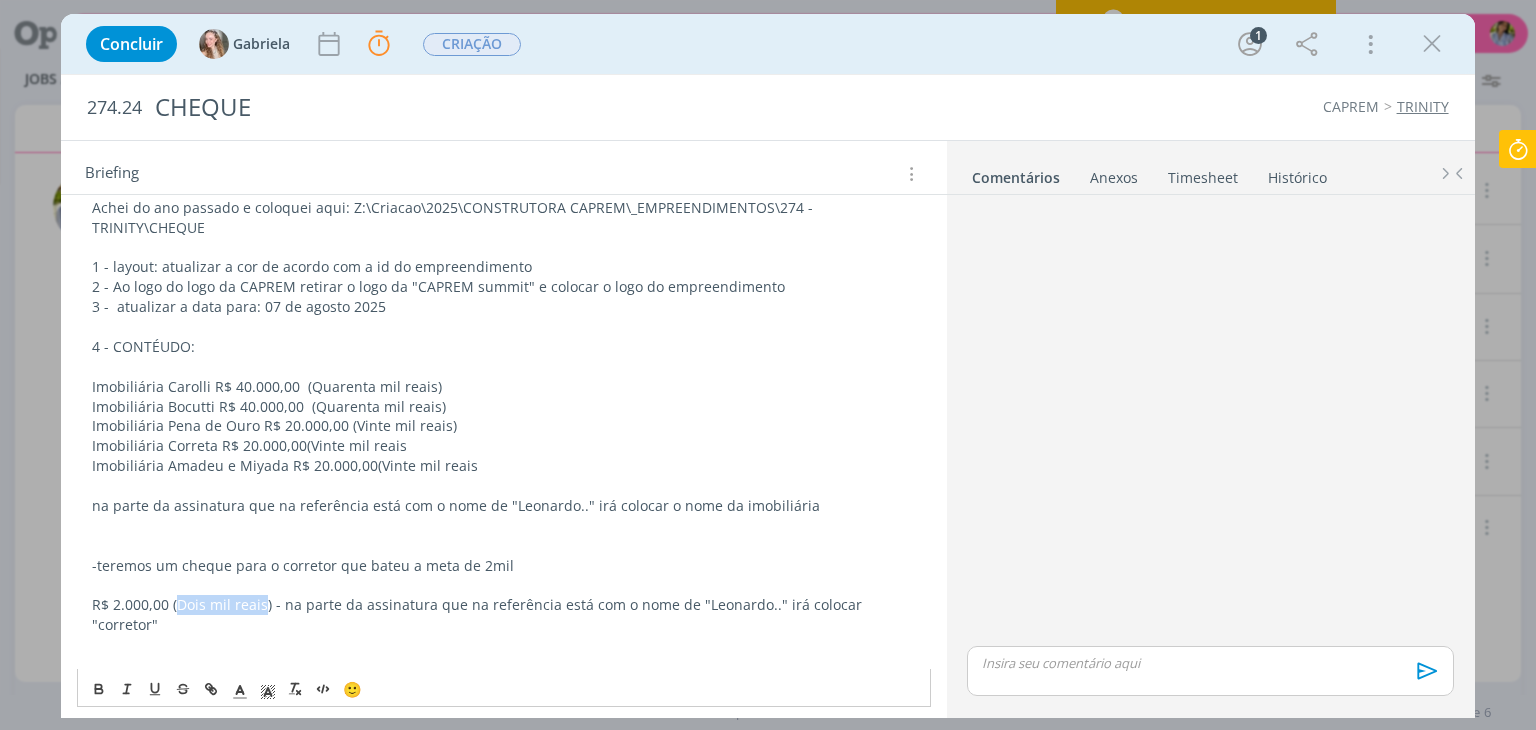 drag, startPoint x: 177, startPoint y: 602, endPoint x: 197, endPoint y: 612, distance: 22.36068 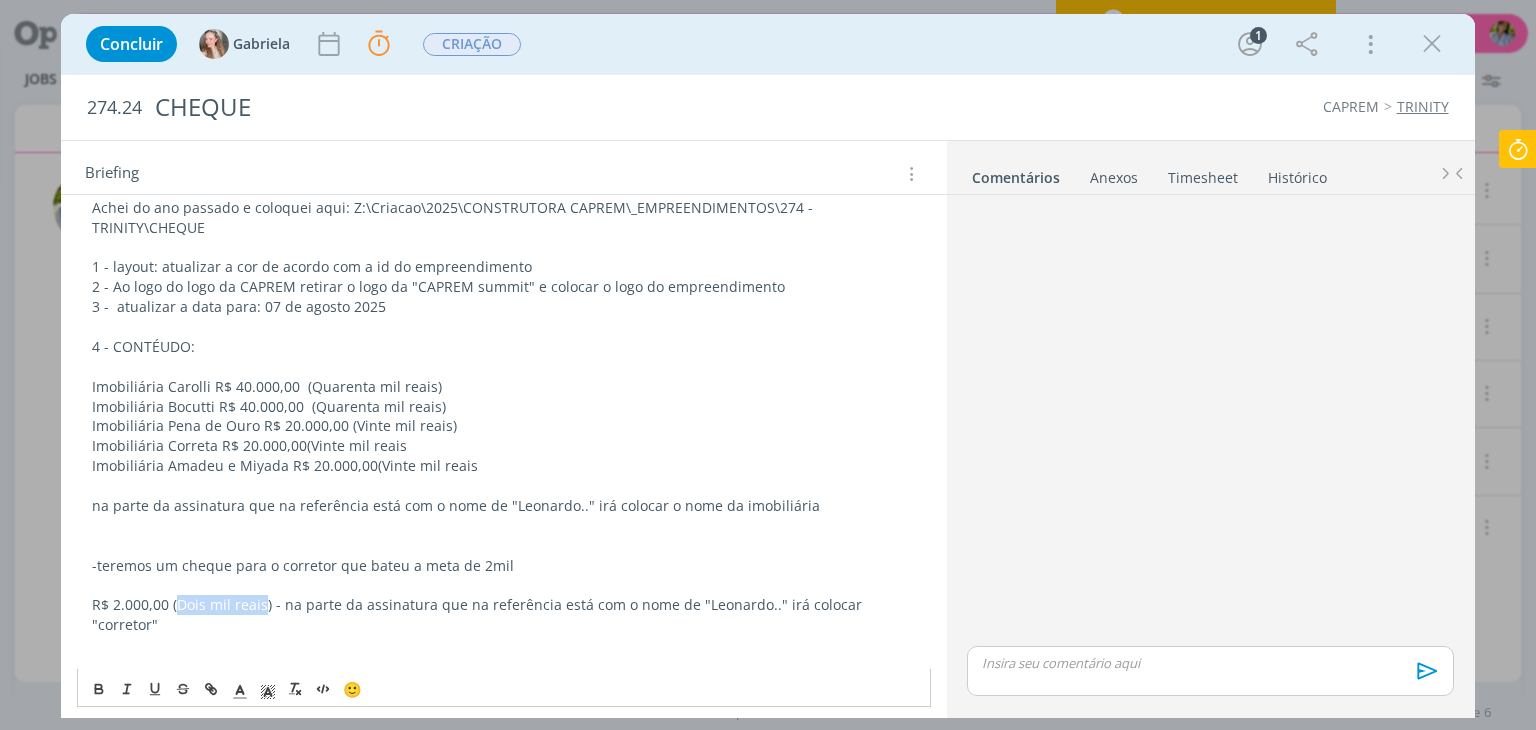 click on "R$ 2.000,00 (Dois mil reais) - na parte da assinatura que na referência está com o nome de "Leonardo.." irá colocar "corretor"" at bounding box center [503, 615] 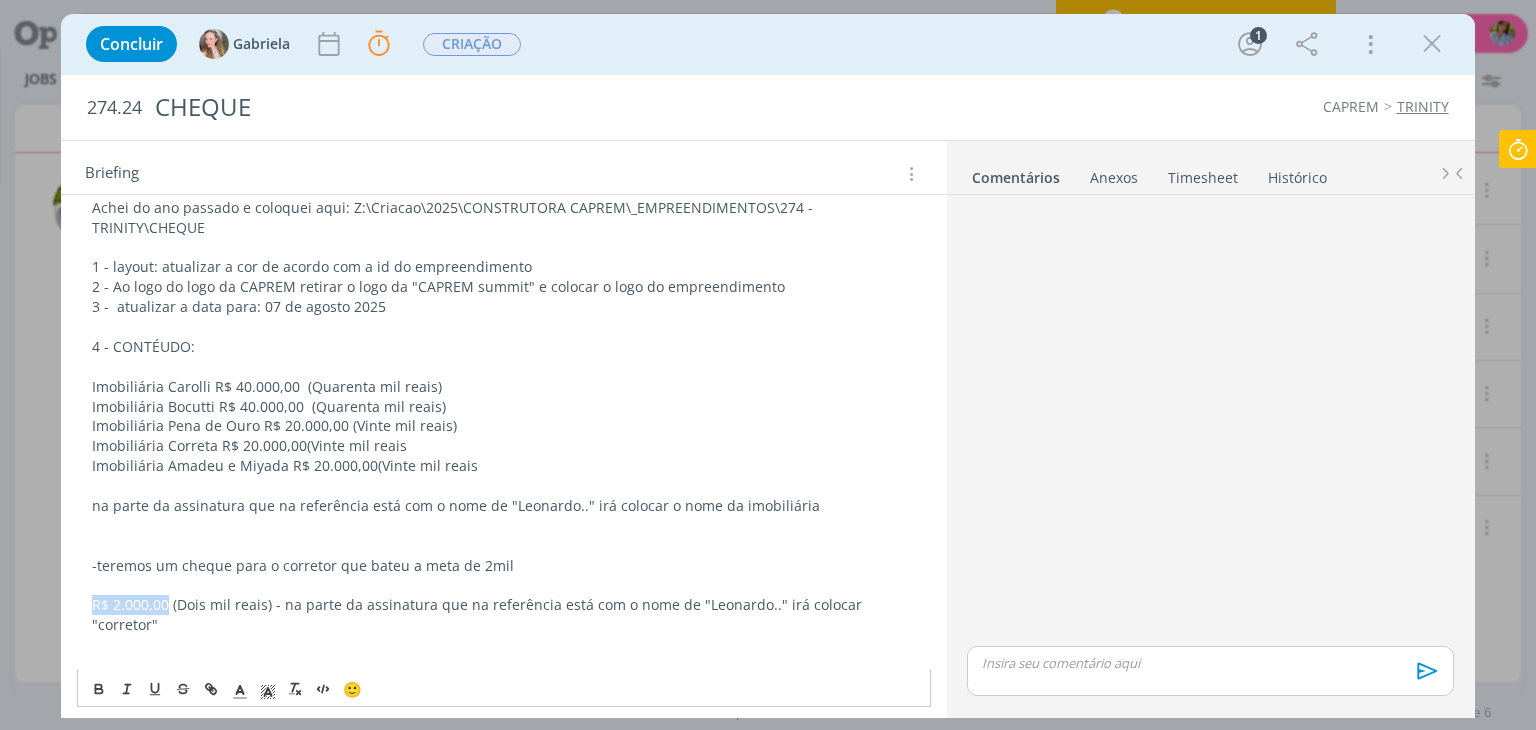 drag, startPoint x: 94, startPoint y: 598, endPoint x: 164, endPoint y: 598, distance: 70 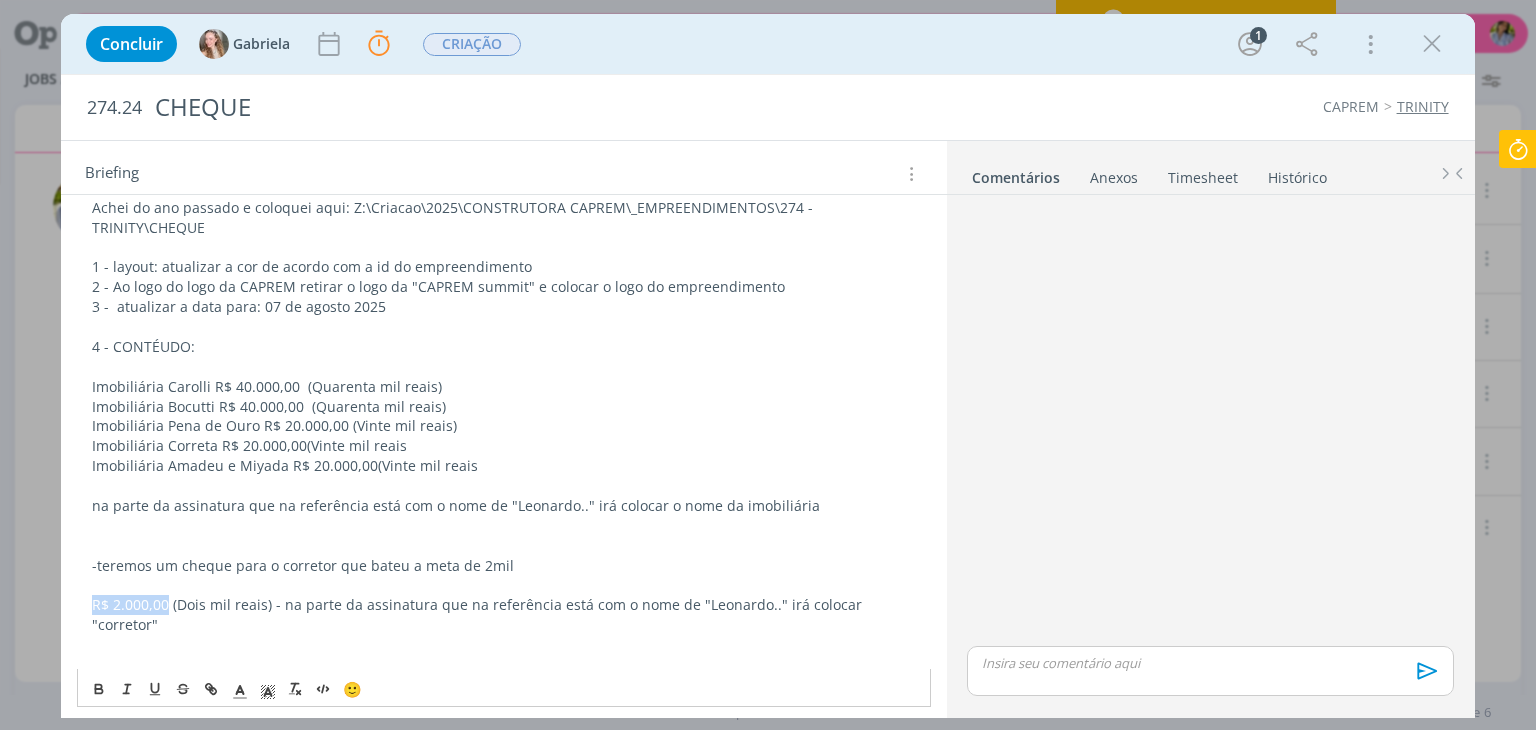 click on "R$ 2.000,00 (Dois mil reais) - na parte da assinatura que na referência está com o nome de "Leonardo.." irá colocar "corretor"" at bounding box center [503, 615] 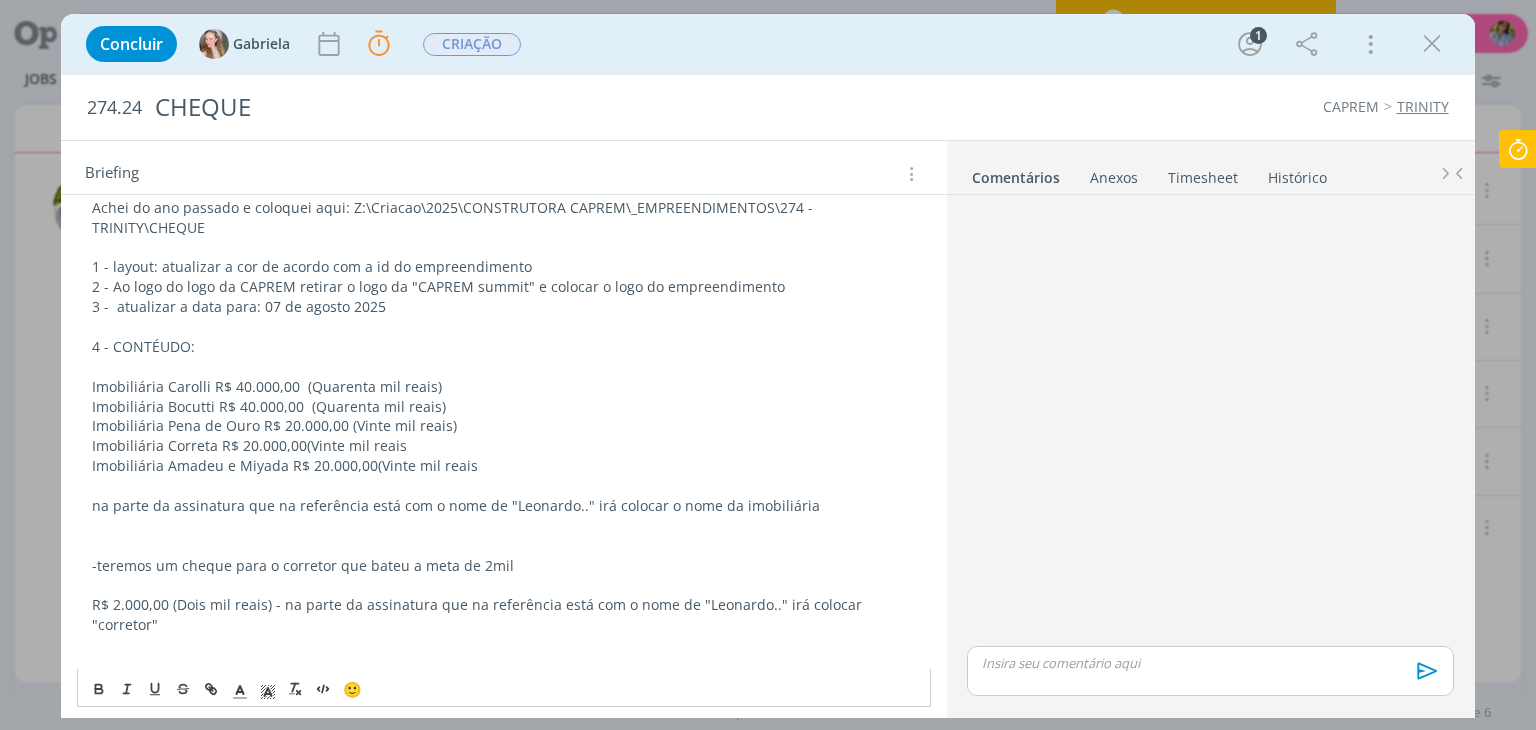 click at bounding box center (503, 645) 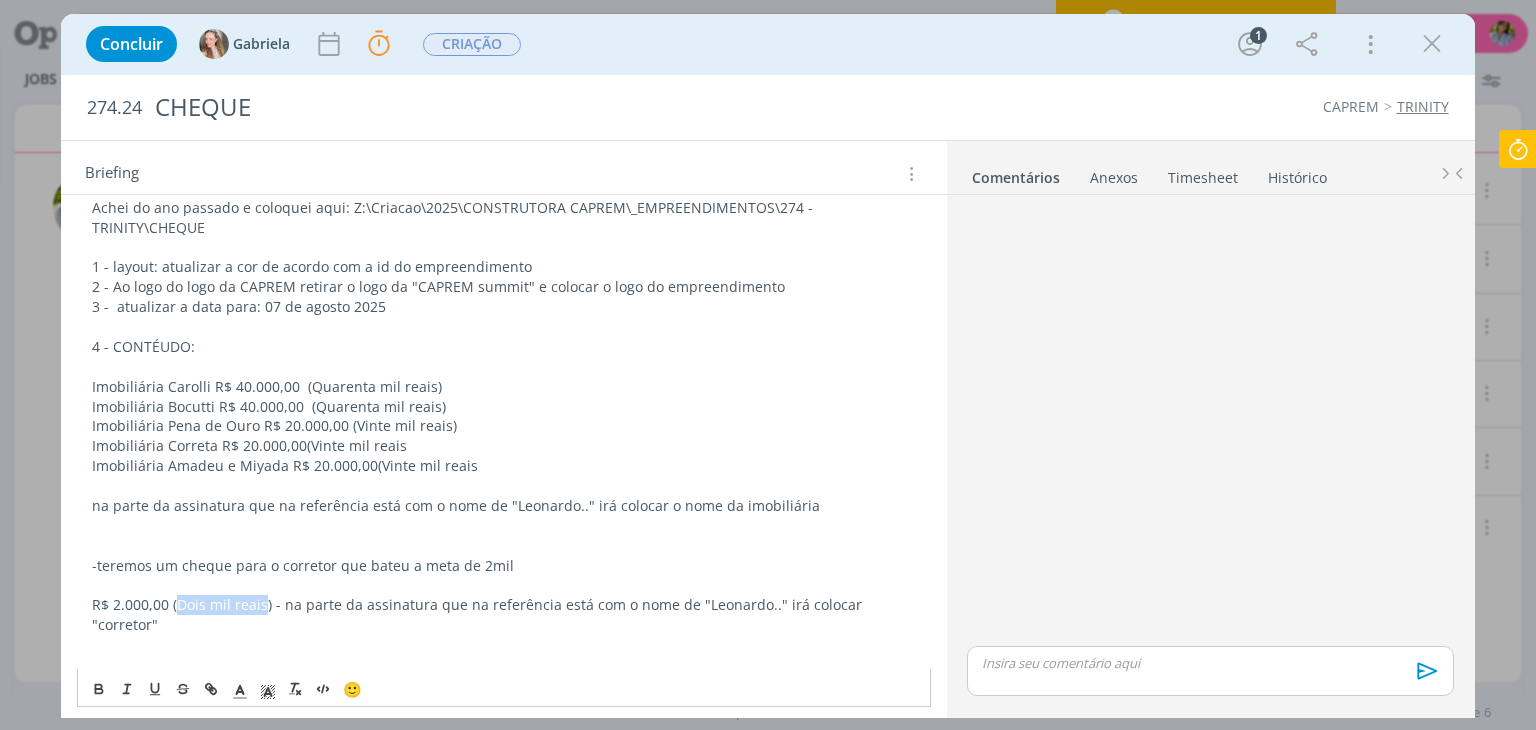 drag, startPoint x: 177, startPoint y: 600, endPoint x: 264, endPoint y: 597, distance: 87.05171 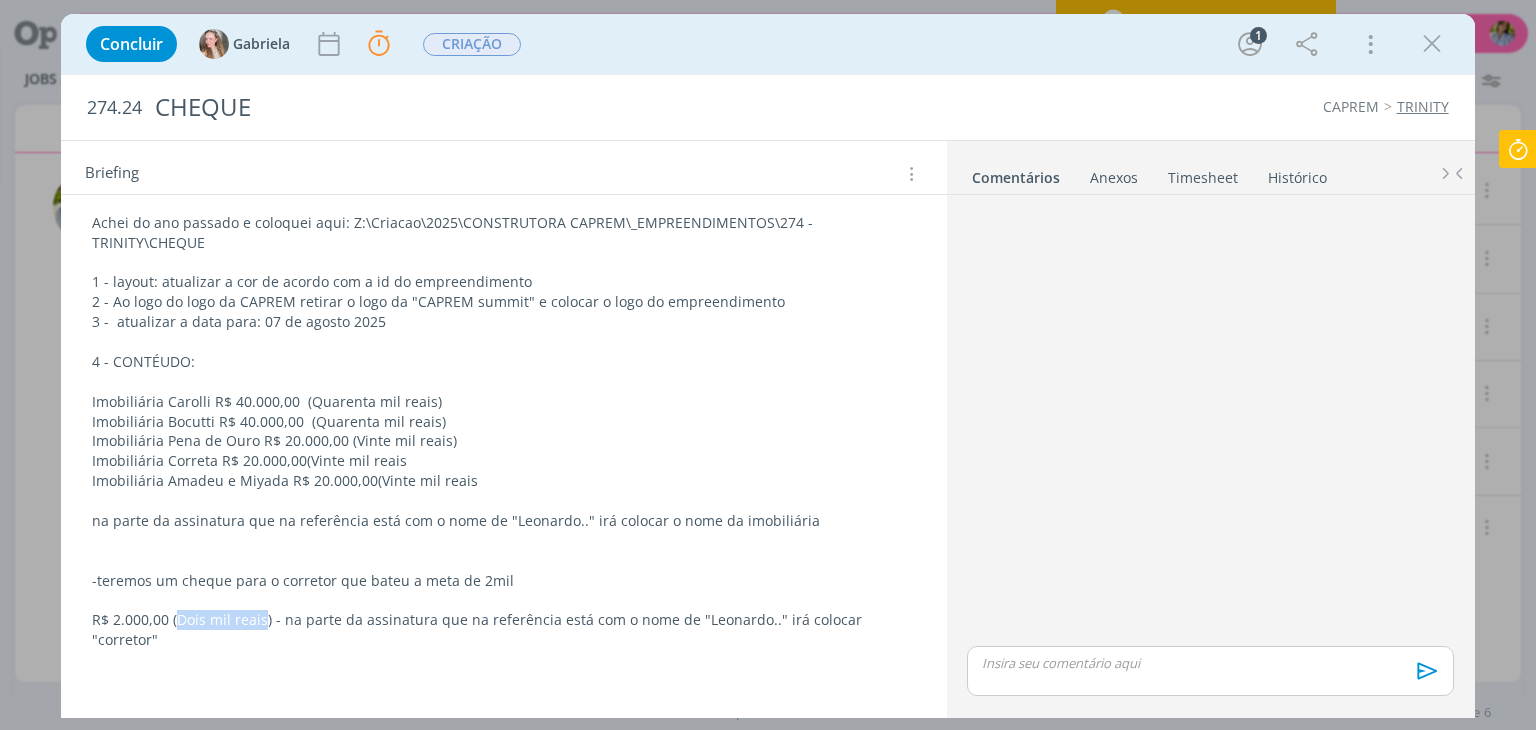 scroll, scrollTop: 359, scrollLeft: 0, axis: vertical 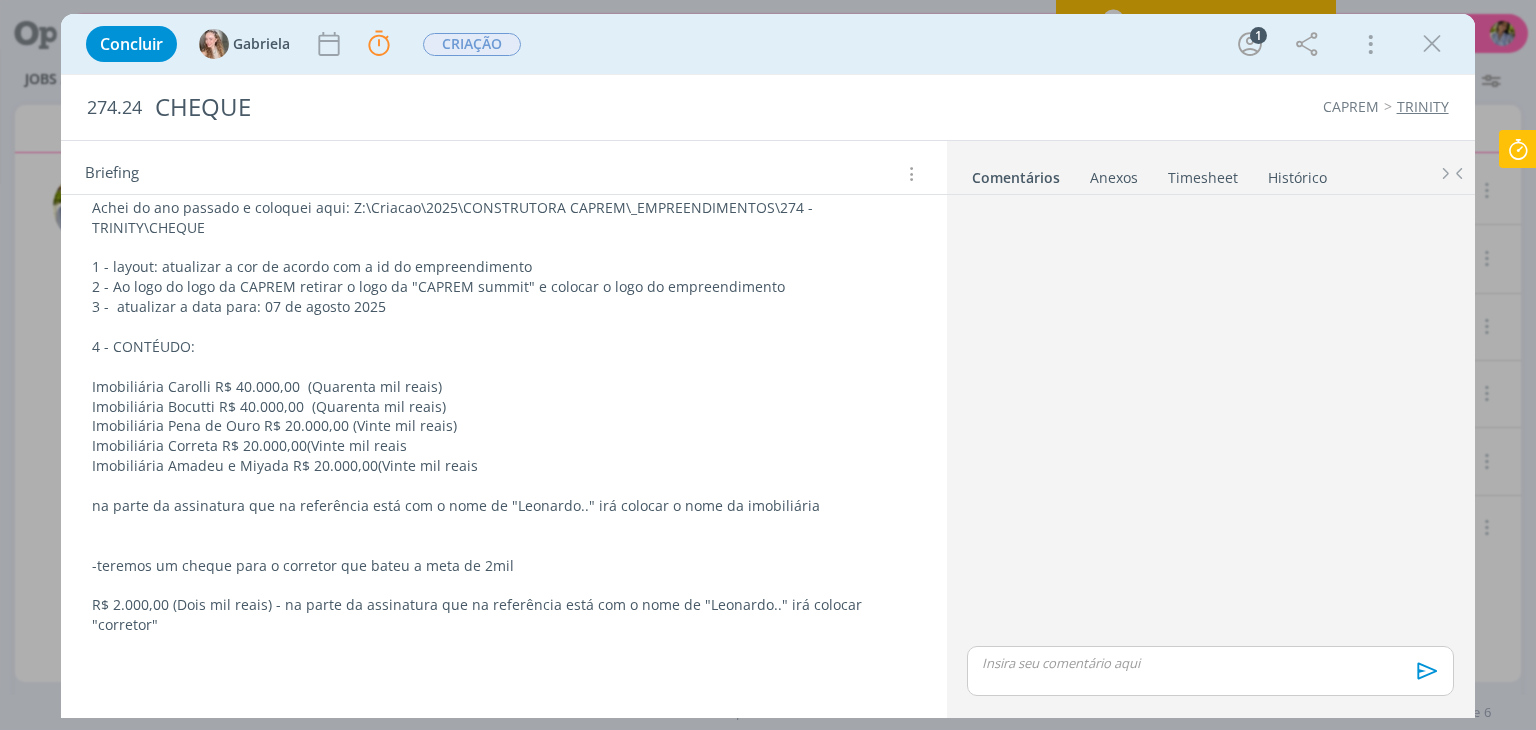 drag, startPoint x: 937, startPoint y: 437, endPoint x: 943, endPoint y: 358, distance: 79.22752 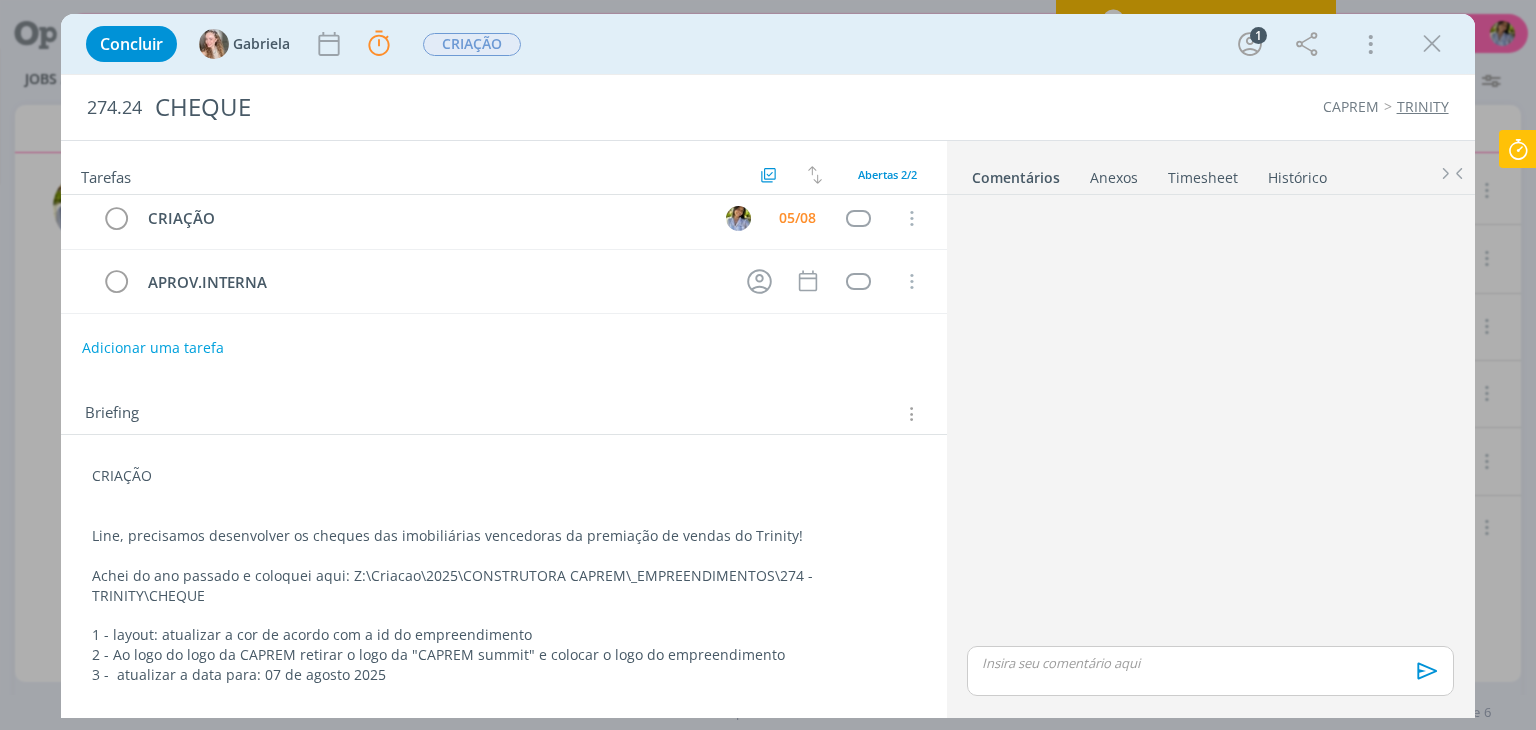 scroll, scrollTop: 0, scrollLeft: 0, axis: both 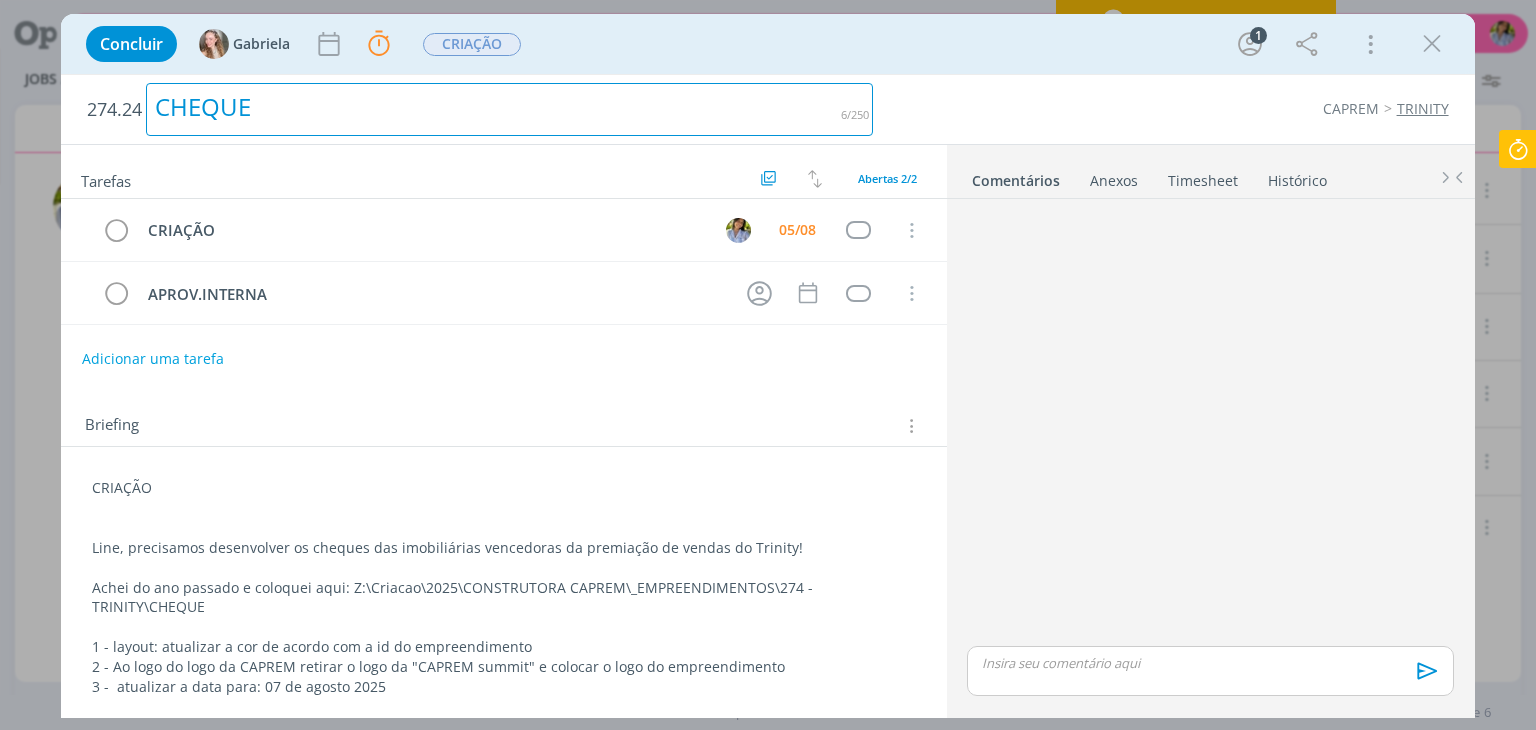click on "CHEQUE" at bounding box center [509, 109] 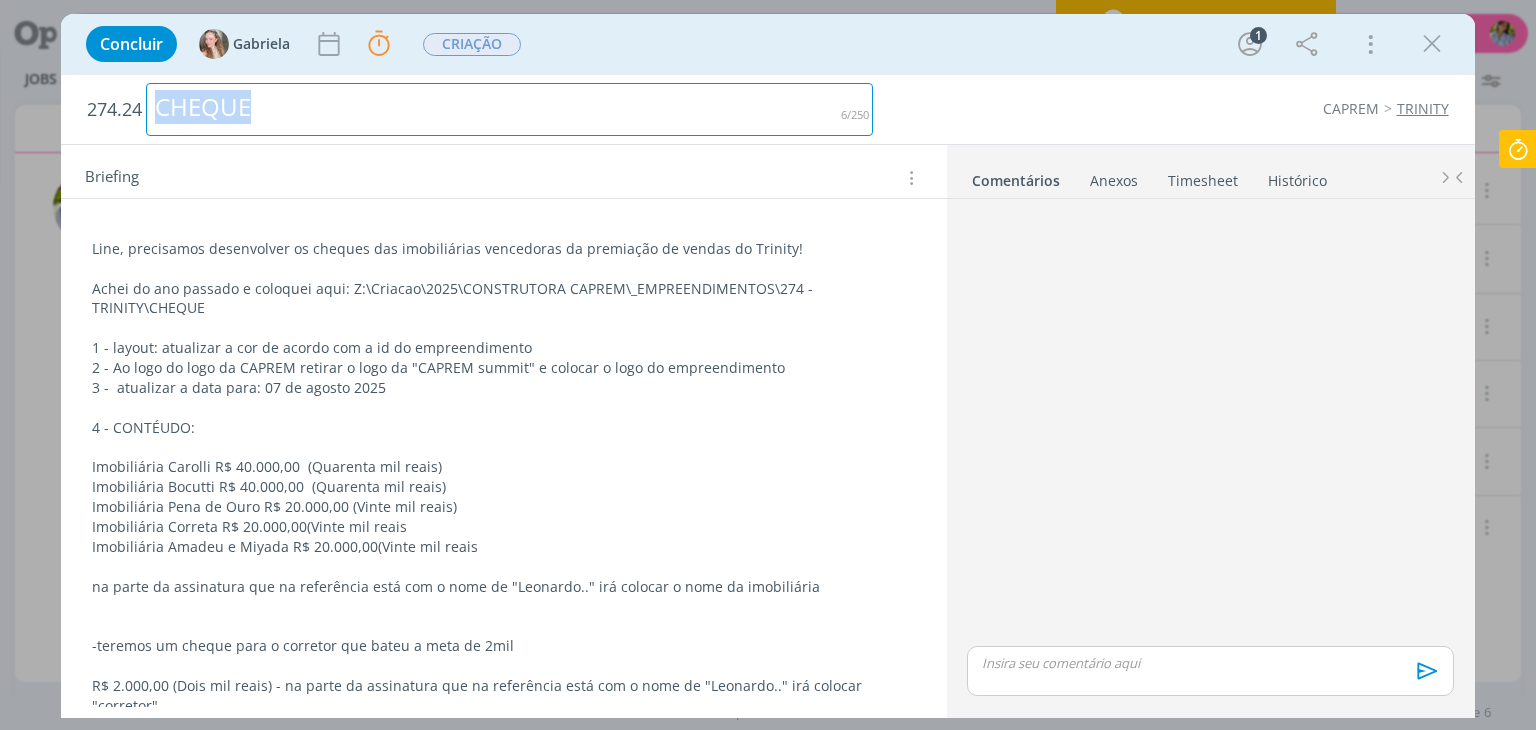 scroll, scrollTop: 354, scrollLeft: 0, axis: vertical 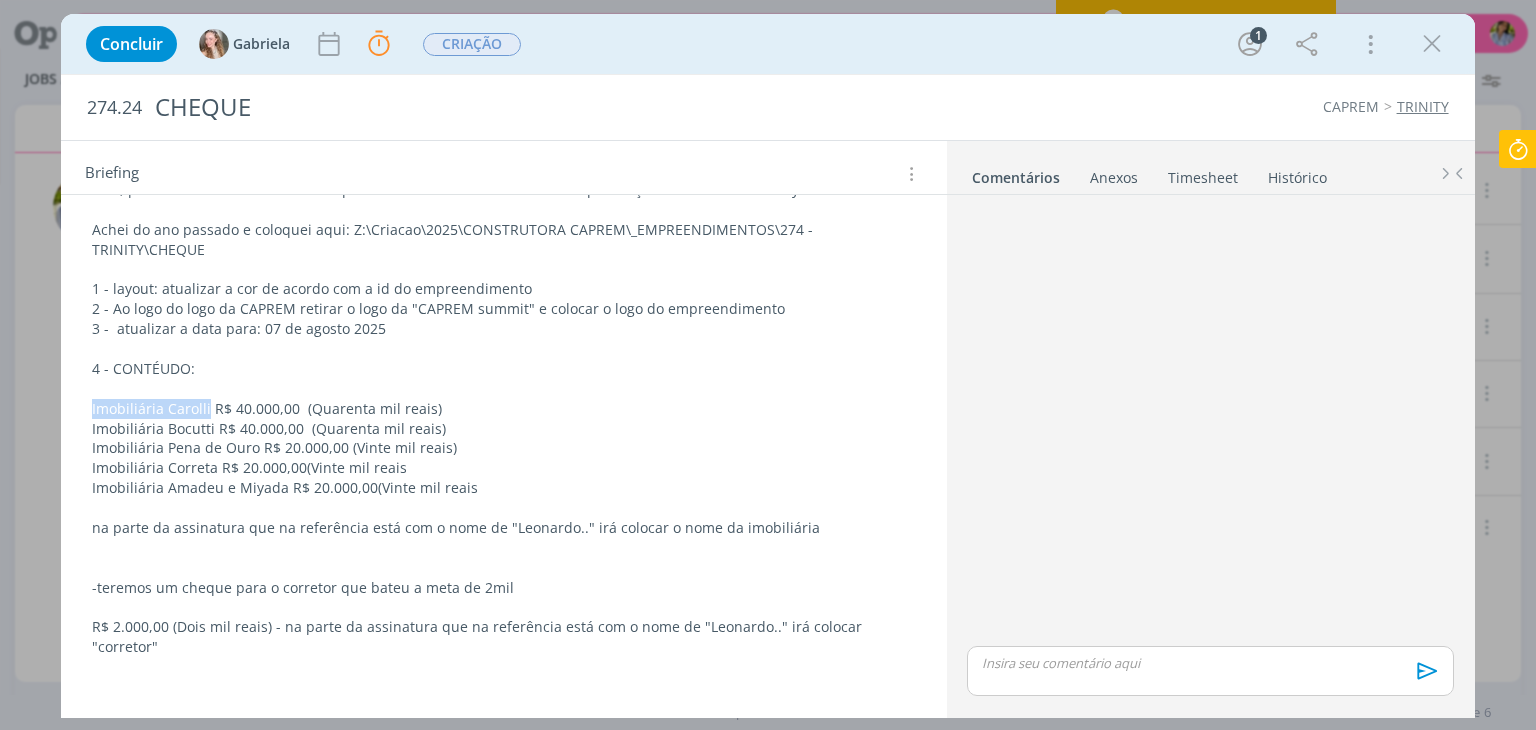drag, startPoint x: 88, startPoint y: 406, endPoint x: 207, endPoint y: 398, distance: 119.26861 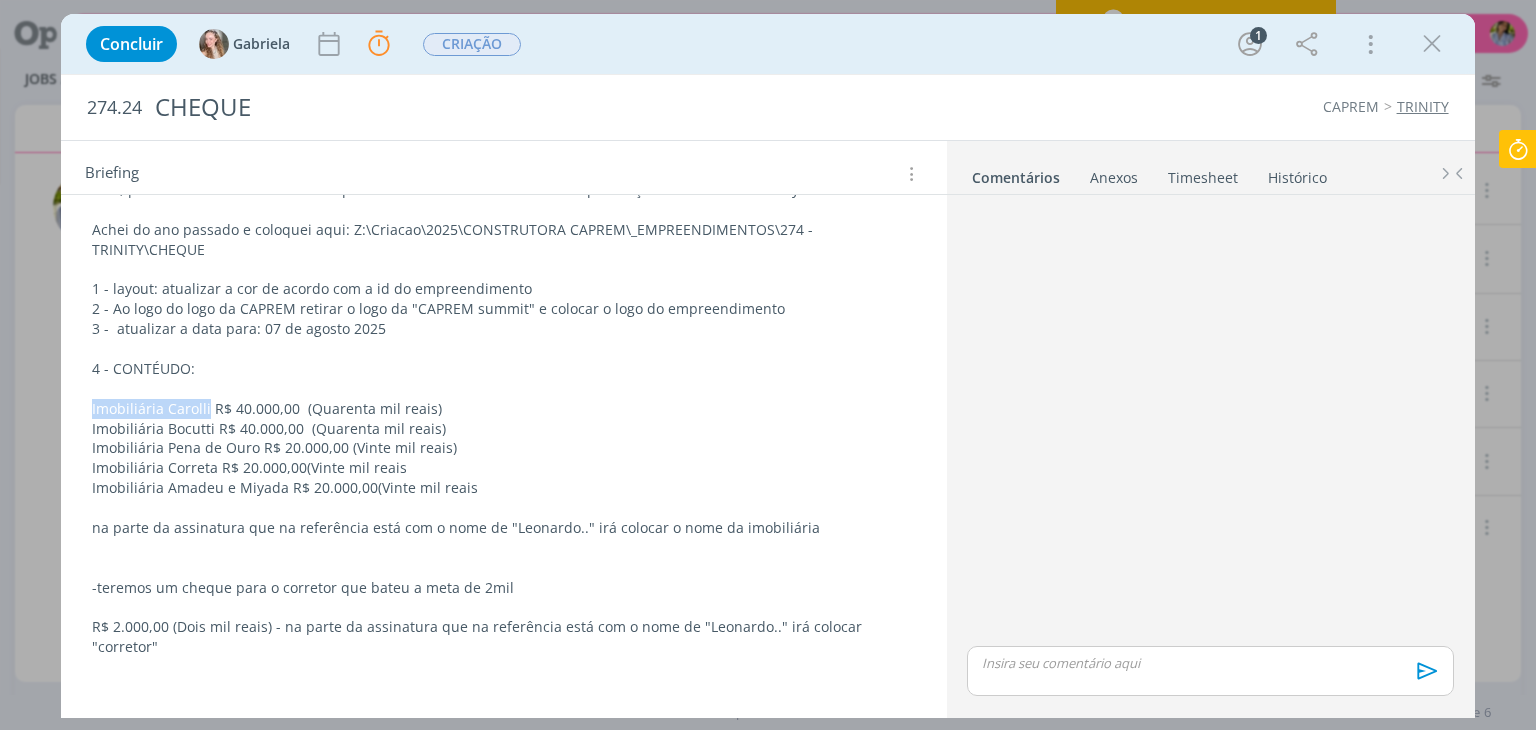 click on "CRIAÇÃO Line, precisamos desenvolver os cheques das imobiliárias vencedoras da premiação de vendas do Trinity! Achei do ano passado e coloquei aqui: Z:\Criacao\2025\CONSTRUTORA CAPREM\_EMPREENDIMENTOS\274 - TRINITY\CHEQUE 1 - layout: atualizar a cor de acordo com a id do empreendimento 2 - Ao logo do logo da CAPREM retirar o logo da "CAPREM summit" e colocar o logo do empreendimento   3 -  atualizar a data para: 07 de agosto 2025 4 - CONTÉUDO: Imobiliária Carolli R$ 40.000,00  (Quarenta mil reais) Imobiliária Bocutti R$ 40.000,00  ( Quarenta mil reais) Imobiliária Pena de Ouro R$ 20.000,00 (Vinte mil reais Imobiliária Correta R$ 20.000,00  (Vinte mil reais Imobiliária Amadeu e Miyada R$ 20.000,00  (Vinte mil reais na parte da assinatura que na referência está com o nome de "Leonardo.." irá colocar o nome da imobiliária -teremos um cheque para o corretor que bateu a meta de 2mil" at bounding box center [503, 428] 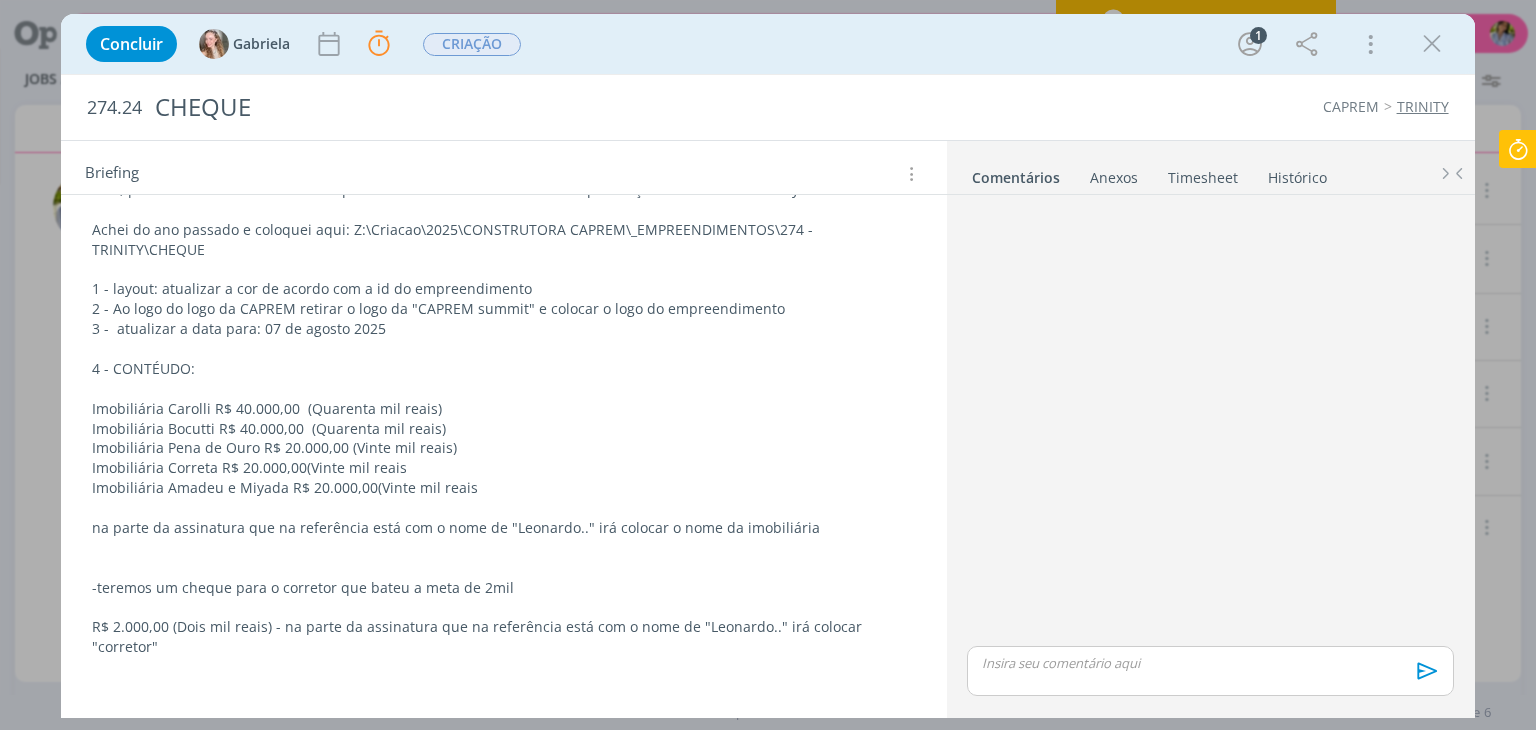click at bounding box center [1518, 149] 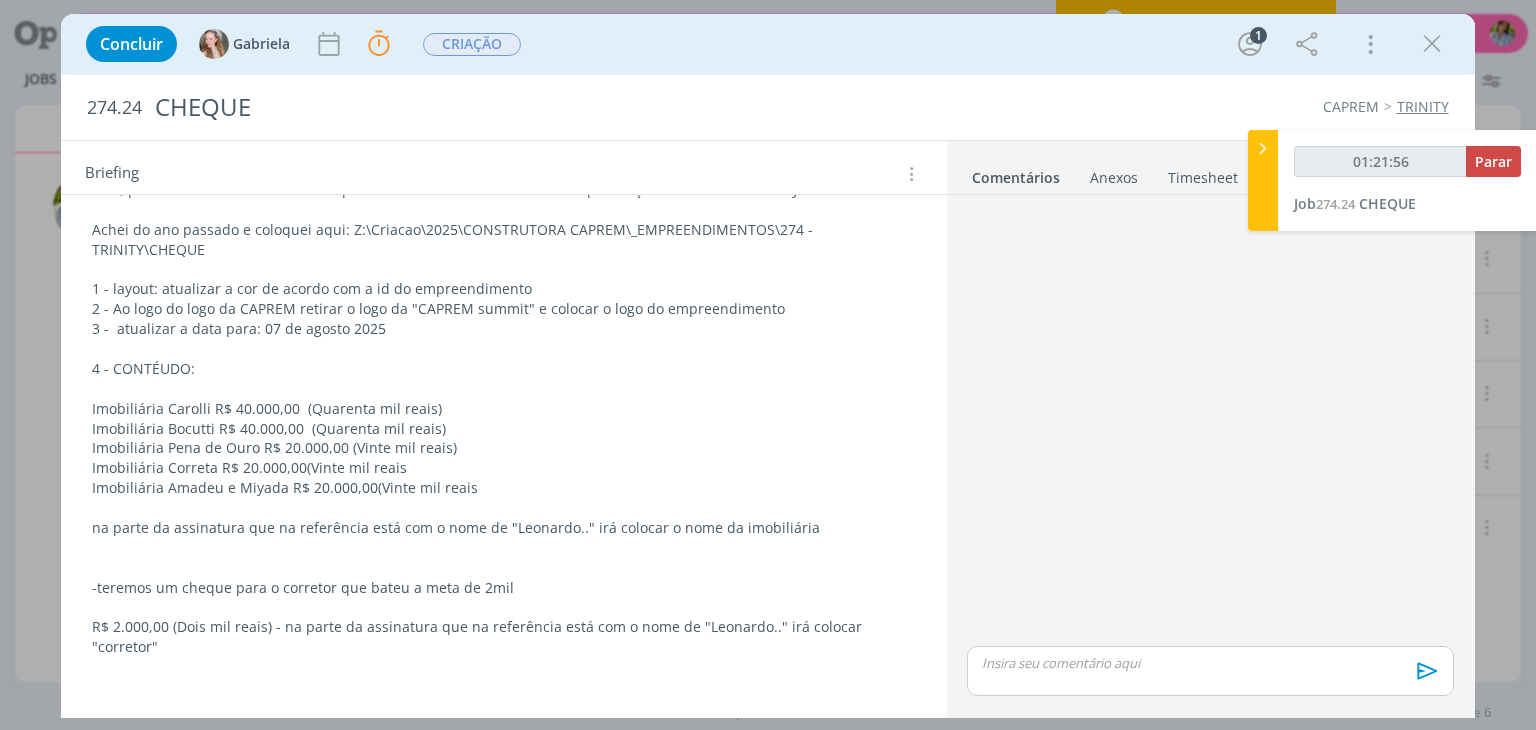 type on "01:21:57" 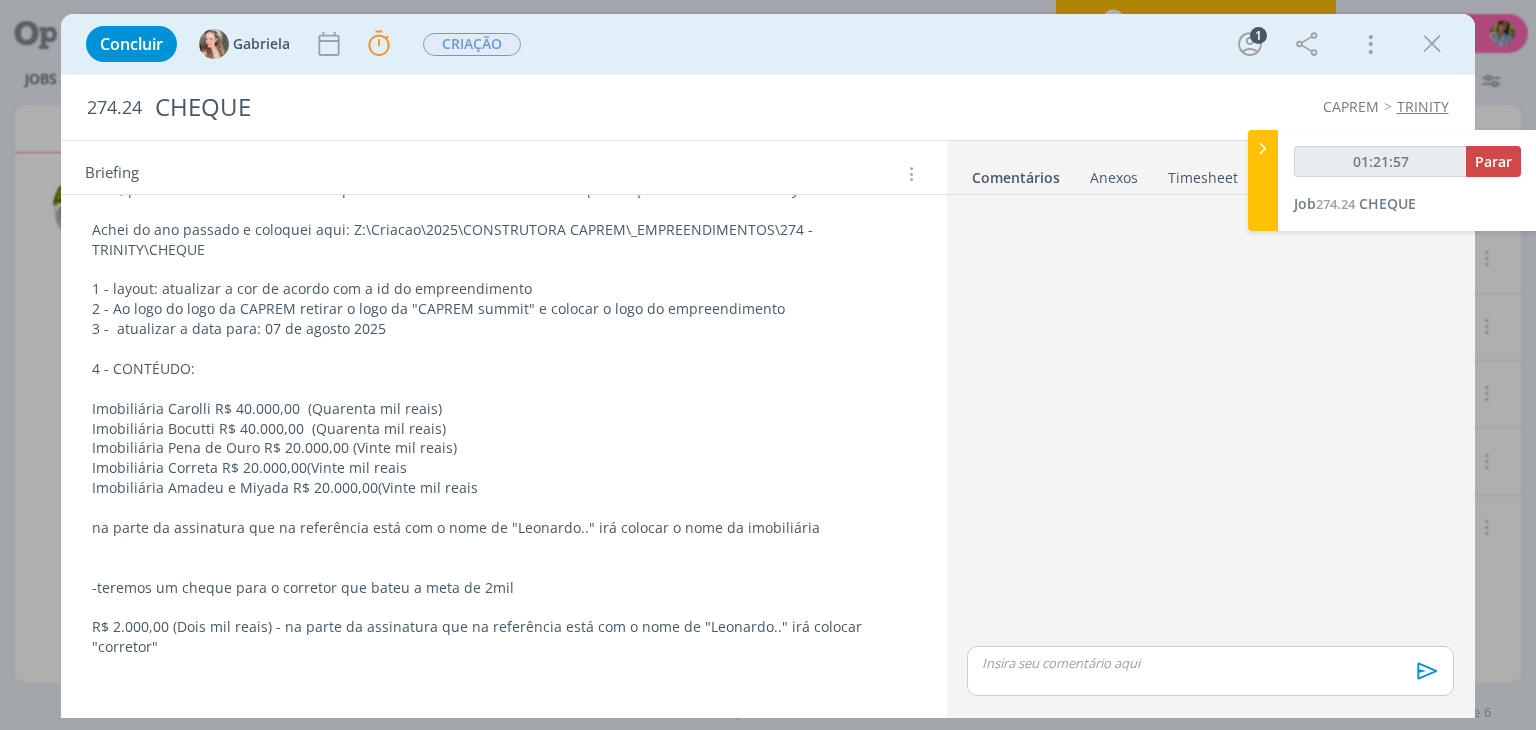 click at bounding box center [1263, 148] 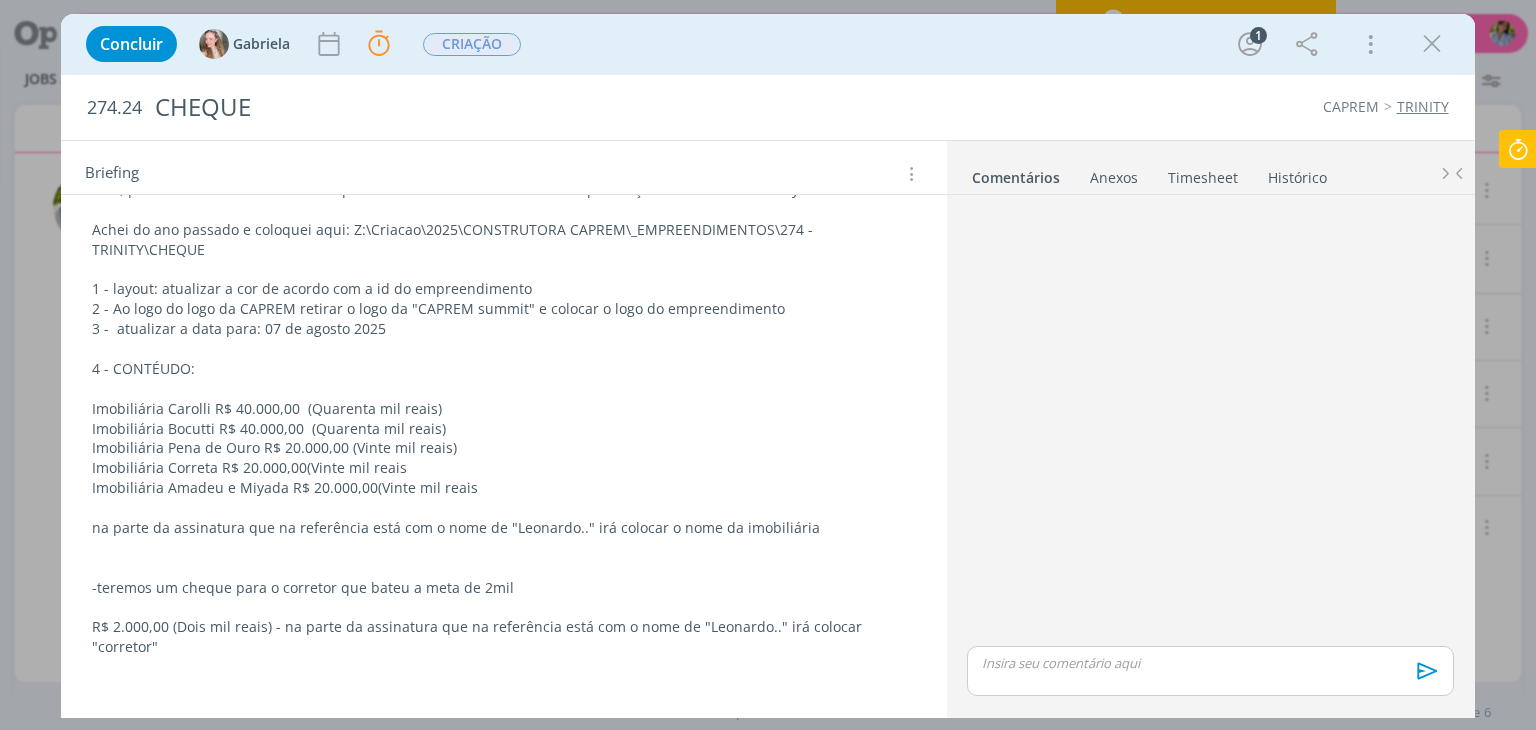scroll, scrollTop: 376, scrollLeft: 0, axis: vertical 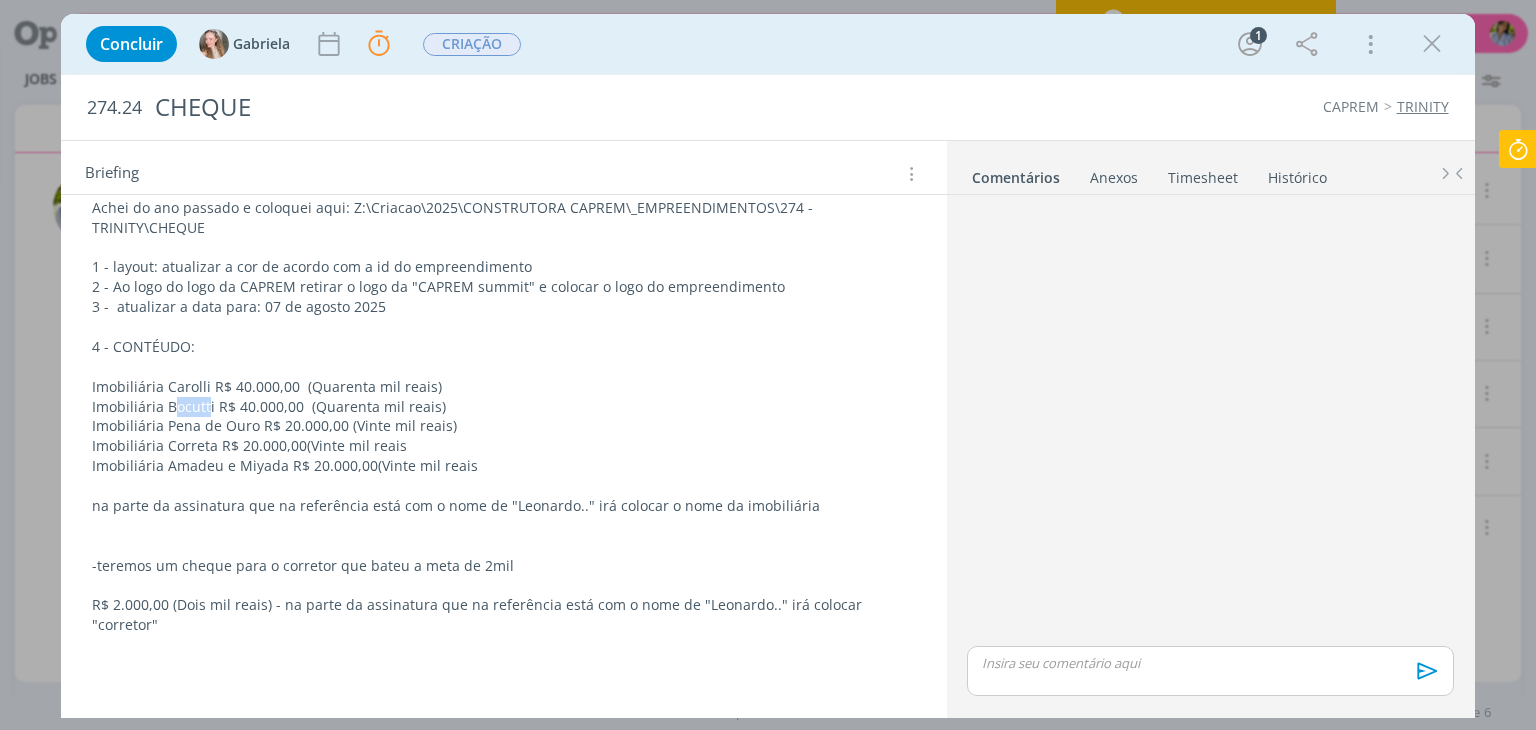 drag, startPoint x: 188, startPoint y: 405, endPoint x: 208, endPoint y: 405, distance: 20 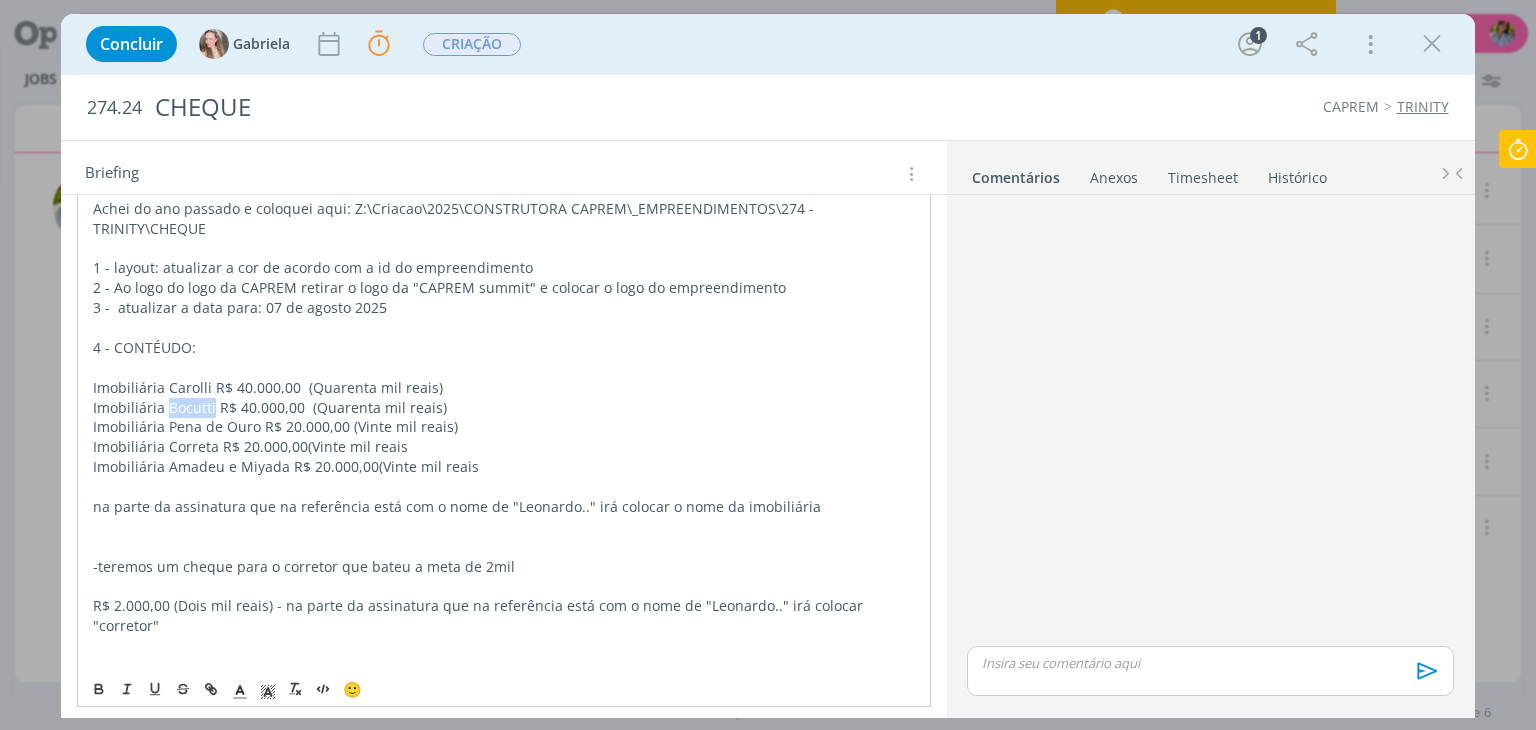 drag, startPoint x: 169, startPoint y: 402, endPoint x: 213, endPoint y: 401, distance: 44.011364 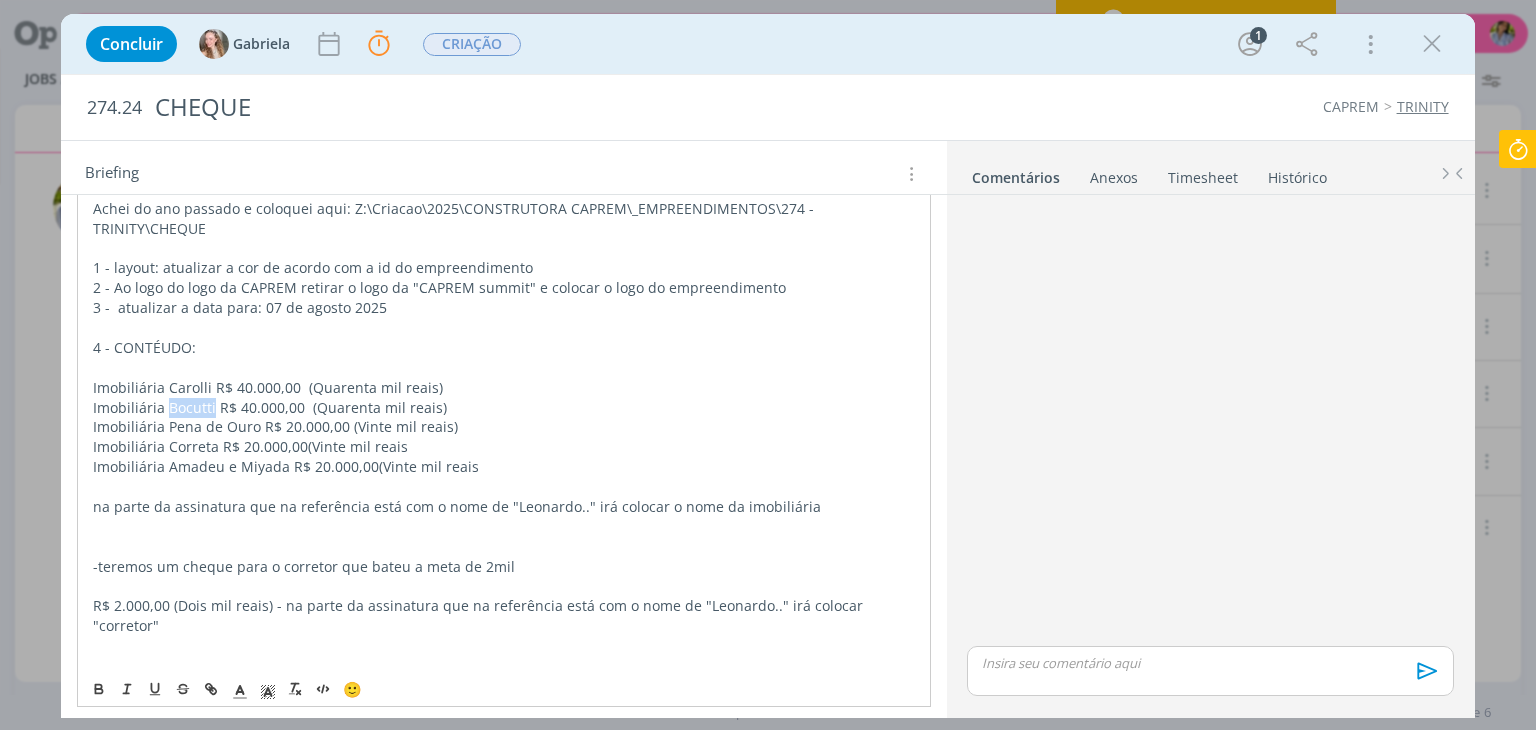 click on "Imobiliária Bocutti R$ 40.000,00  ( Quarenta mil reais)" at bounding box center (503, 408) 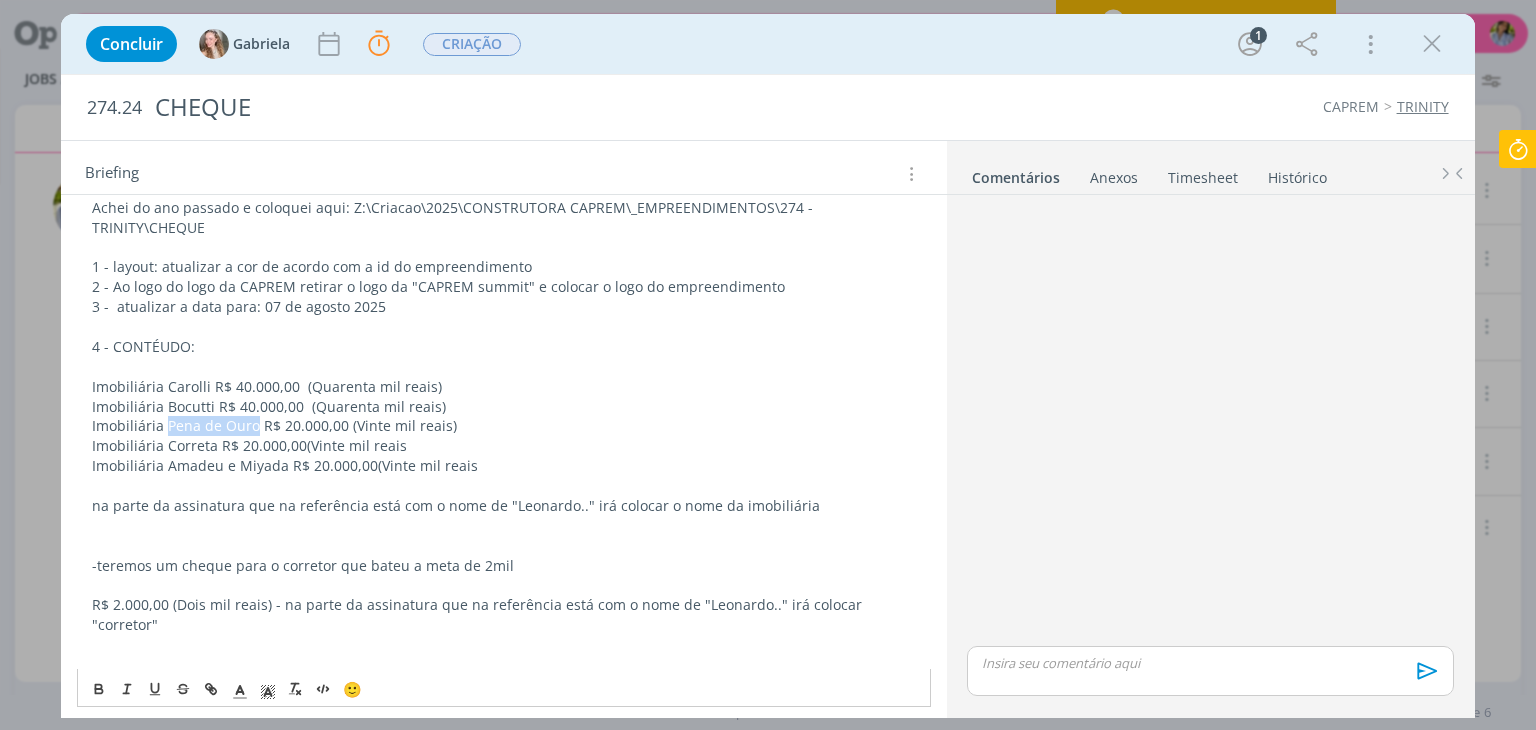 drag, startPoint x: 167, startPoint y: 424, endPoint x: 255, endPoint y: 426, distance: 88.02273 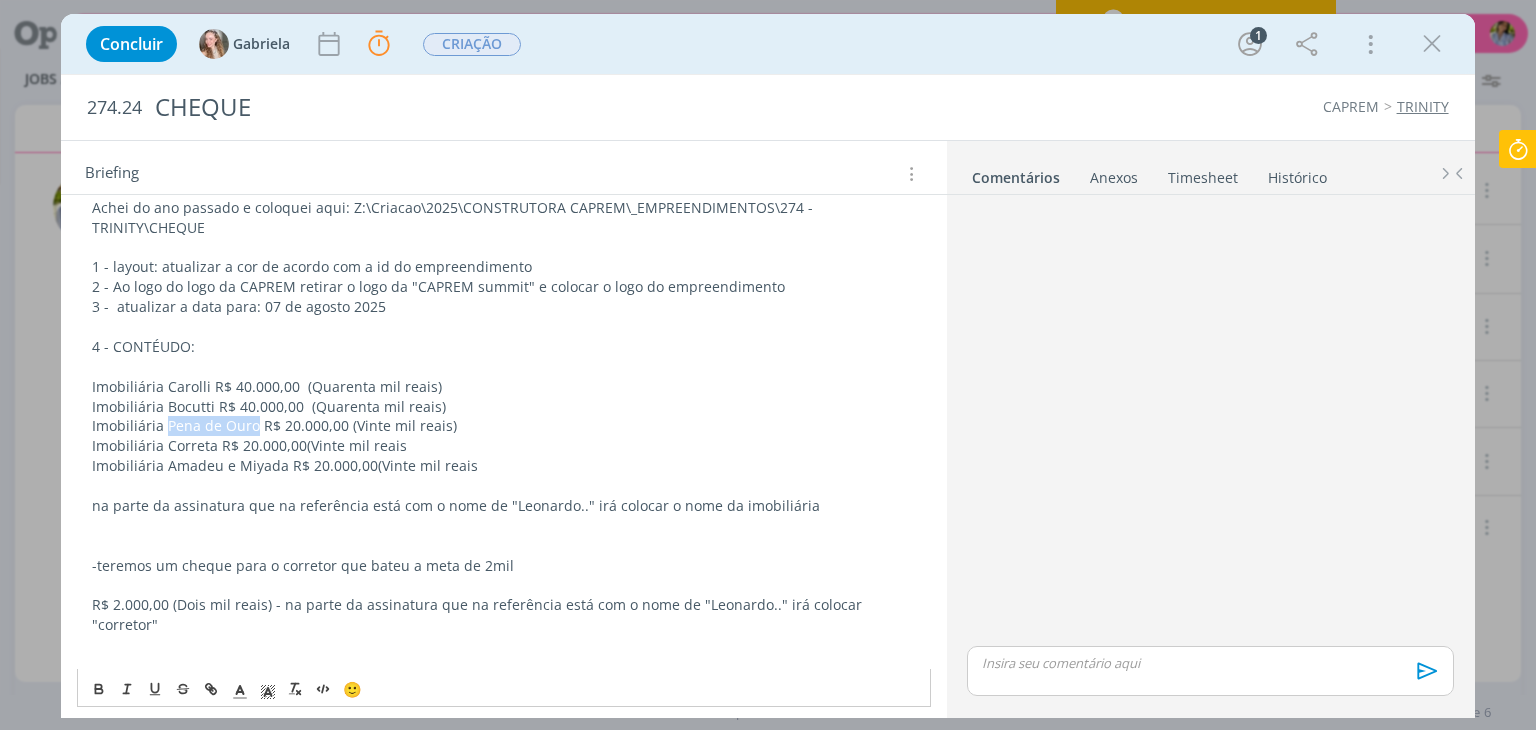 click on "Imobiliária Pena de Ouro R$ 20.000,00 (Vinte mil reais)" at bounding box center (503, 426) 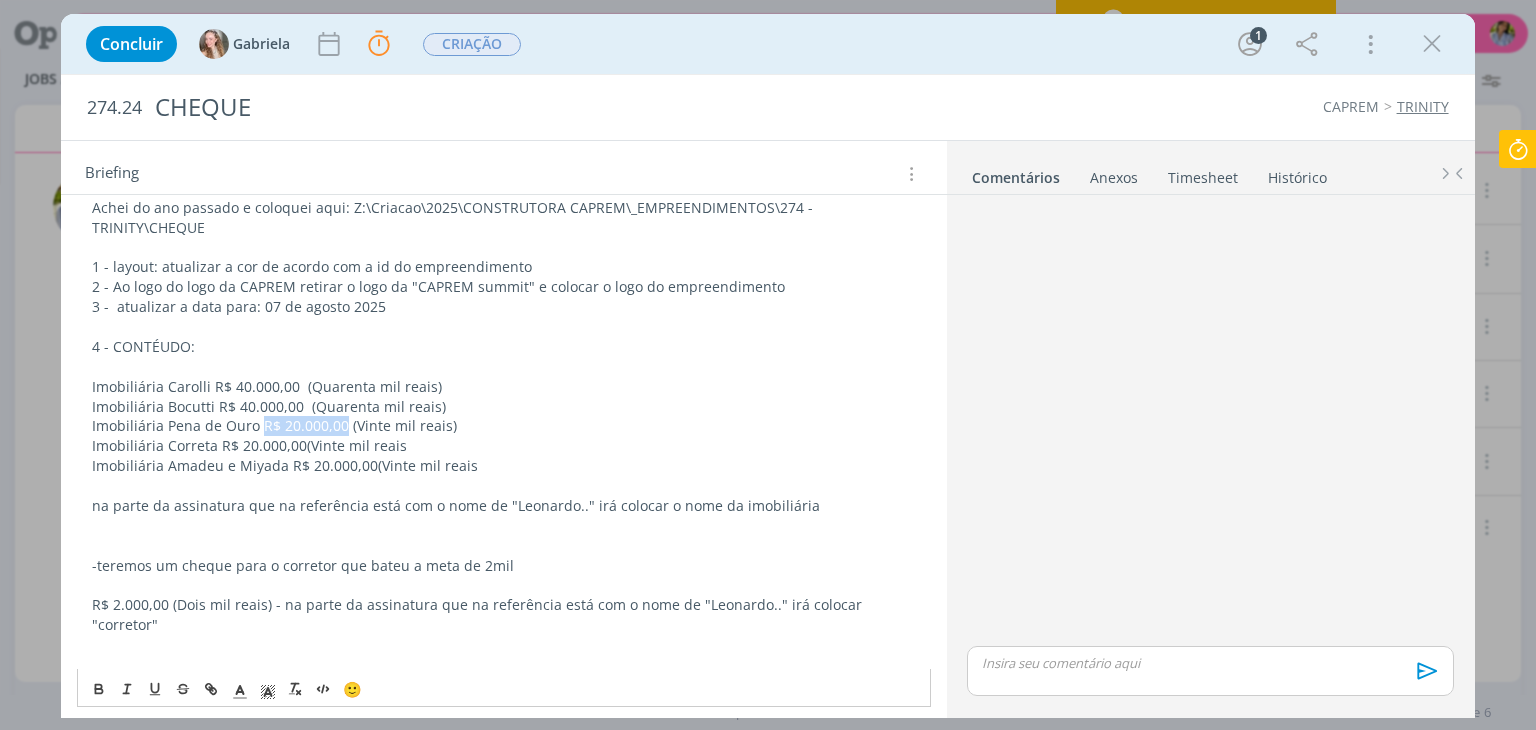 drag, startPoint x: 260, startPoint y: 421, endPoint x: 339, endPoint y: 428, distance: 79.30952 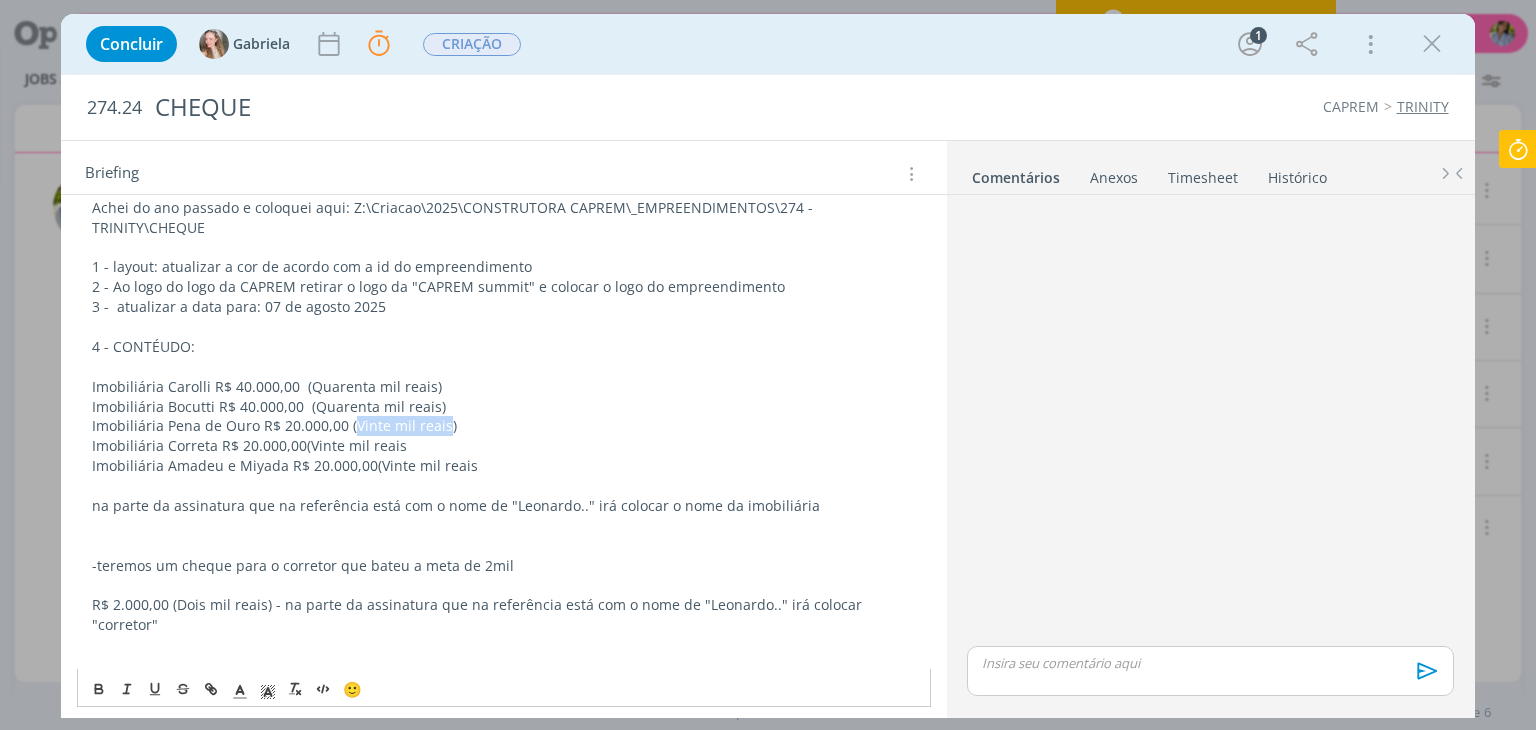 drag, startPoint x: 353, startPoint y: 422, endPoint x: 448, endPoint y: 429, distance: 95.257545 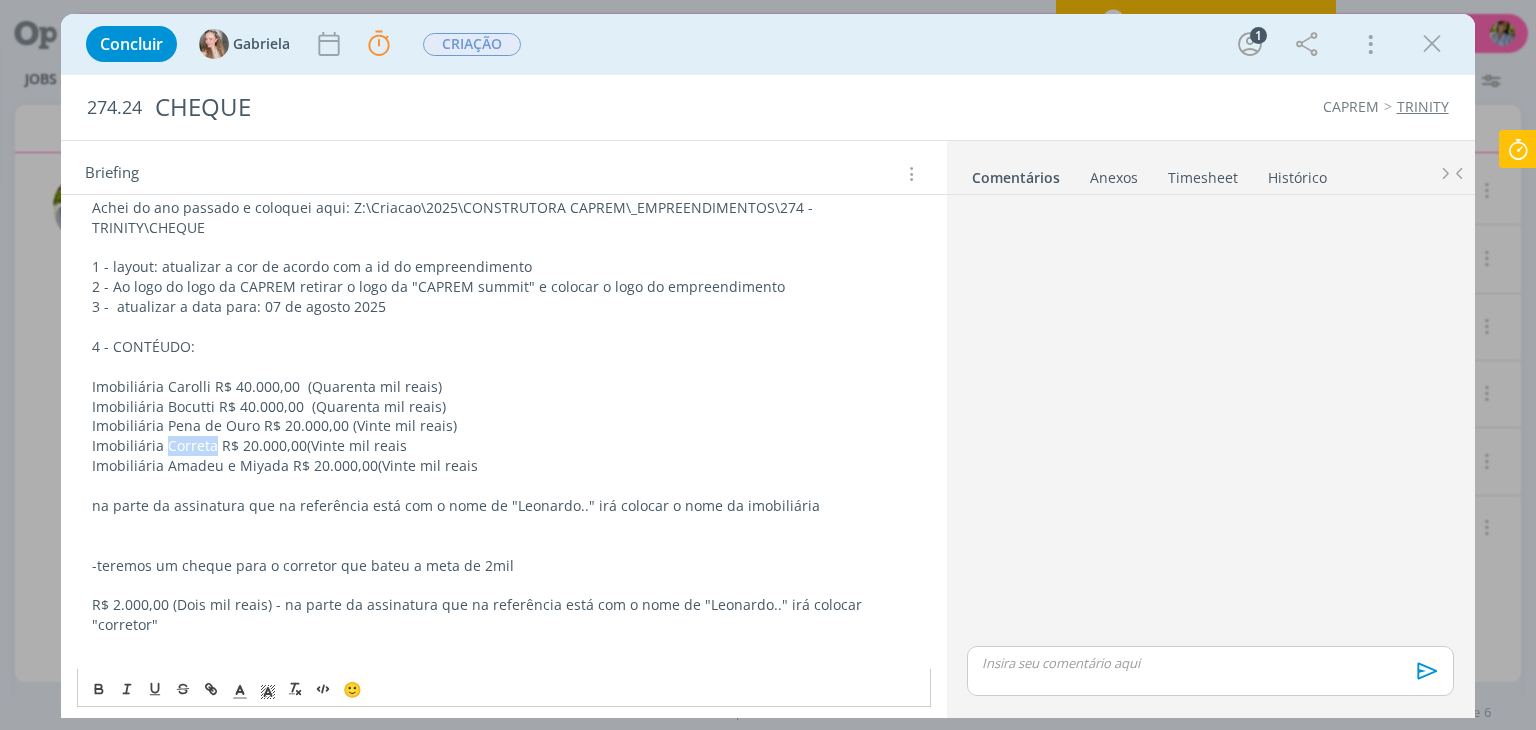 drag, startPoint x: 167, startPoint y: 443, endPoint x: 214, endPoint y: 449, distance: 47.38143 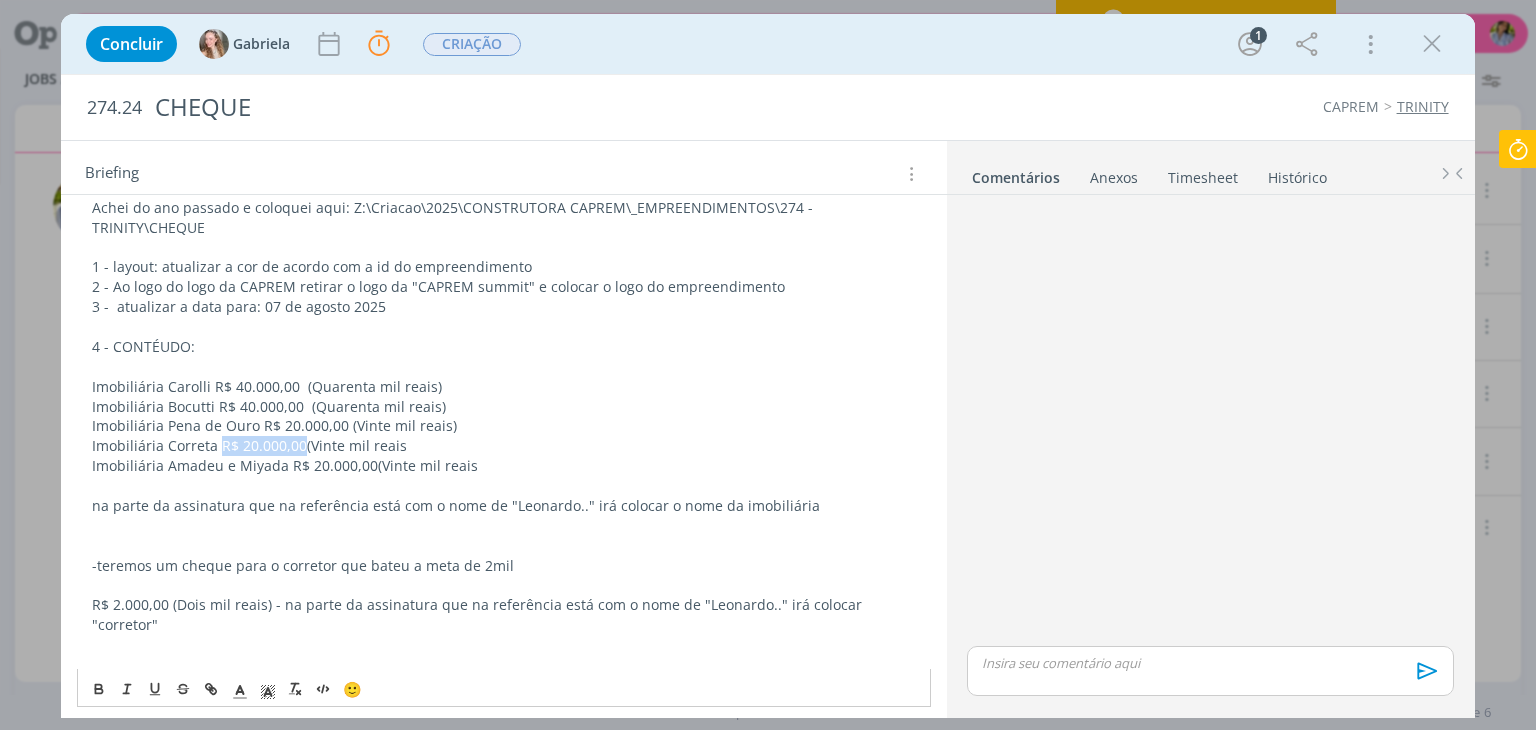 drag, startPoint x: 220, startPoint y: 444, endPoint x: 299, endPoint y: 444, distance: 79 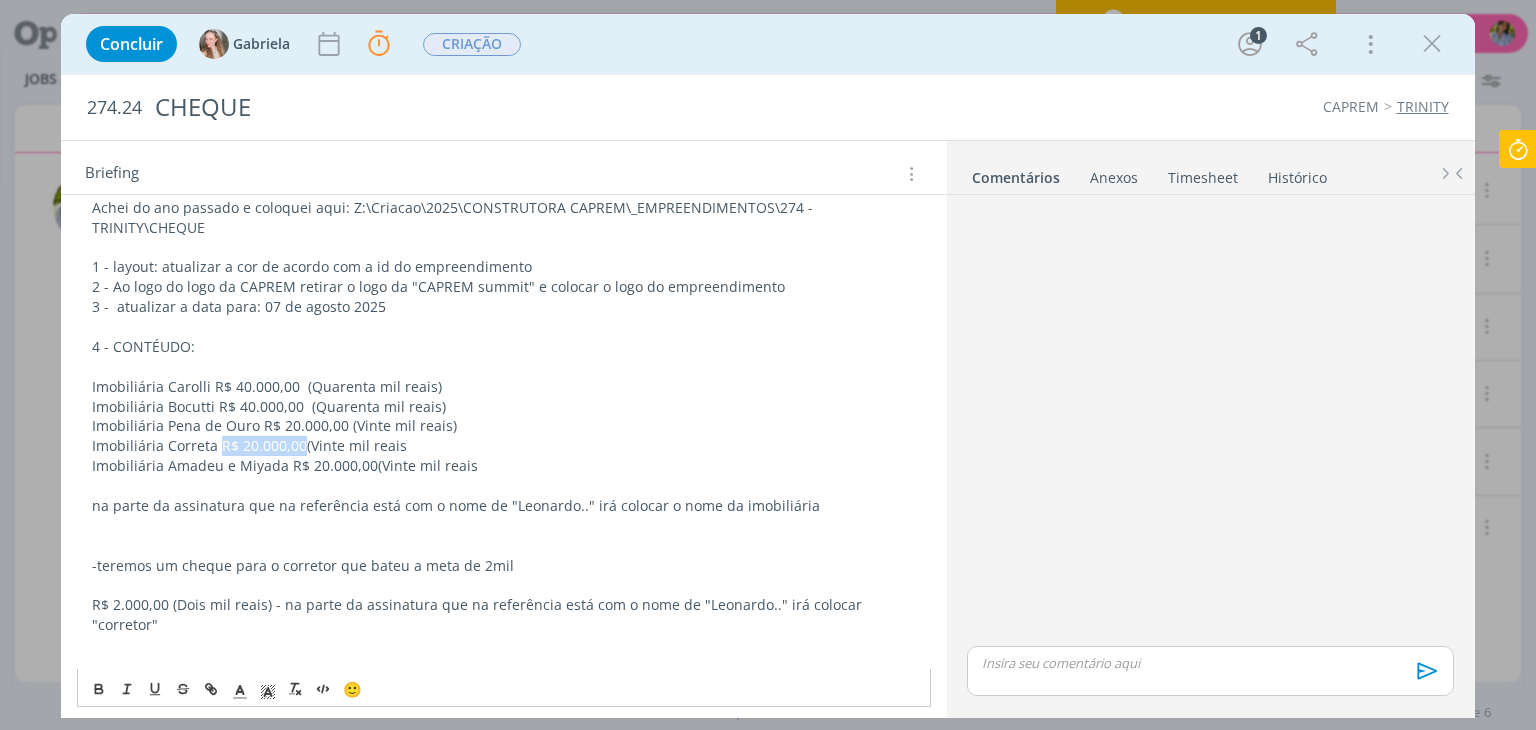 click on "Imobiliária Correta R$ 20.000,00  (Vinte mil reais)" at bounding box center [503, 446] 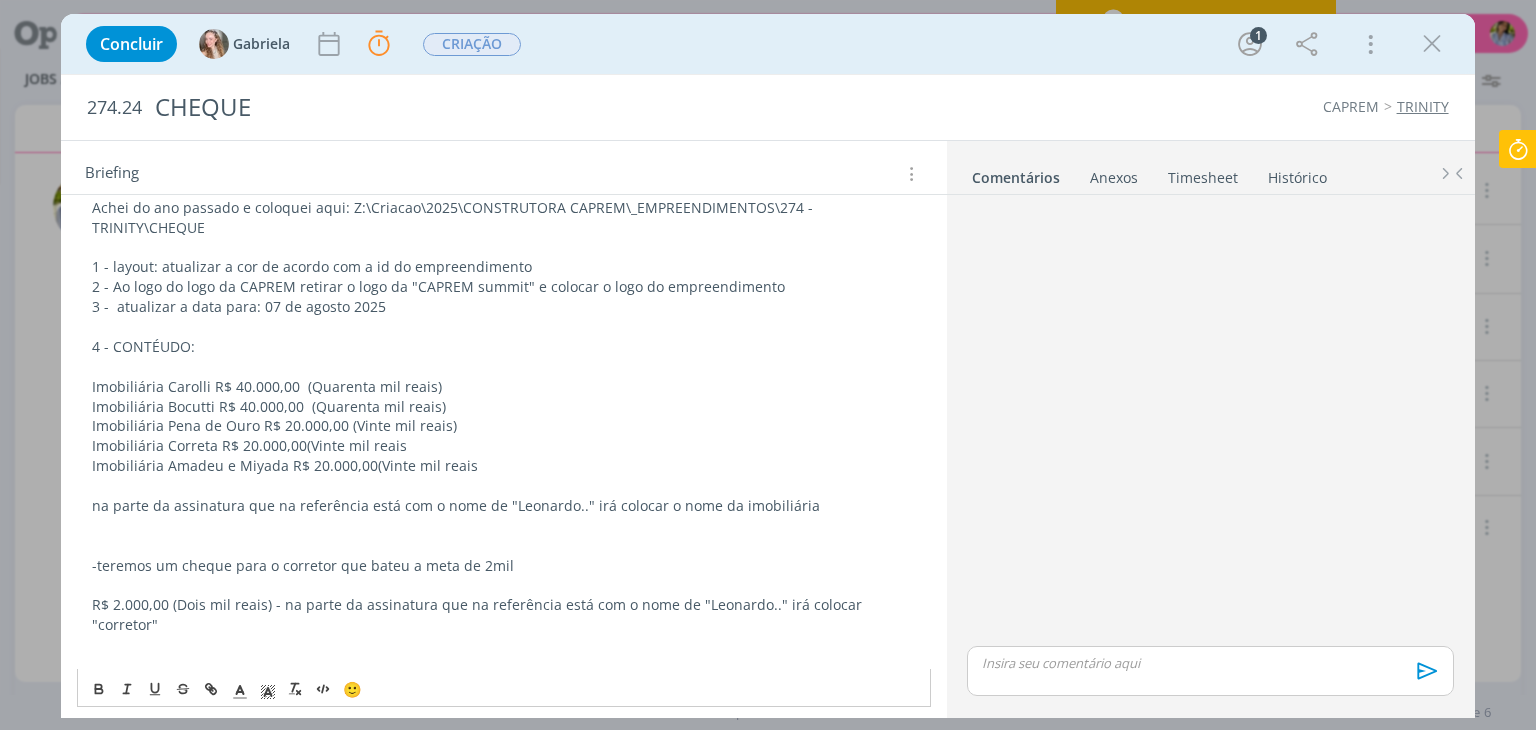 click on "Imobiliária Correta R$ 20.000,00  (Vinte mil reais)" at bounding box center (503, 446) 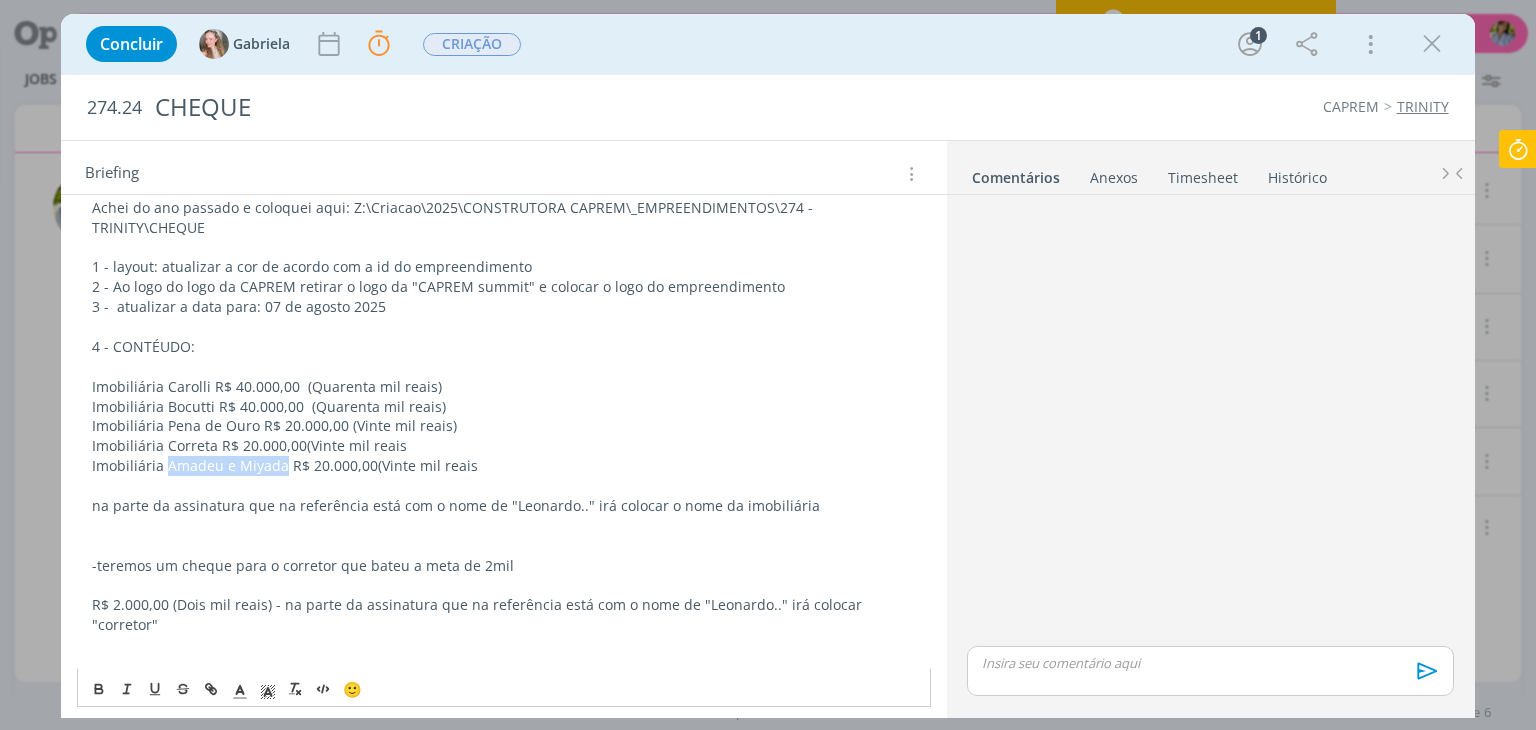 drag, startPoint x: 165, startPoint y: 461, endPoint x: 280, endPoint y: 468, distance: 115.212845 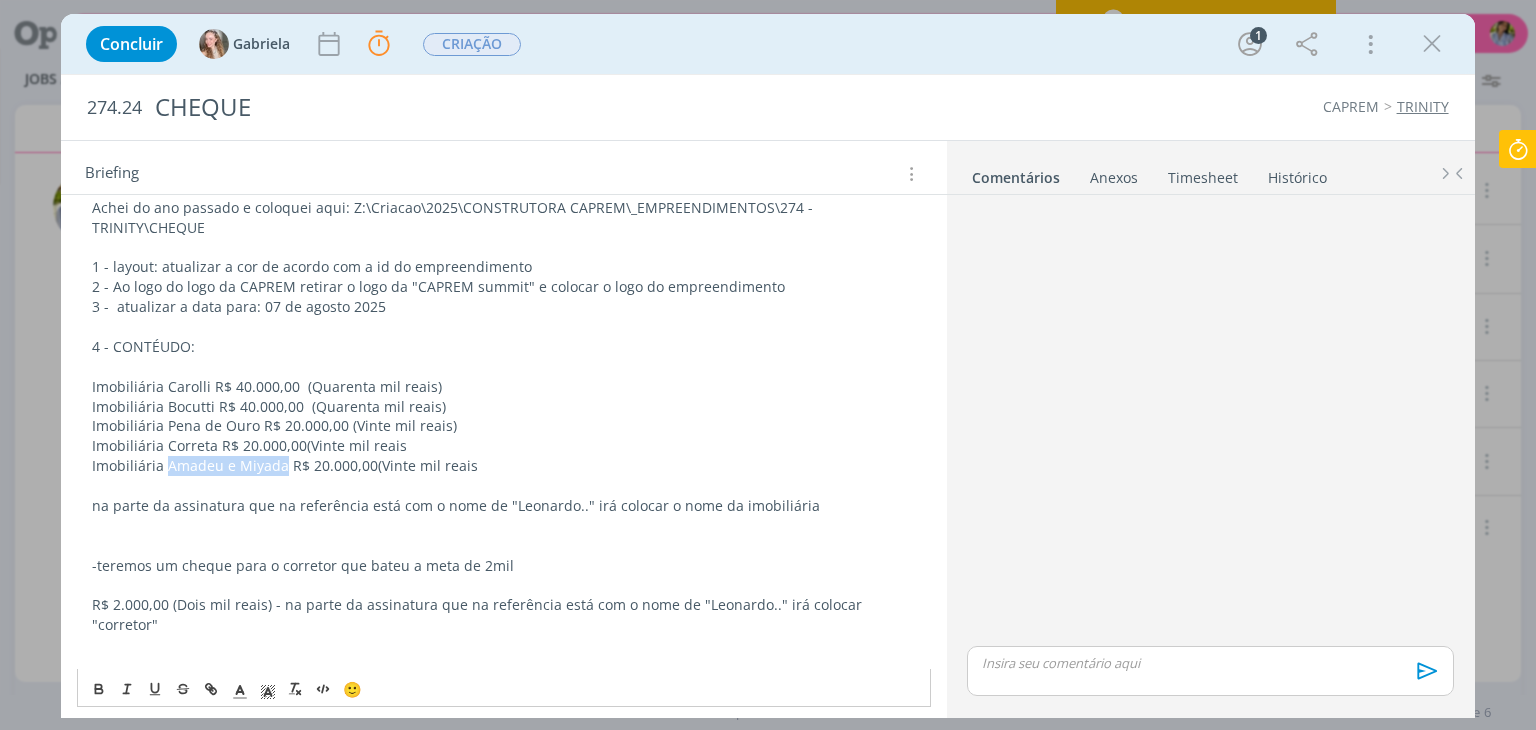 click on "Imobiliária Amadeu e Miyada R$ 20.000,00  (Vinte mil reais)" at bounding box center (503, 466) 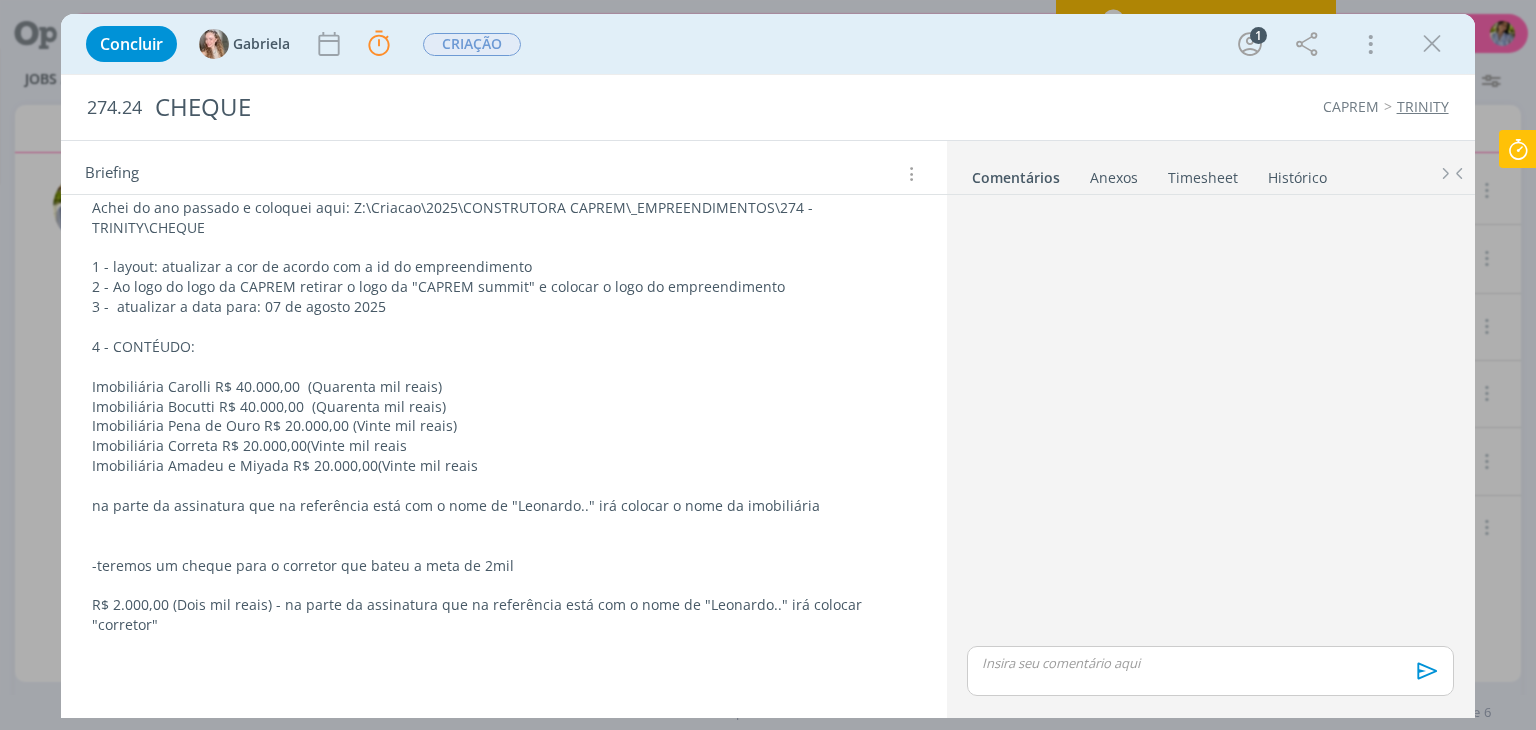 click at bounding box center (1518, 149) 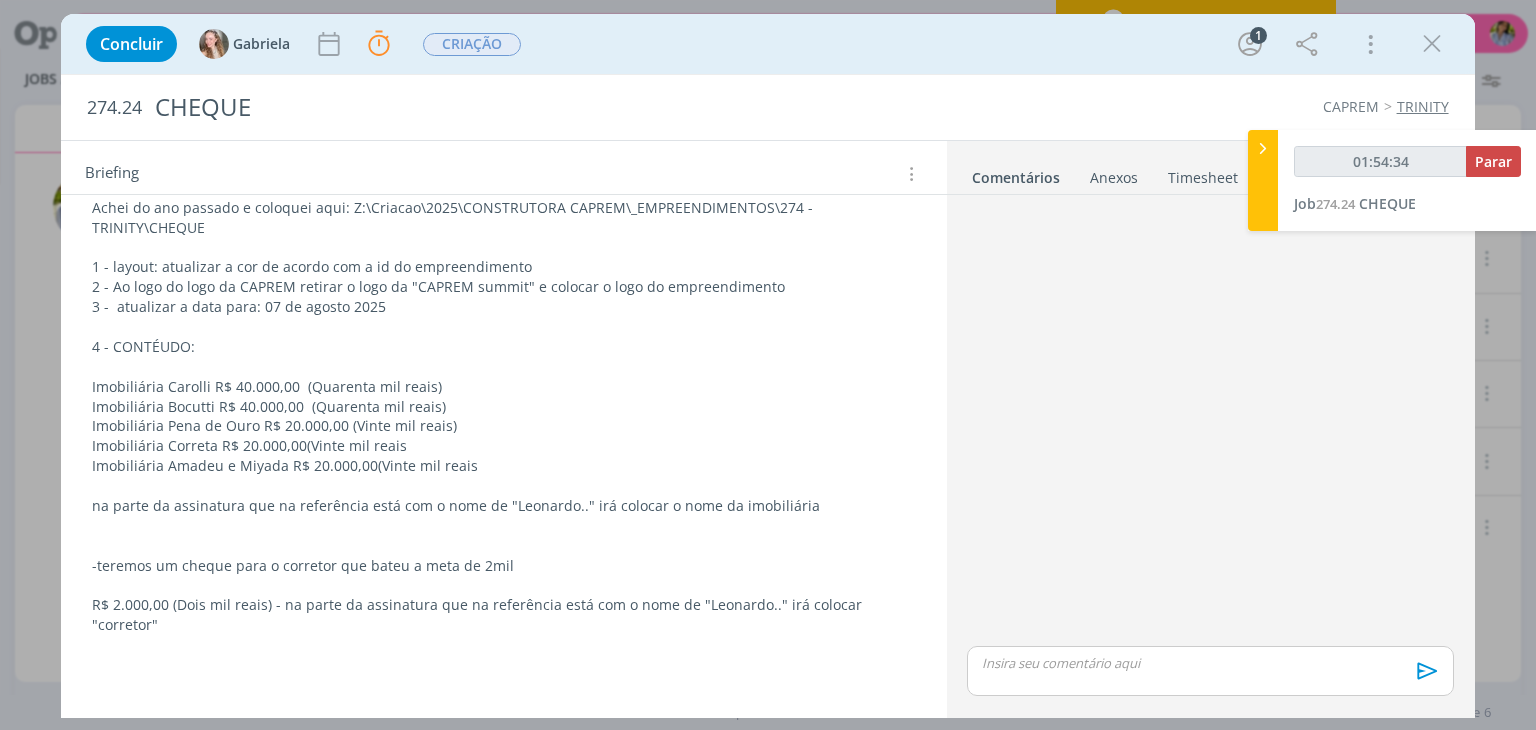 type on "01:54:35" 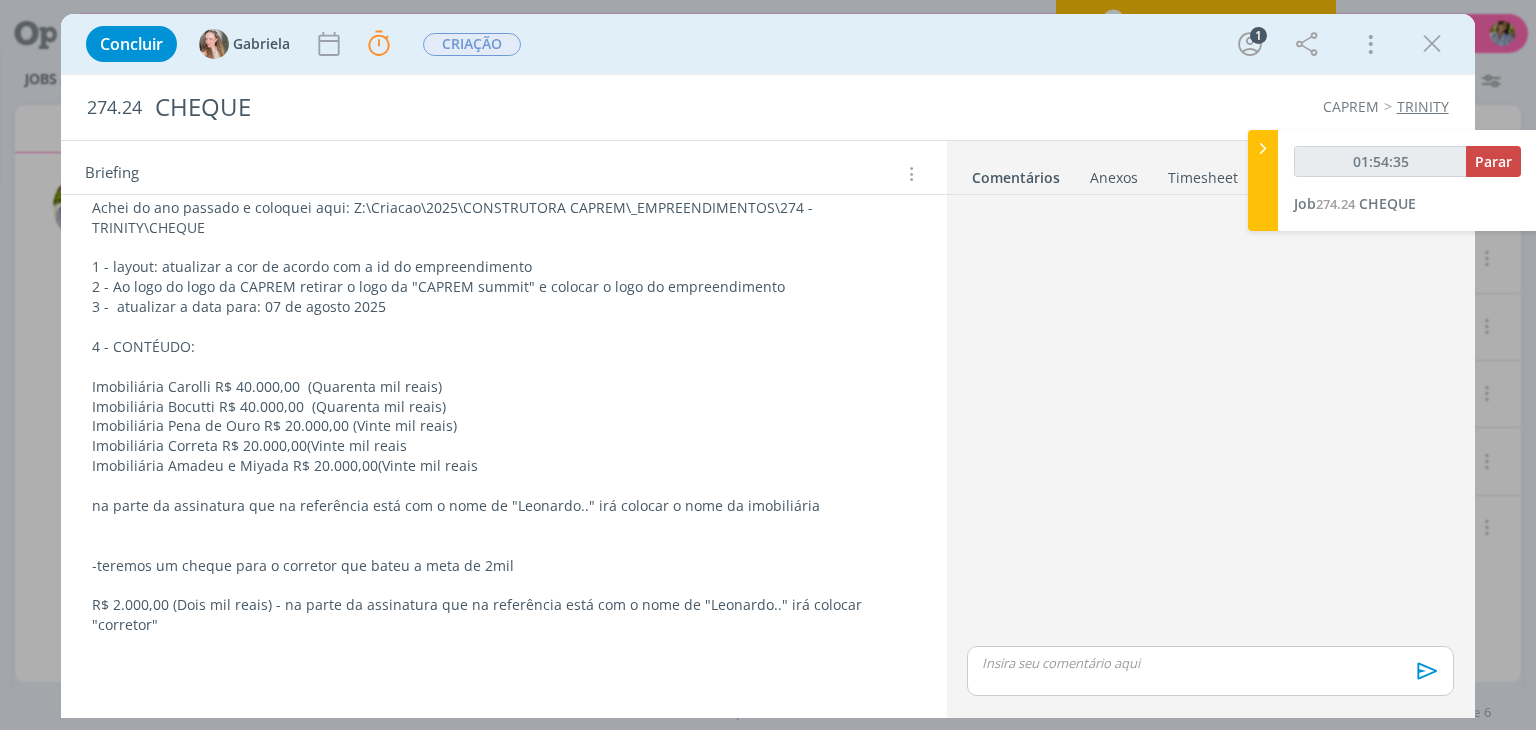 click at bounding box center [1263, 148] 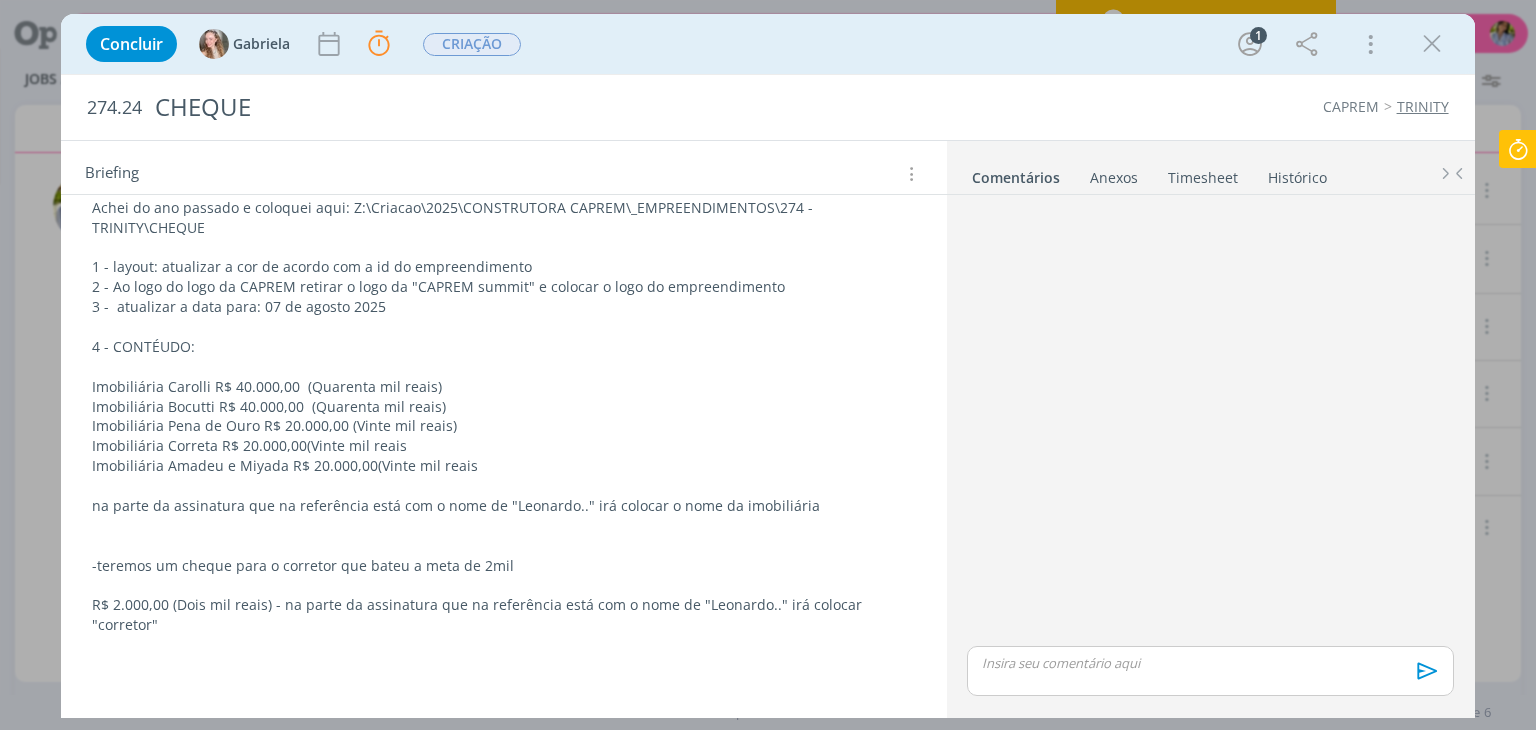 click at bounding box center [503, 685] 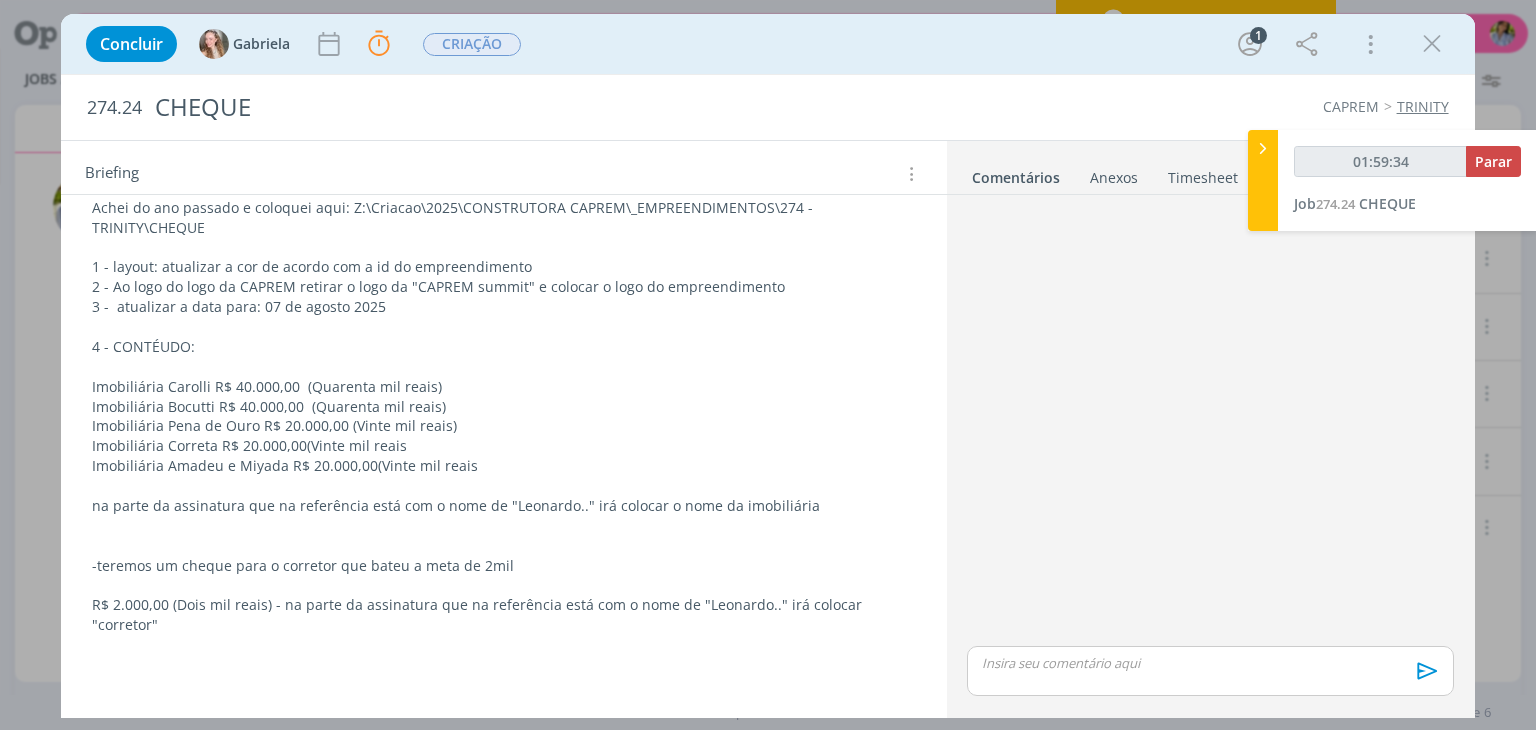 type on "01:59:35" 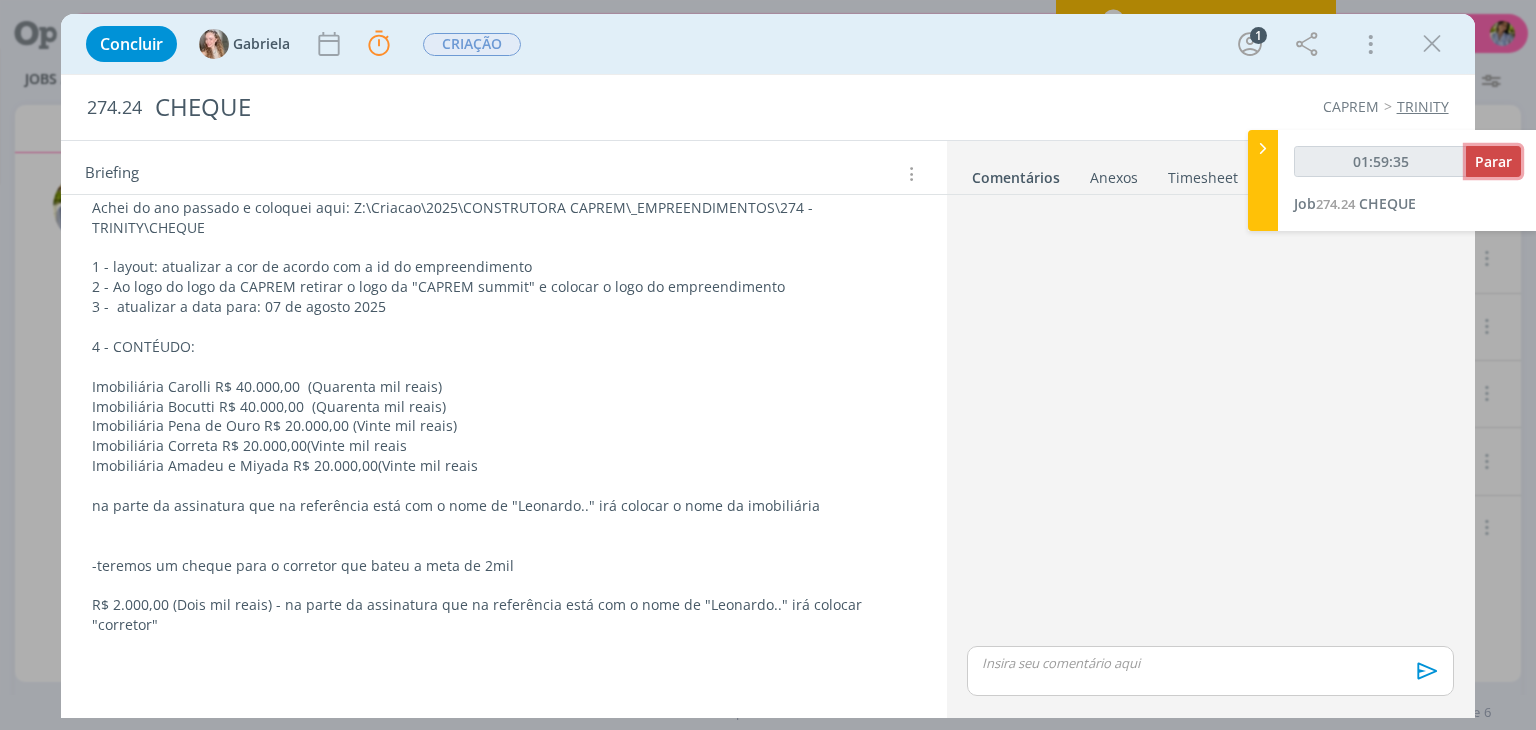 click on "Parar" at bounding box center [1493, 161] 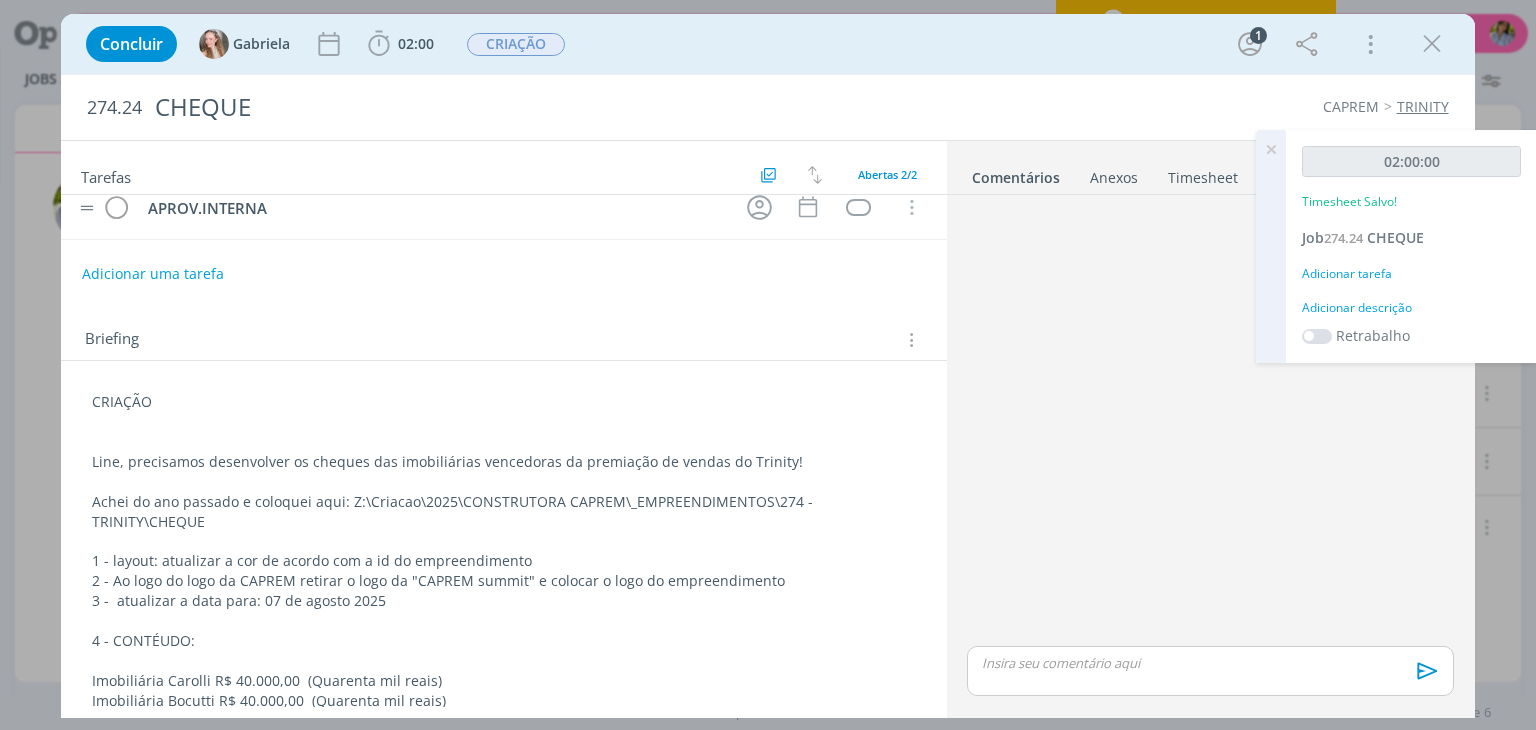scroll, scrollTop: 68, scrollLeft: 0, axis: vertical 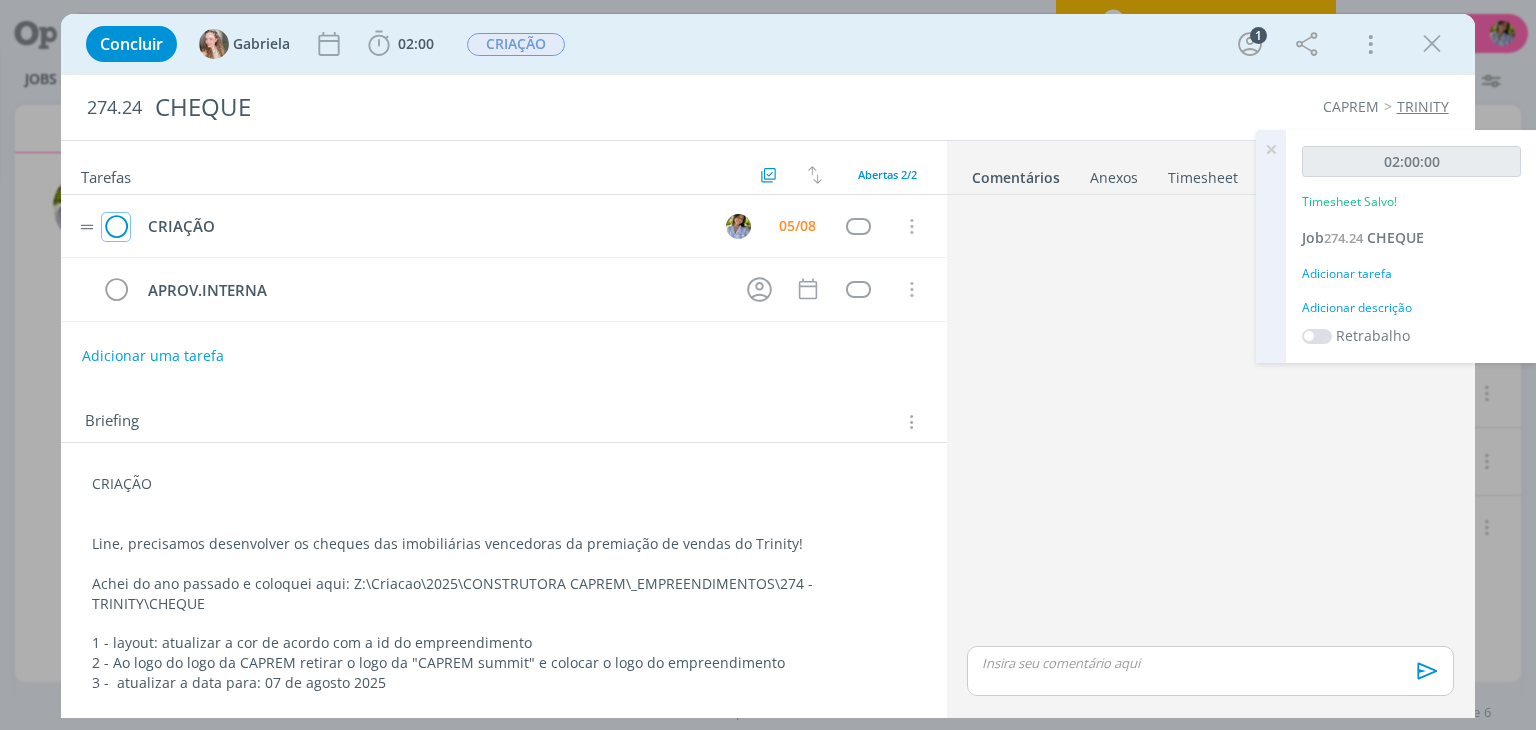 click at bounding box center [116, 227] 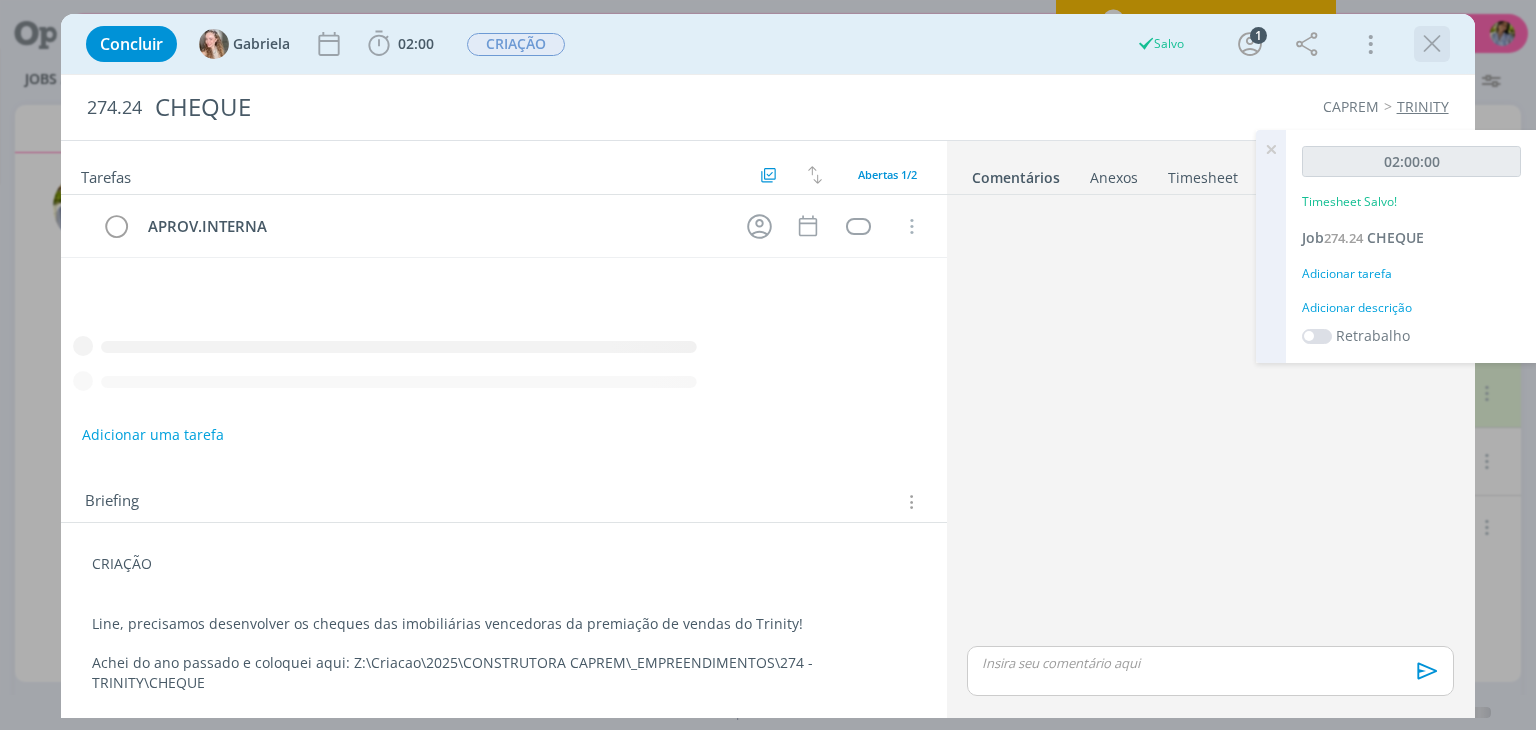 click at bounding box center [1432, 44] 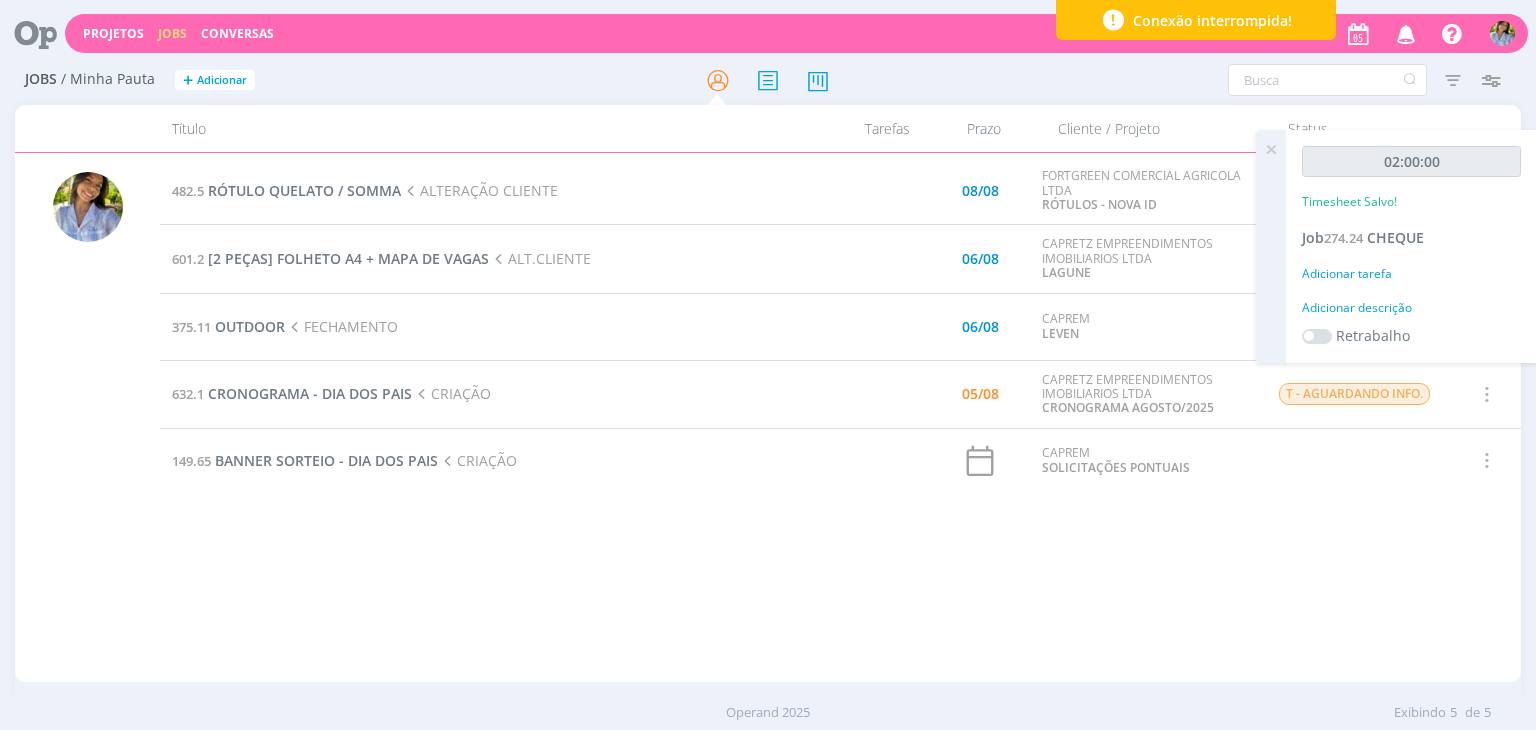 click at bounding box center (768, 365) 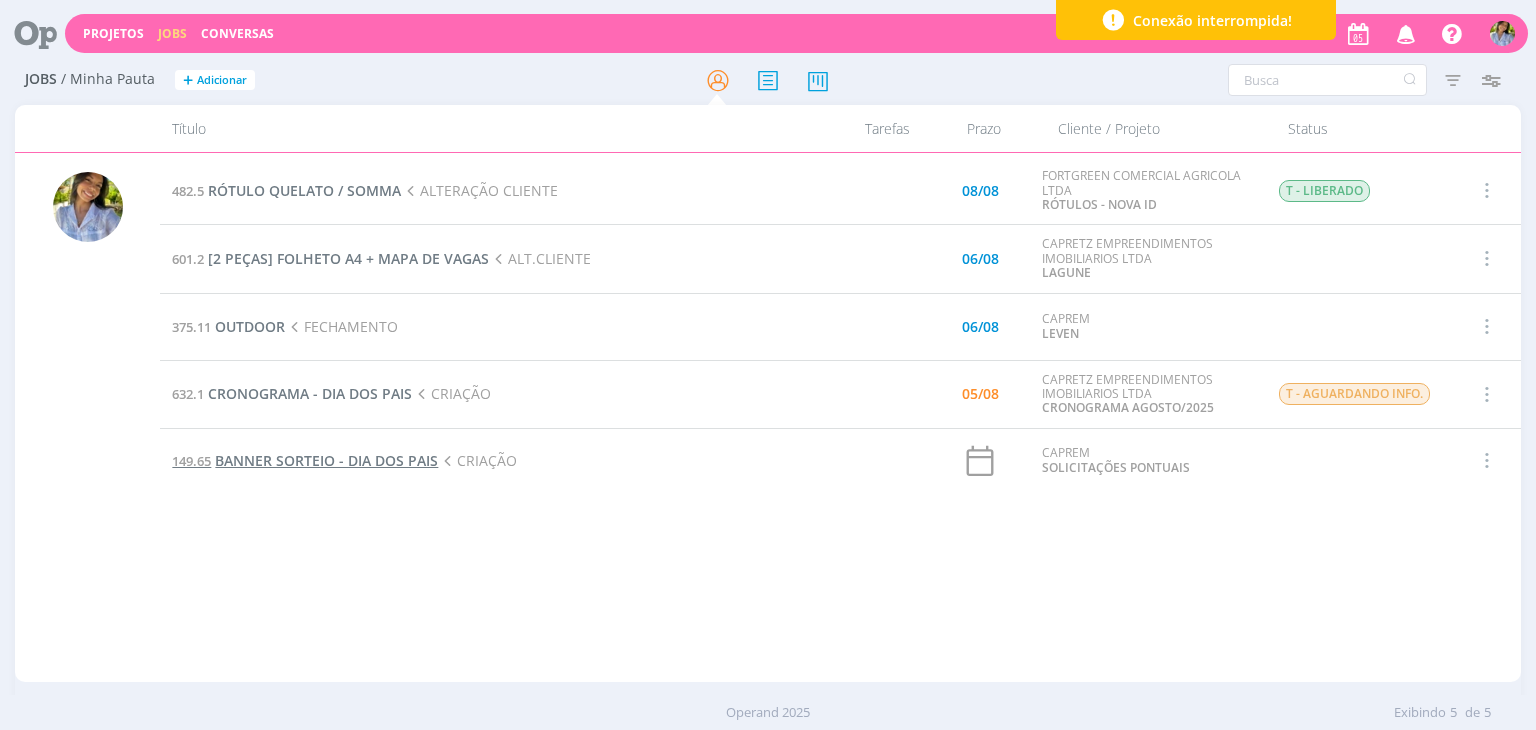 click on "BANNER SORTEIO - DIA DOS PAIS" at bounding box center [326, 460] 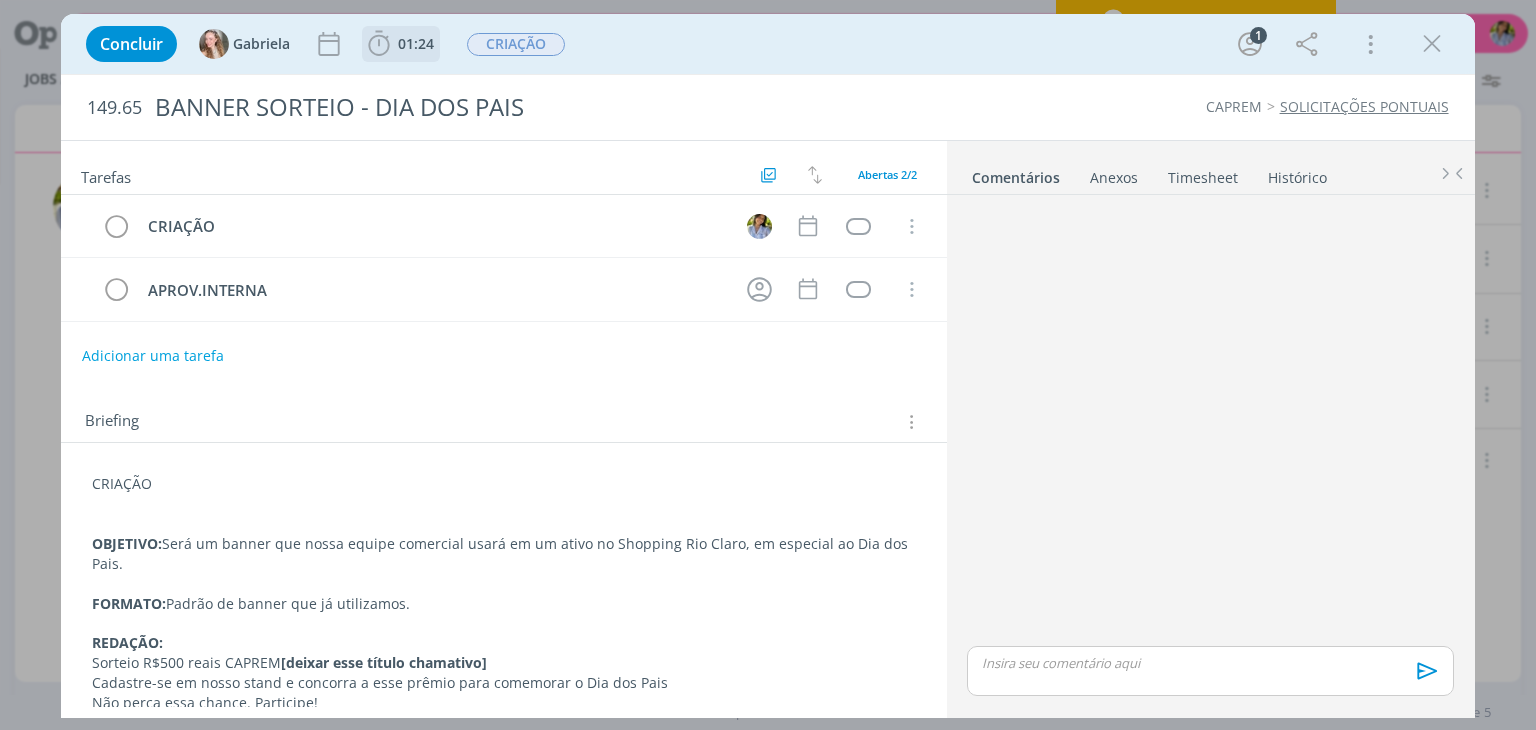 click on "01:24" at bounding box center (416, 43) 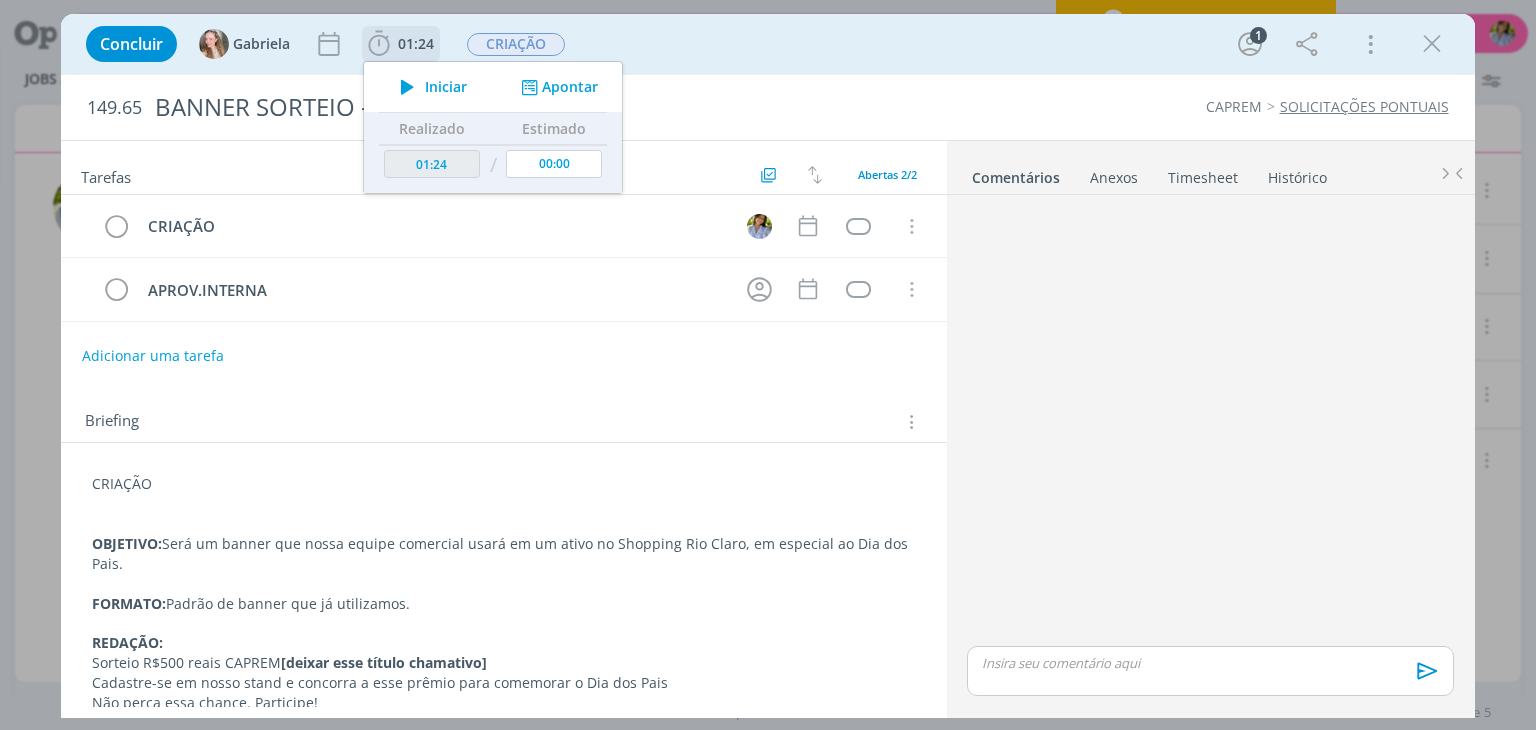 click at bounding box center (407, 87) 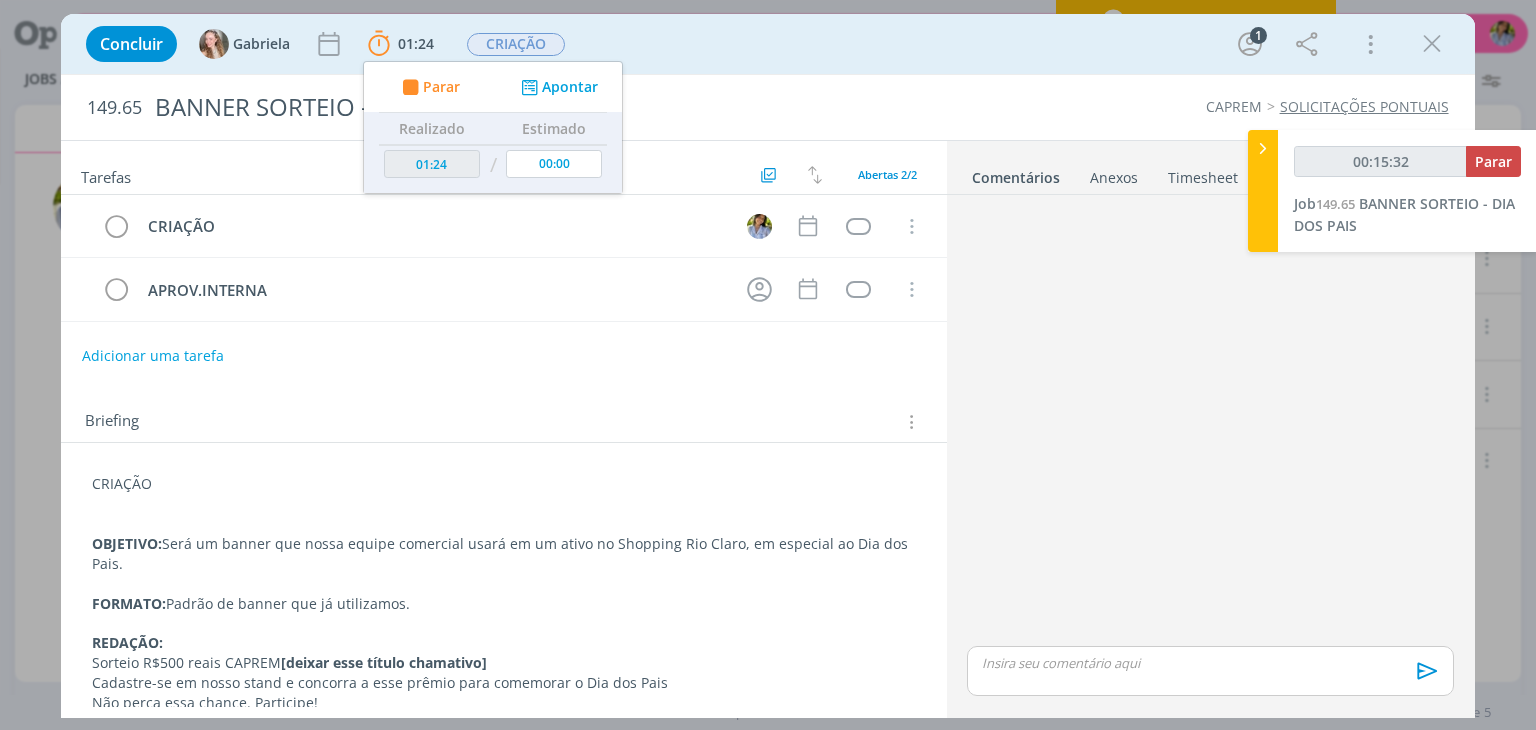 type on "00:15:33" 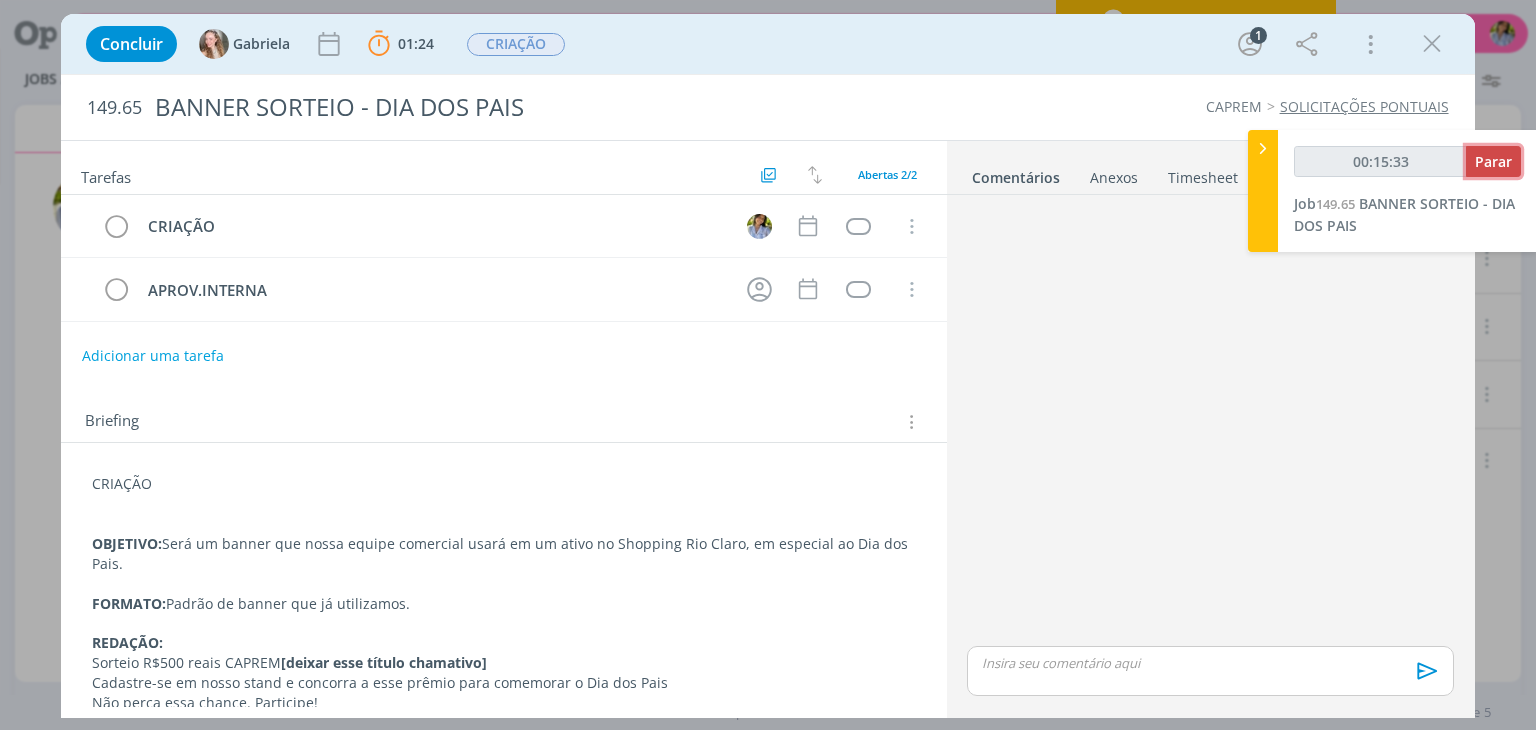 click on "Parar" at bounding box center [1493, 161] 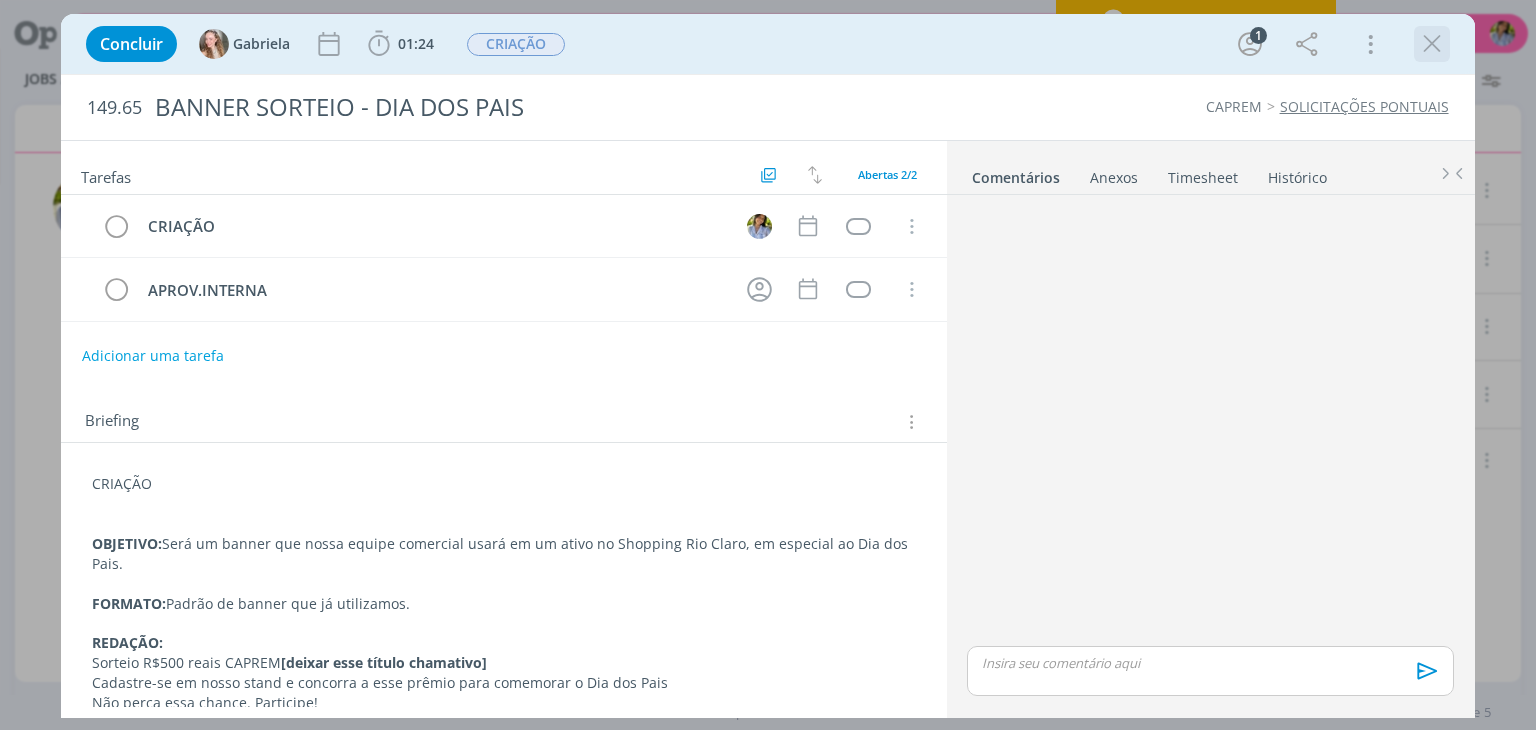 click at bounding box center (1432, 44) 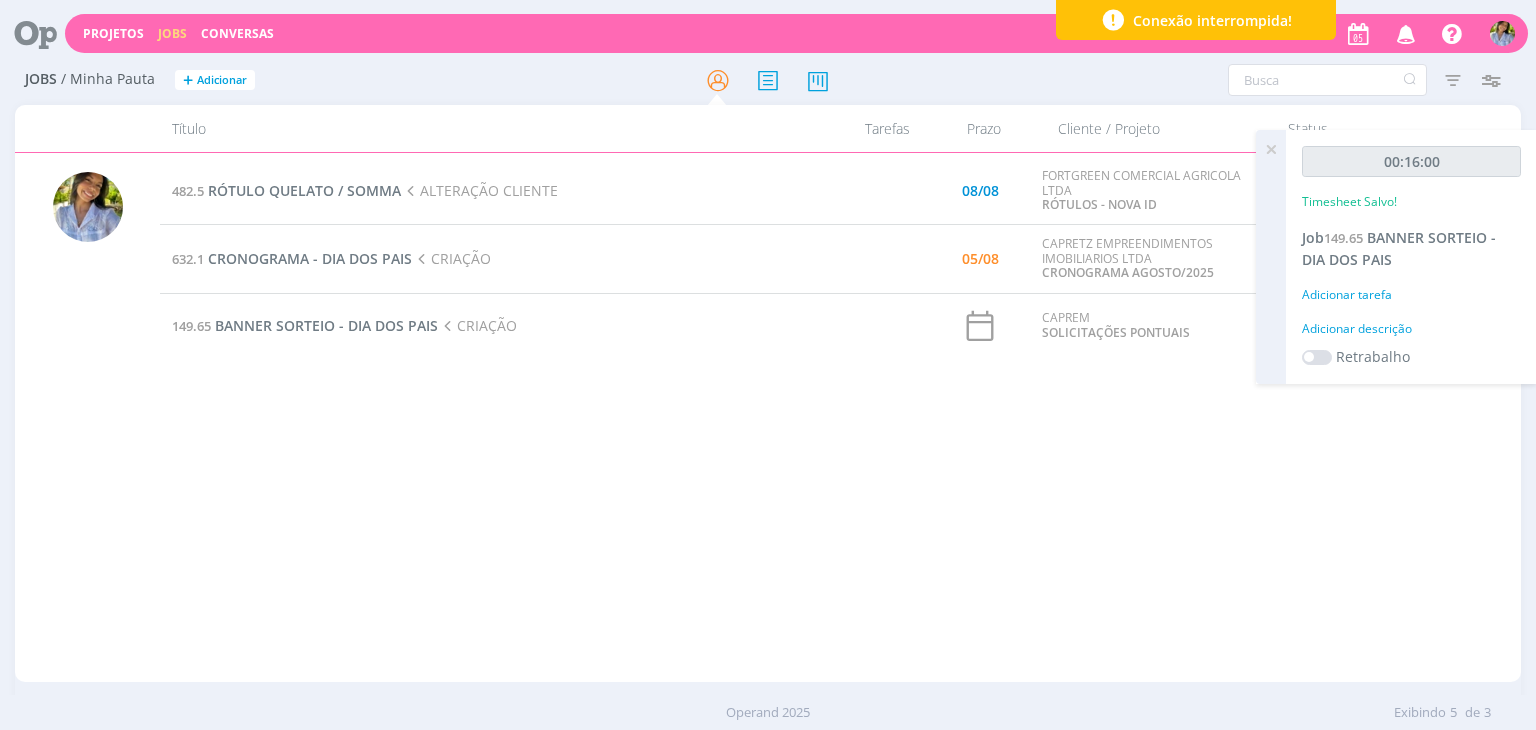 click at bounding box center (1271, 149) 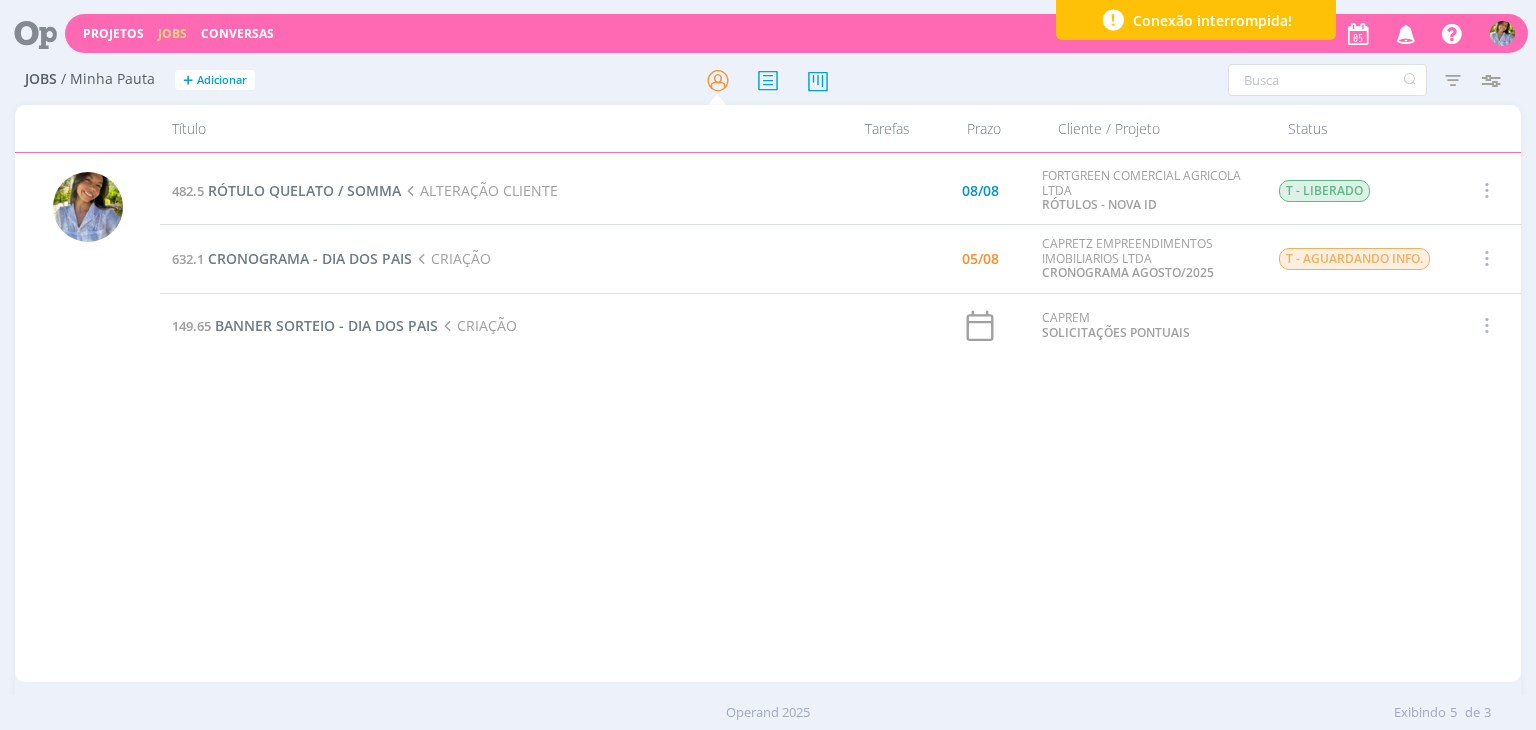 click on "482.5 RÓTULO QUELATO / SOMMA  ALTERAÇÃO CLIENTE 08/08 FORTGREEN COMERCIAL AGRICOLA LTDA RÓTULOS - NOVA ID T - LIBERADO Selecionar Concluir Cancelar Iniciar timesheet 632.1 CRONOGRAMA - DIA DOS PAIS  CRIAÇÃO 05/08 CAPRETZ EMPREENDIMENTOS IMOBILIARIOS LTDA CRONOGRAMA AGOSTO/2025 T - AGUARDANDO INFO. Selecionar Concluir Cancelar Iniciar timesheet 149.65 BANNER SORTEIO - DIA DOS PAIS  CRIAÇÃO  CAPREM SOLICITAÇÕES PONTUAIS Selecionar Concluir Cancelar Iniciar timesheet" at bounding box center [840, 417] 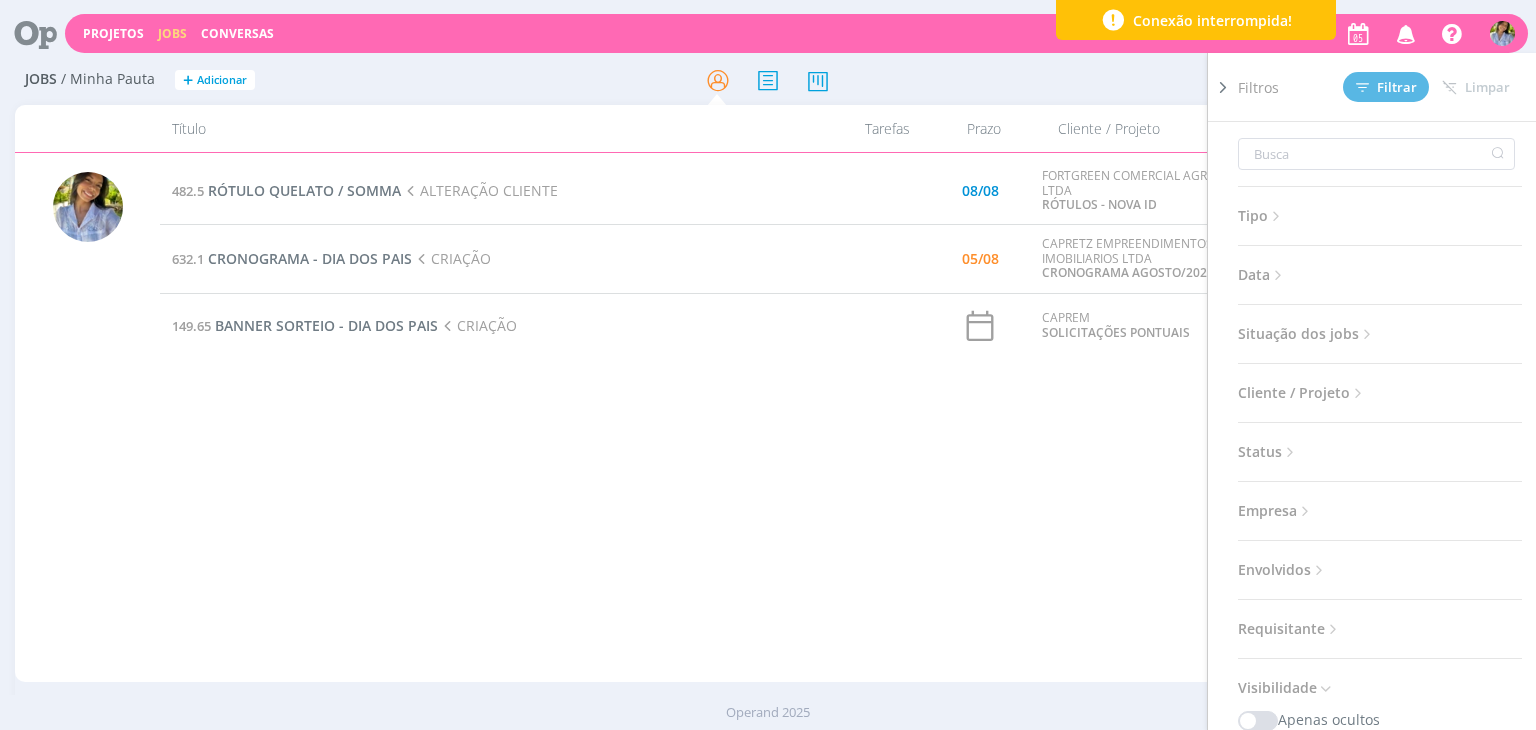 click on "Situação dos jobs" at bounding box center (1307, 334) 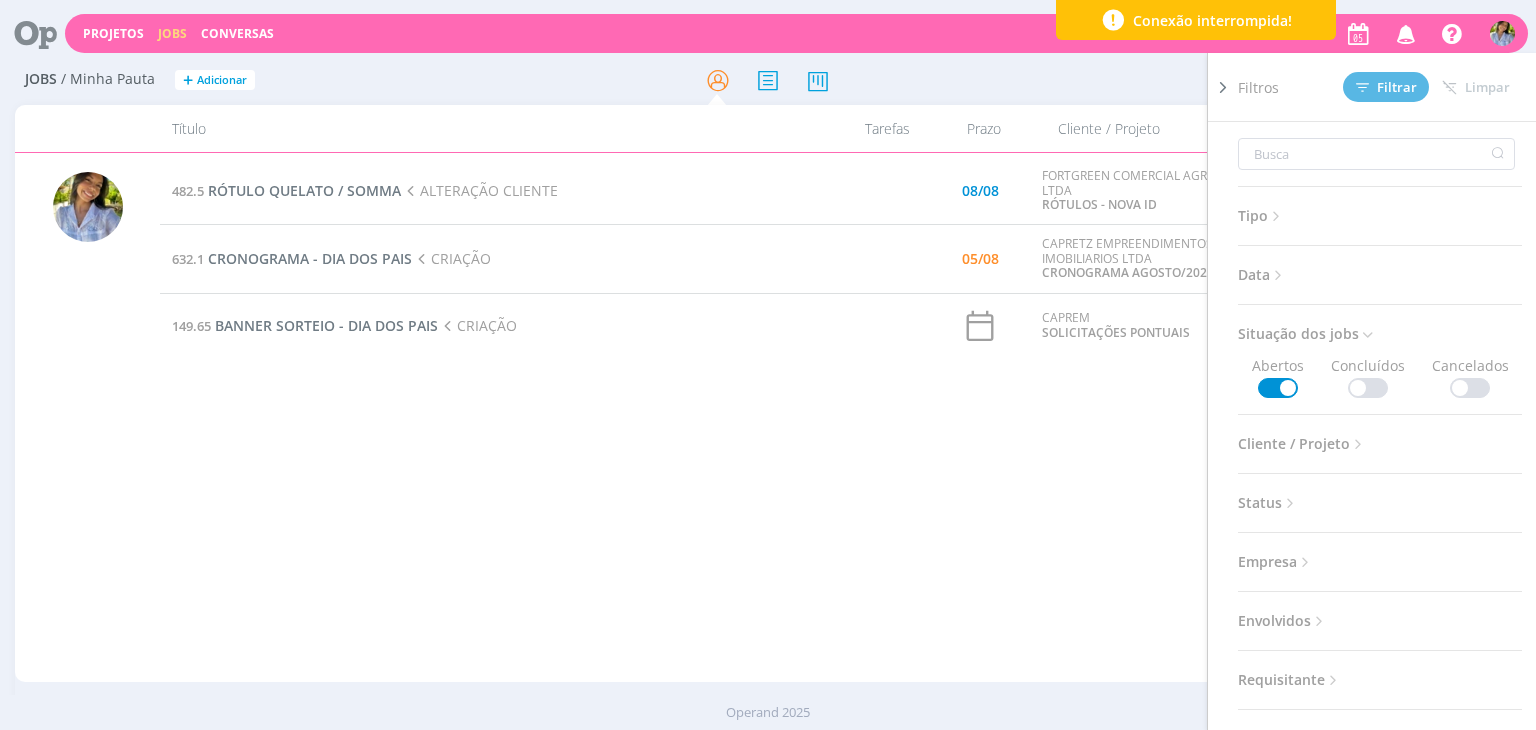 click on "Situação dos jobs" at bounding box center (1307, 334) 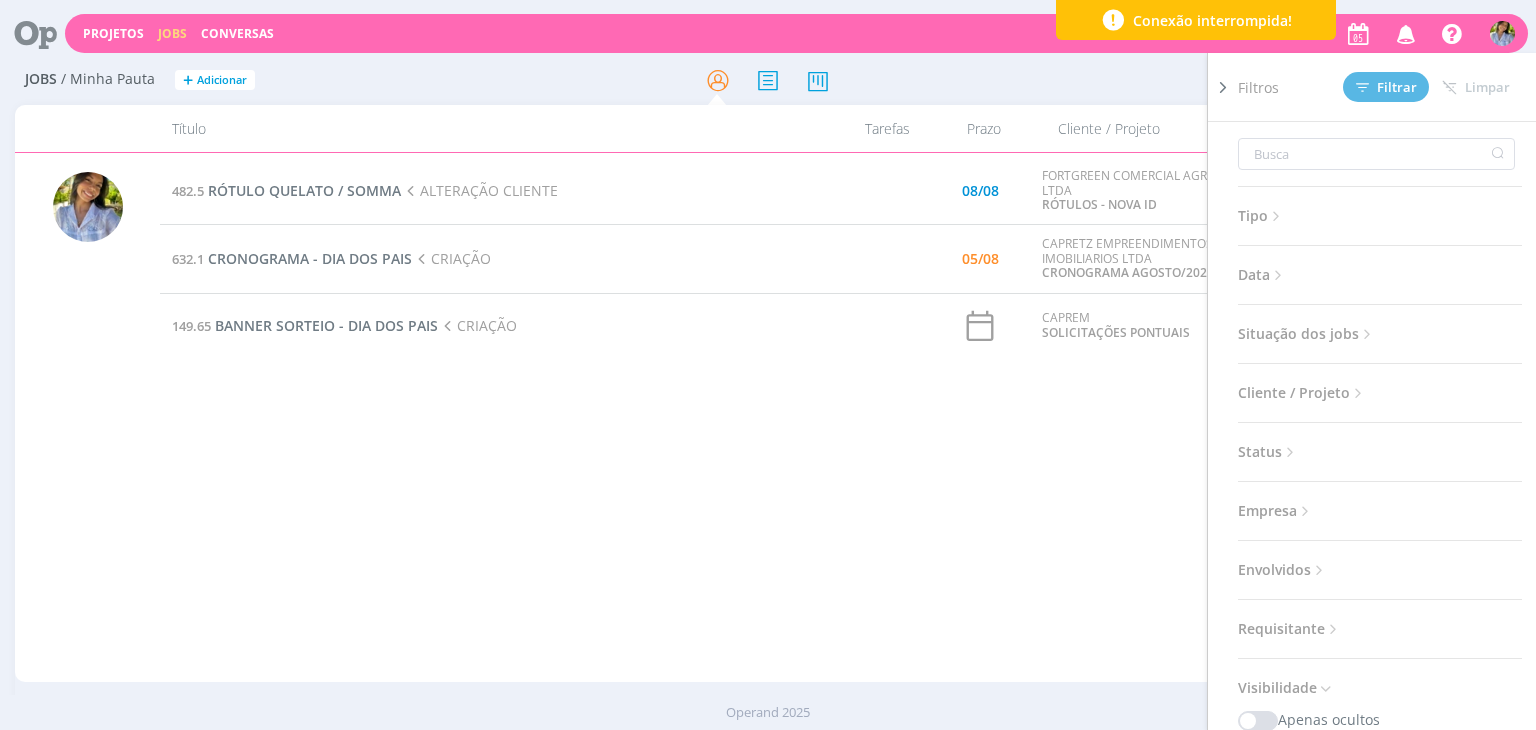 click at bounding box center [1223, 87] 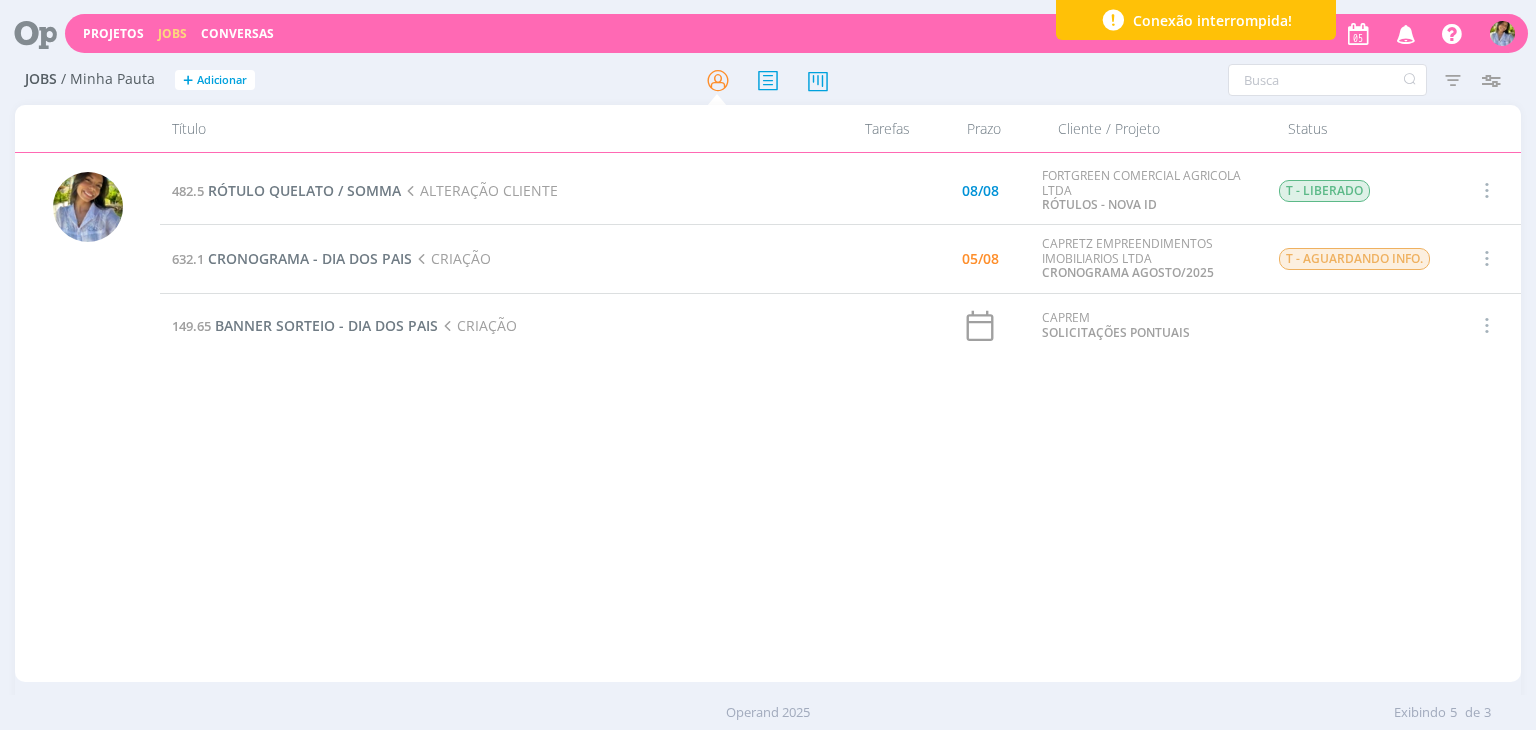 click on "482.5 RÓTULO QUELATO / SOMMA  ALTERAÇÃO CLIENTE 08/08 FORTGREEN COMERCIAL AGRICOLA LTDA RÓTULOS - NOVA ID T - LIBERADO Selecionar Concluir Cancelar Iniciar timesheet 632.1 CRONOGRAMA - DIA DOS PAIS  CRIAÇÃO 05/08 CAPRETZ EMPREENDIMENTOS IMOBILIARIOS LTDA CRONOGRAMA AGOSTO/2025 T - AGUARDANDO INFO. Selecionar Concluir Cancelar Iniciar timesheet 149.65 BANNER SORTEIO - DIA DOS PAIS  CRIAÇÃO  CAPREM SOLICITAÇÕES PONTUAIS Selecionar Concluir Cancelar Iniciar timesheet" at bounding box center [840, 417] 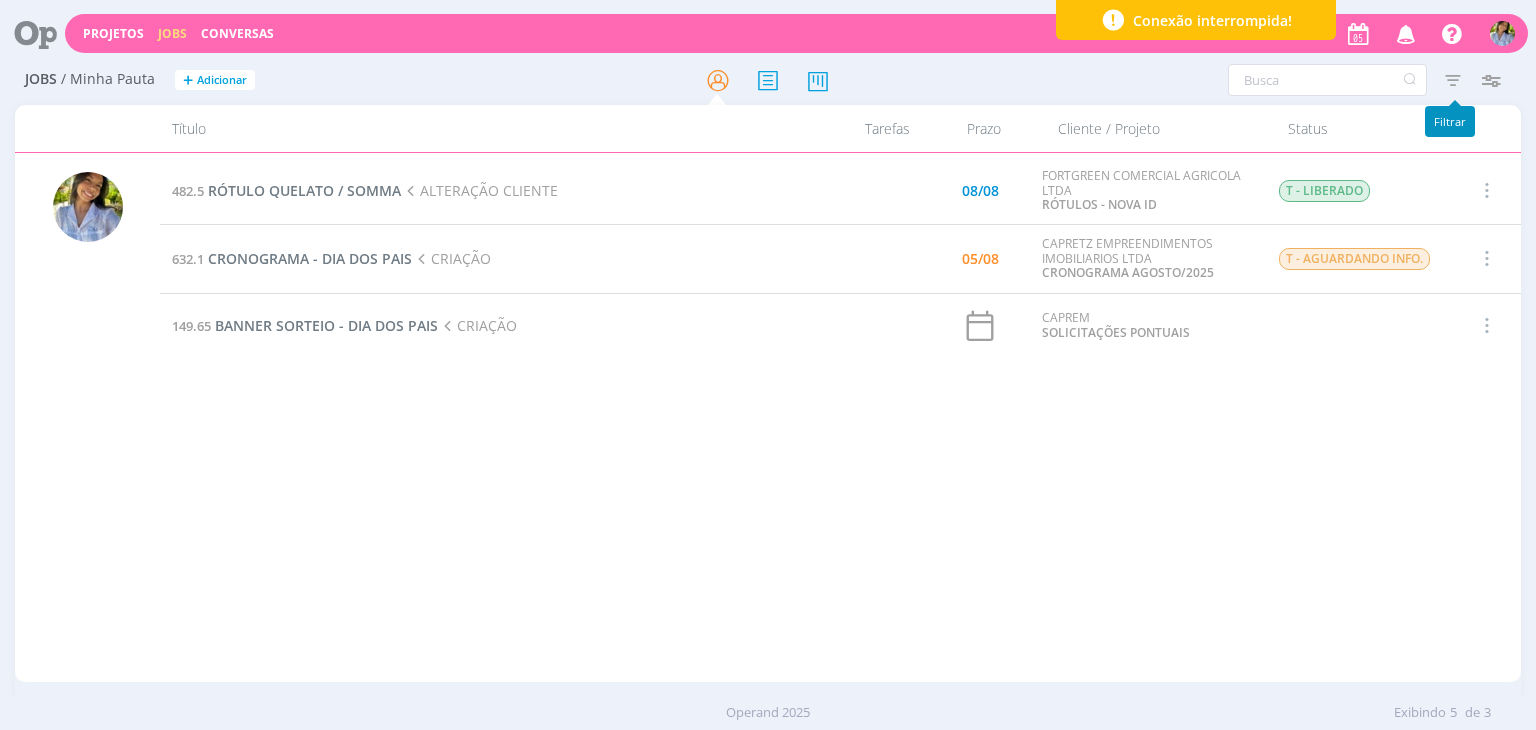 click at bounding box center (1453, 80) 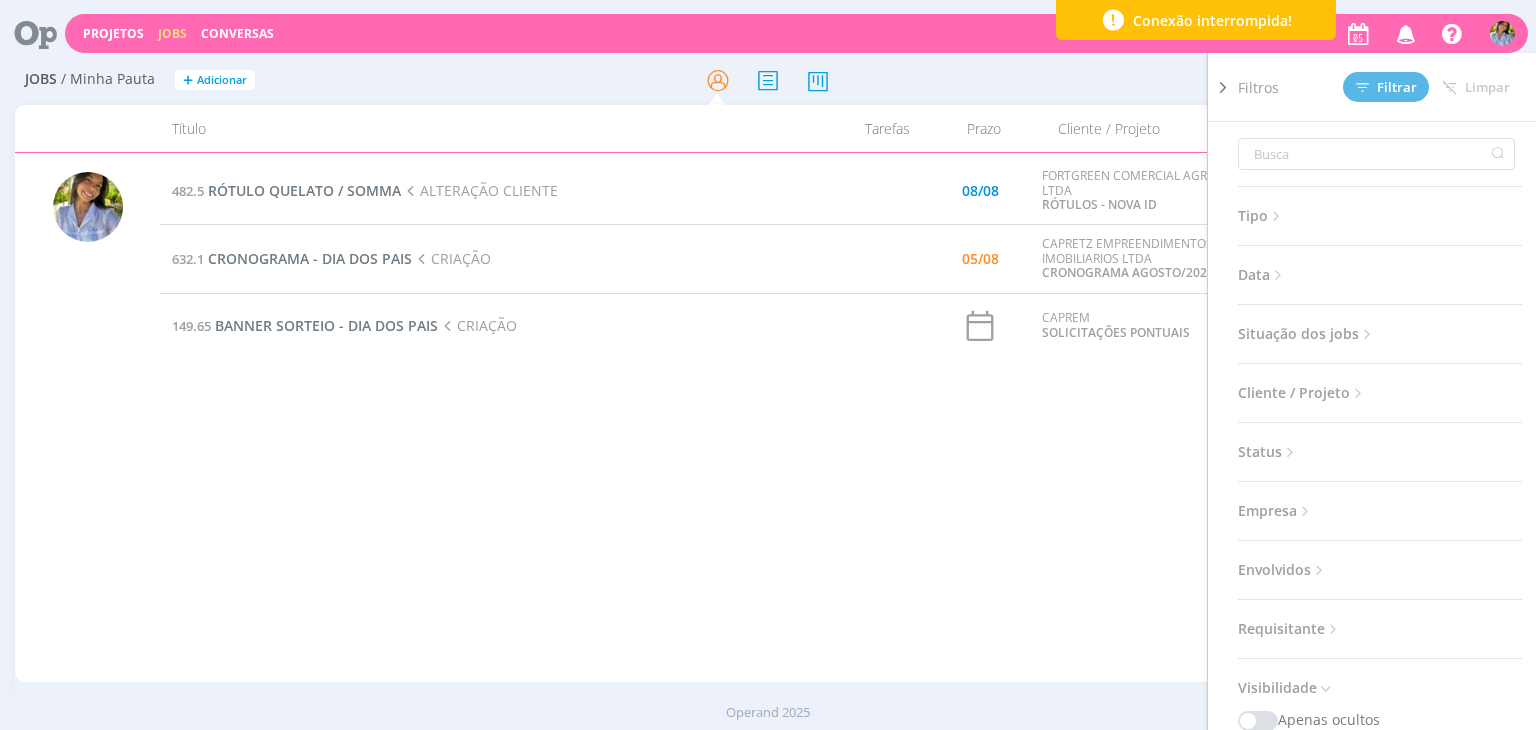 click on "482.5 RÓTULO QUELATO / SOMMA  ALTERAÇÃO CLIENTE 08/08 FORTGREEN COMERCIAL AGRICOLA LTDA RÓTULOS - NOVA ID T - LIBERADO Selecionar Concluir Cancelar Iniciar timesheet 632.1 CRONOGRAMA - DIA DOS PAIS  CRIAÇÃO 05/08 CAPRETZ EMPREENDIMENTOS IMOBILIARIOS LTDA CRONOGRAMA AGOSTO/2025 T - AGUARDANDO INFO. Selecionar Concluir Cancelar Iniciar timesheet 149.65 BANNER SORTEIO - DIA DOS PAIS  CRIAÇÃO  CAPREM SOLICITAÇÕES PONTUAIS Selecionar Concluir Cancelar Iniciar timesheet" at bounding box center [840, 417] 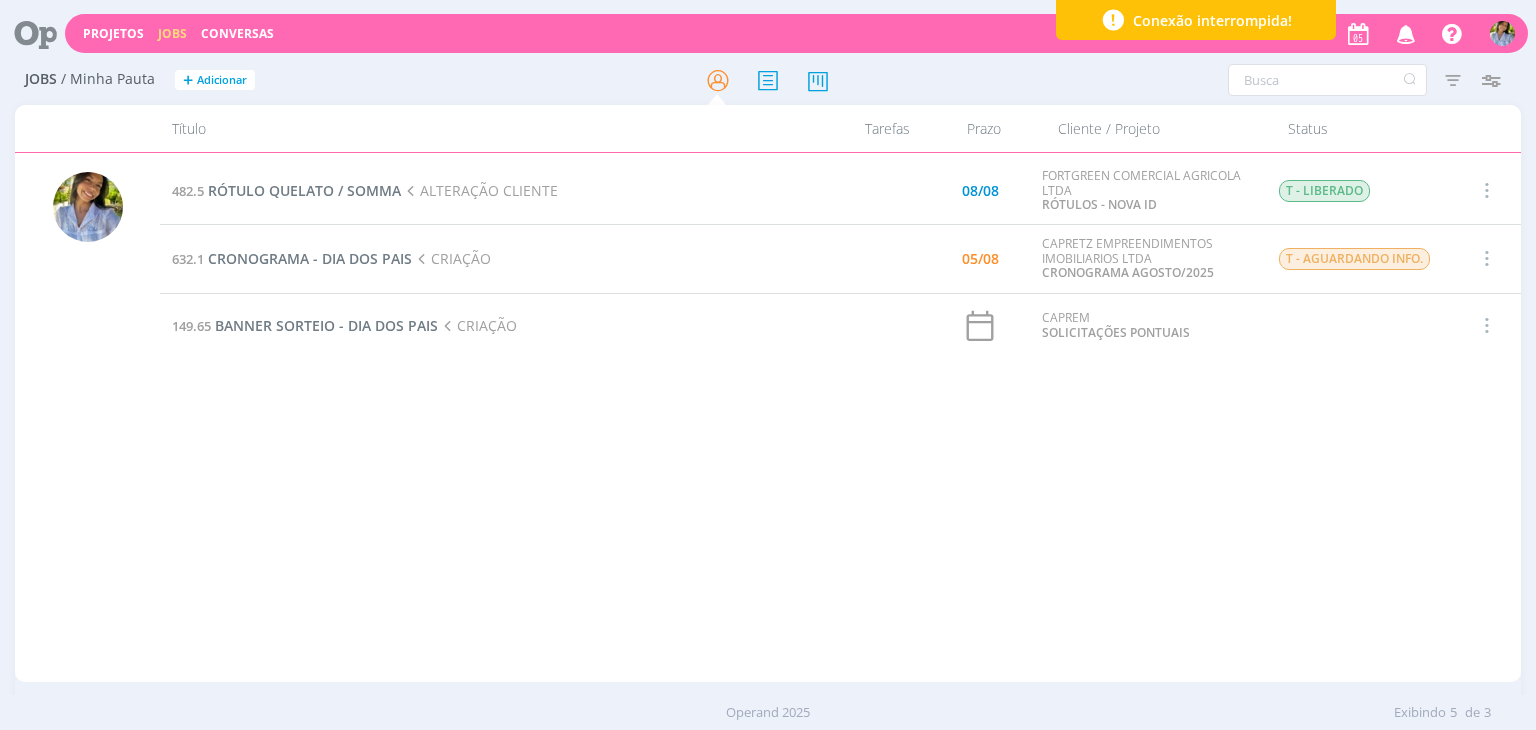 click at bounding box center (1453, 80) 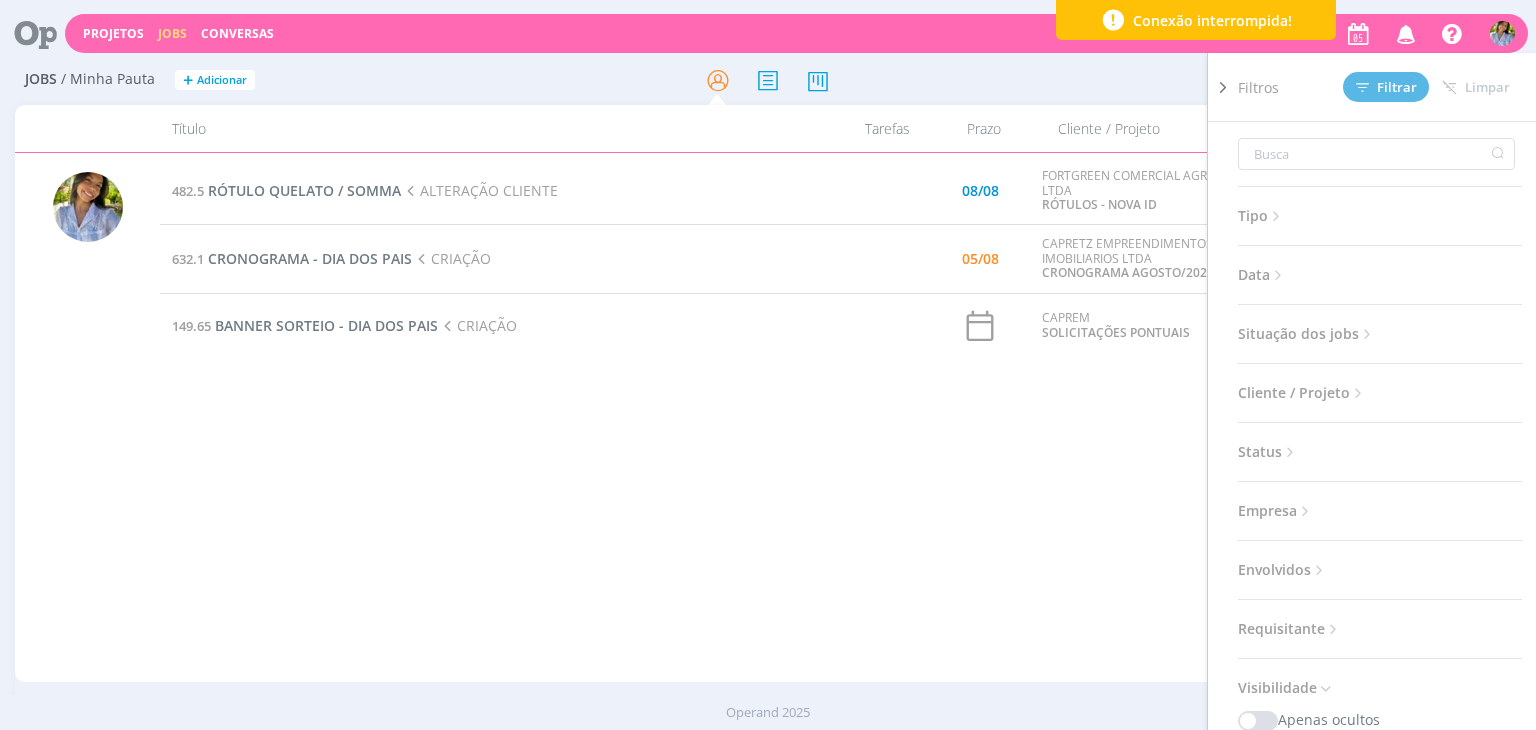 click on "Situação dos jobs" at bounding box center [1307, 334] 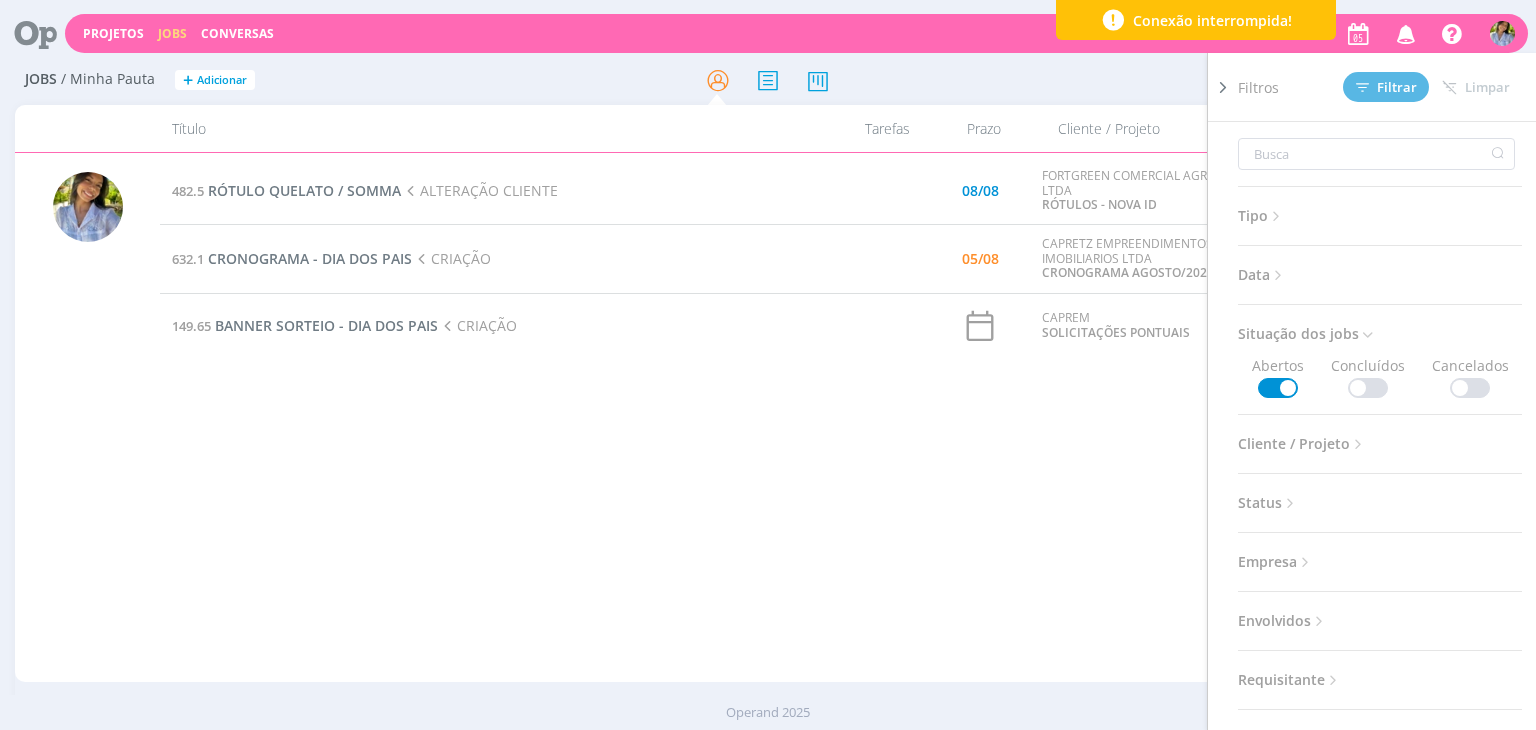 click at bounding box center [1368, 388] 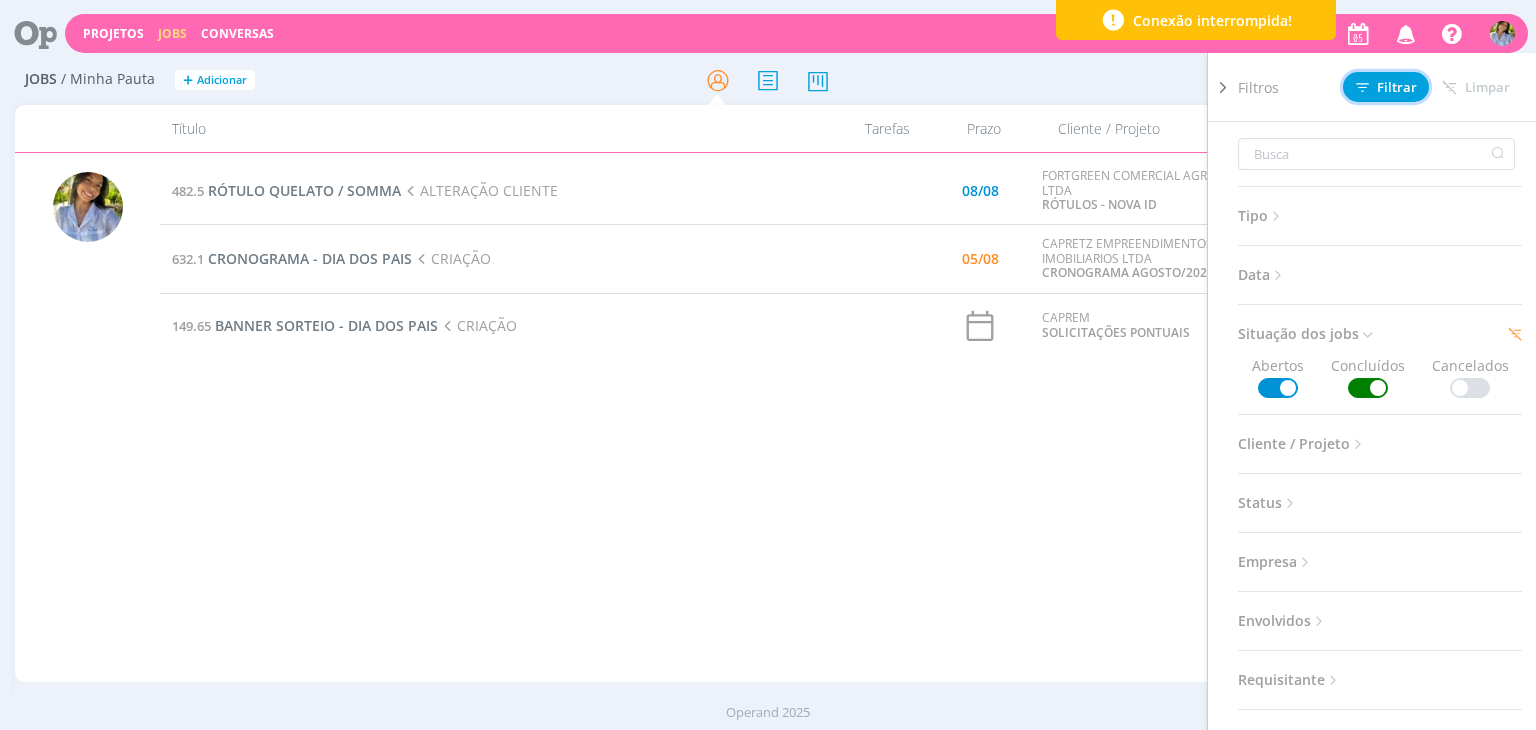 click on "Filtrar" at bounding box center [1386, 87] 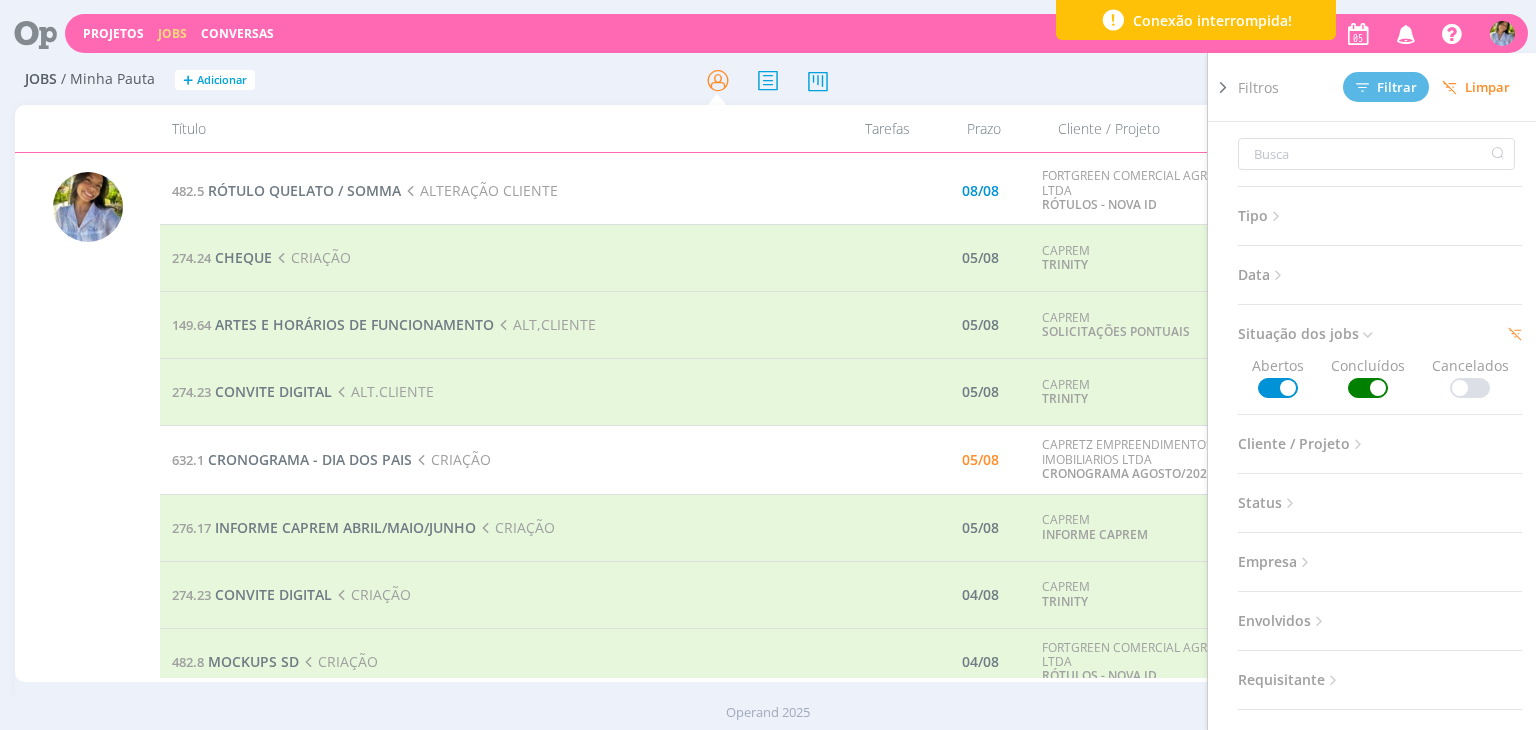 click at bounding box center (1223, 87) 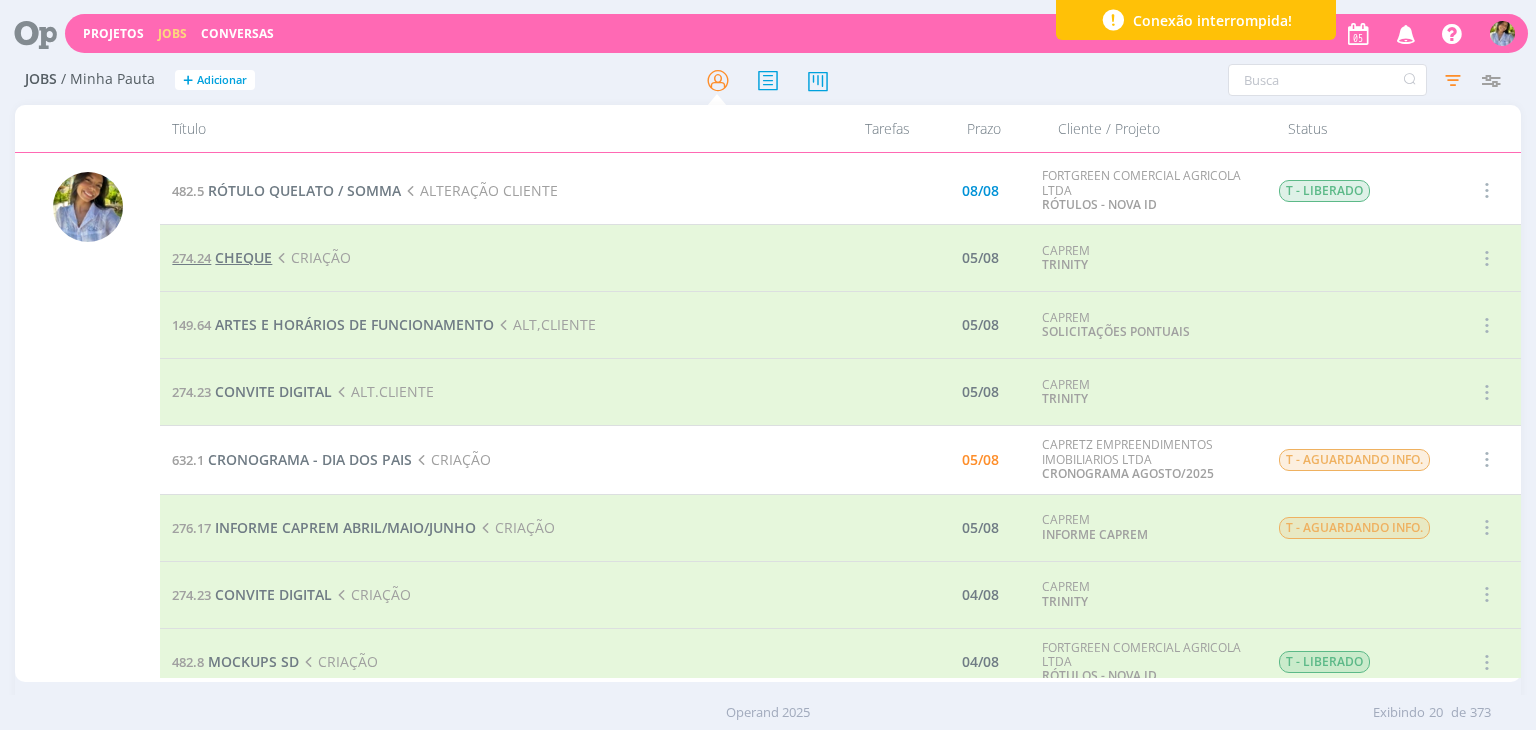 click on "CHEQUE" at bounding box center [243, 257] 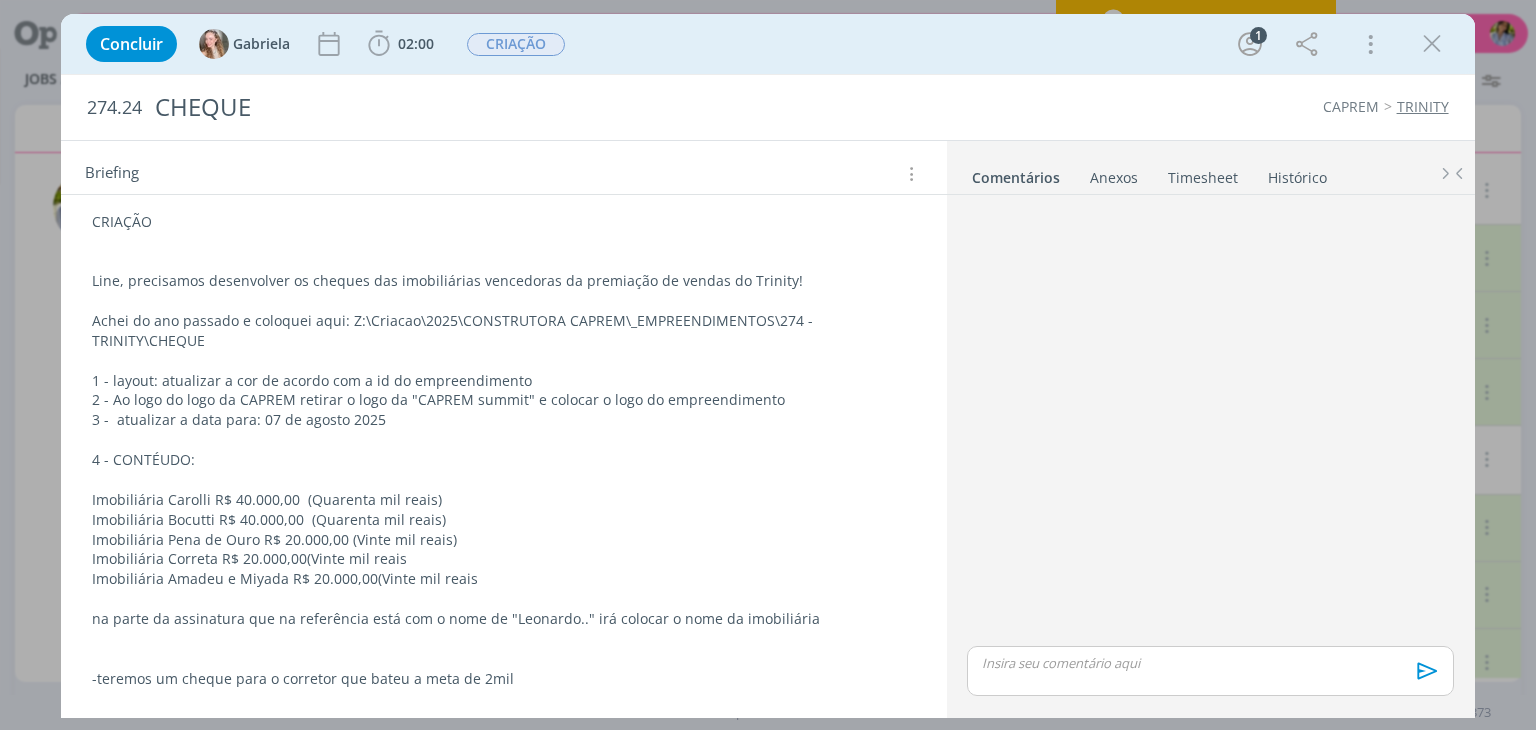scroll, scrollTop: 277, scrollLeft: 0, axis: vertical 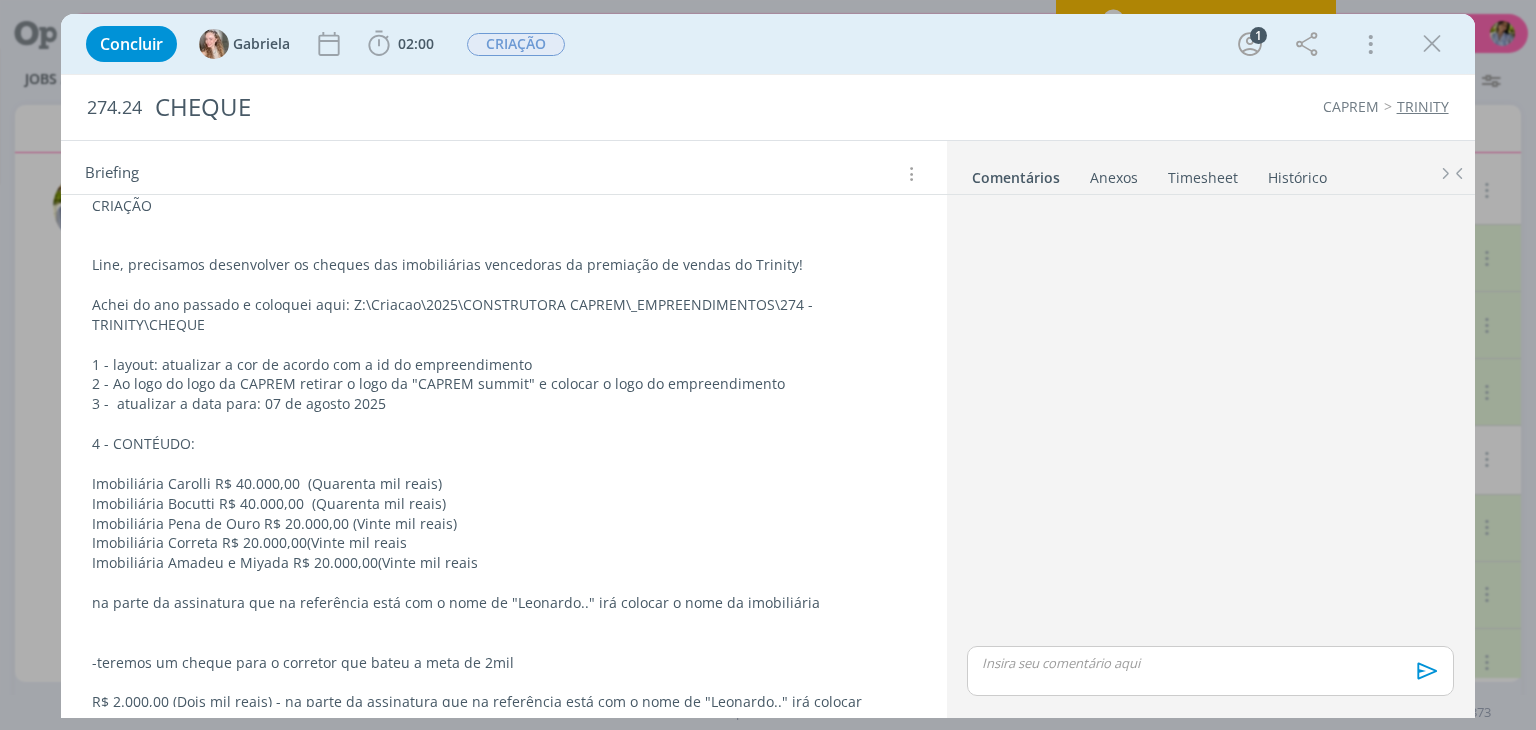 click at bounding box center [1432, 44] 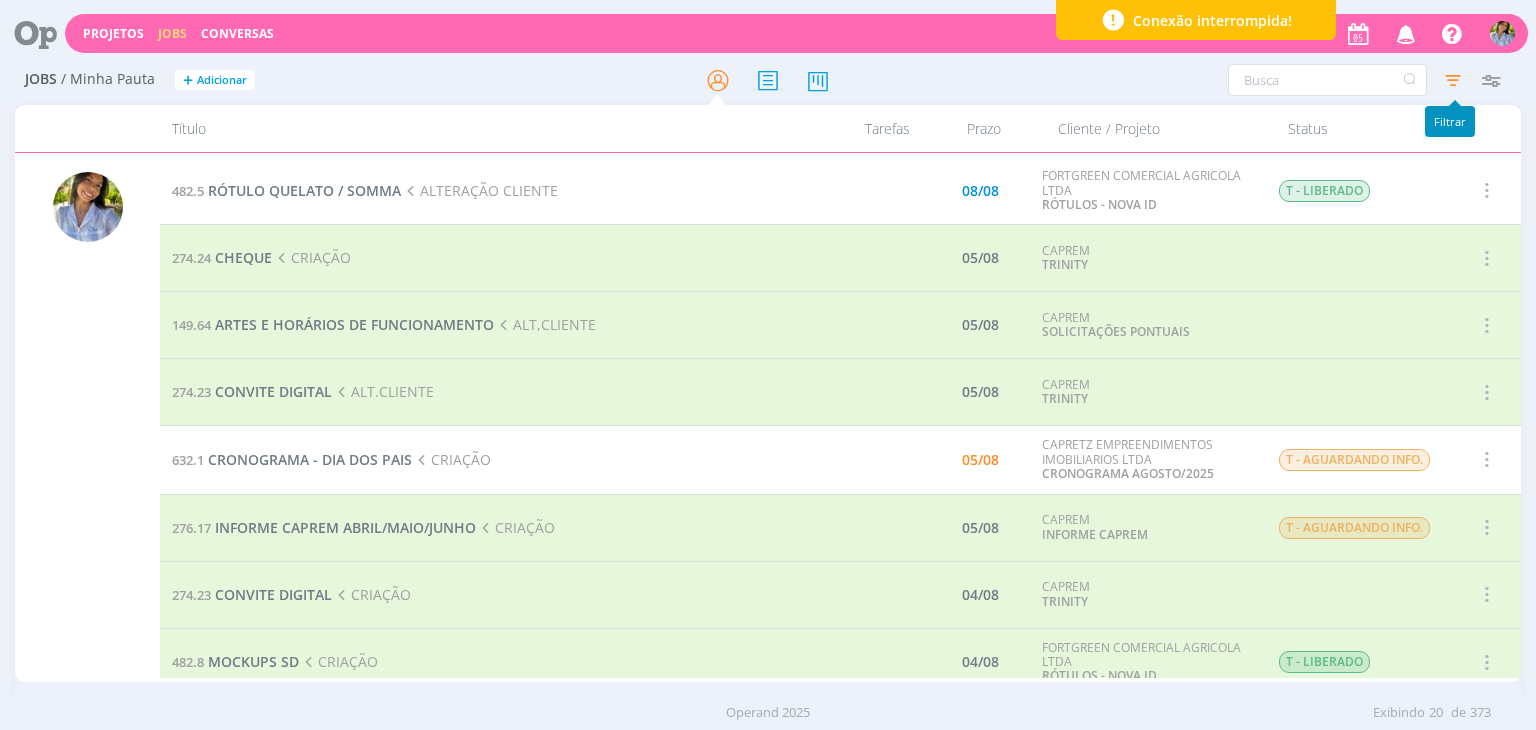 click at bounding box center (1453, 80) 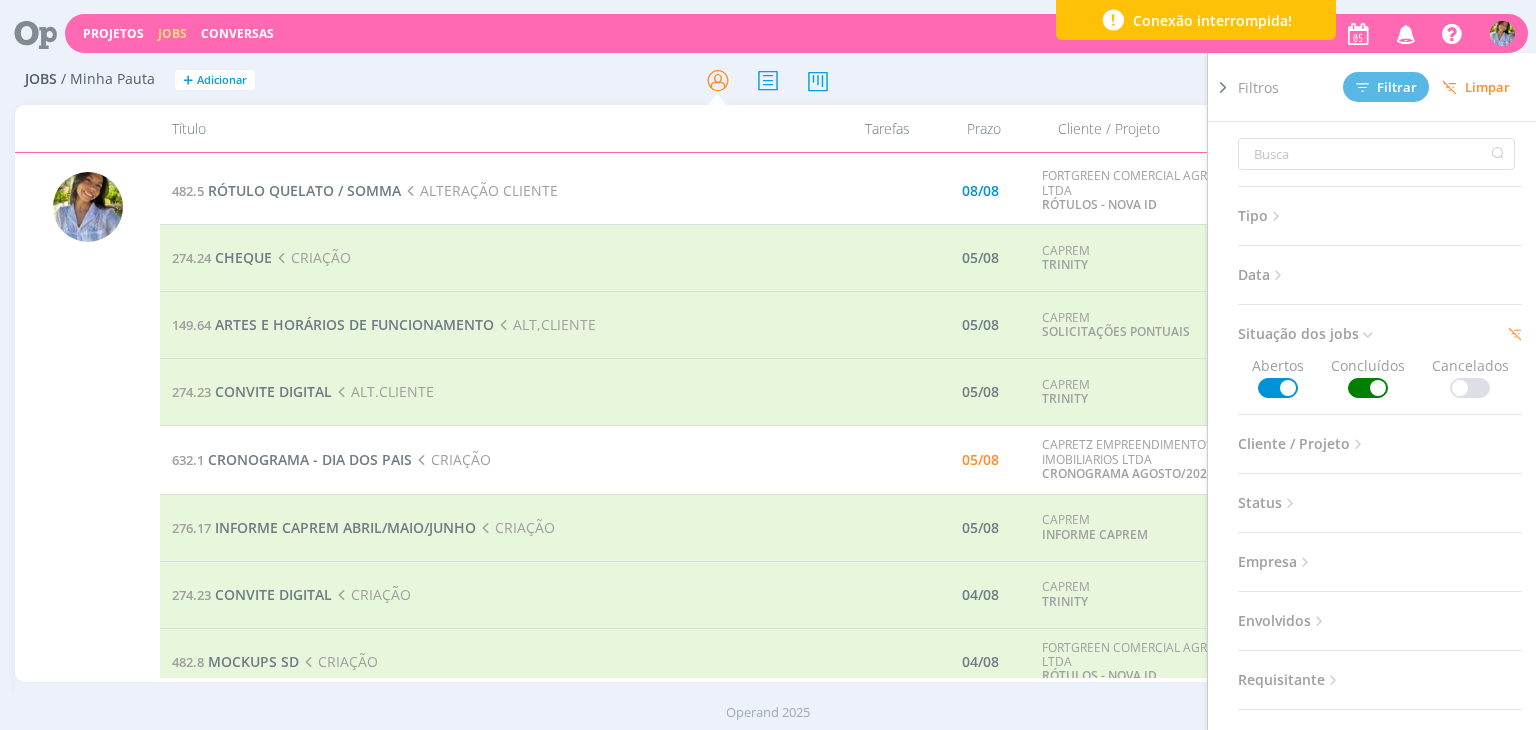 click at bounding box center (1368, 388) 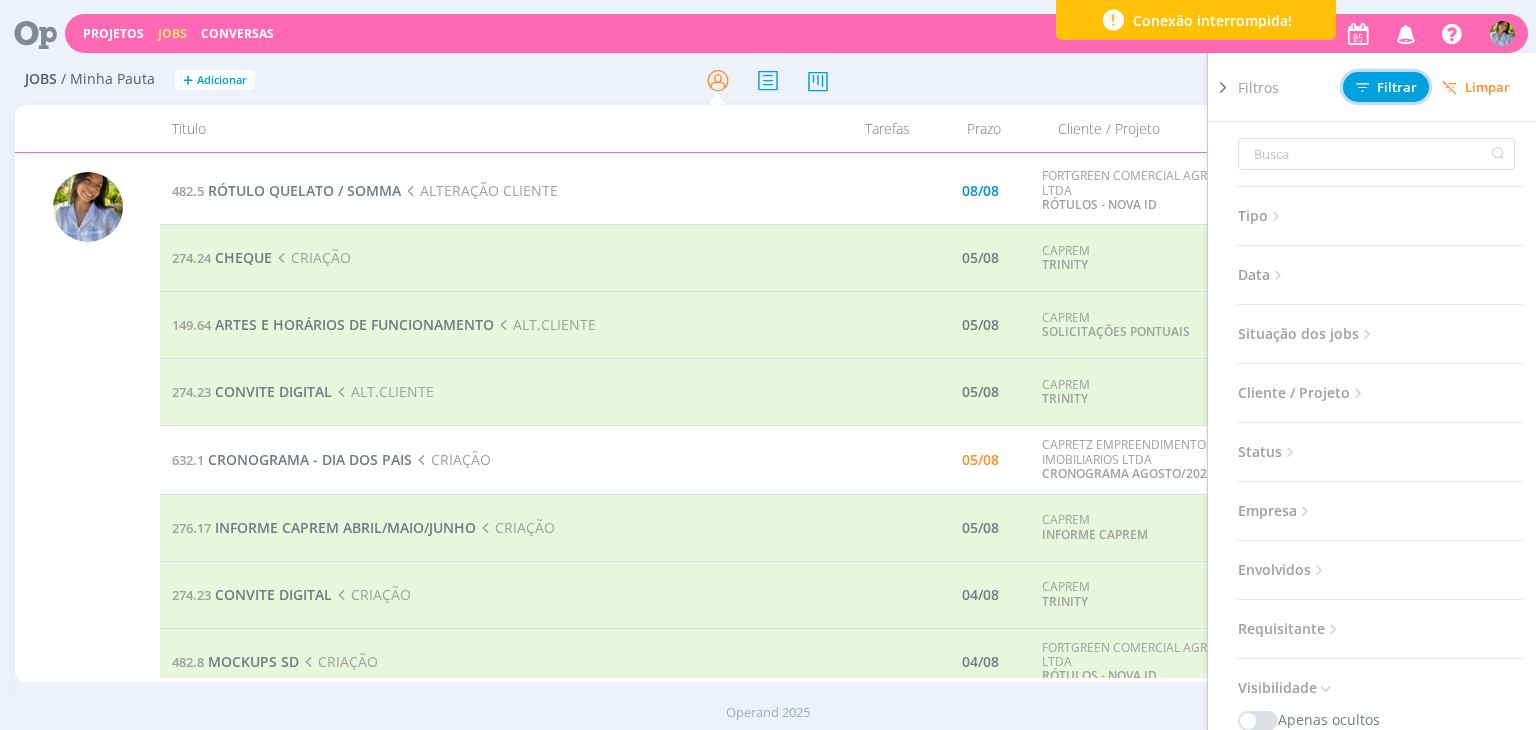 click on "Filtrar" at bounding box center (1386, 87) 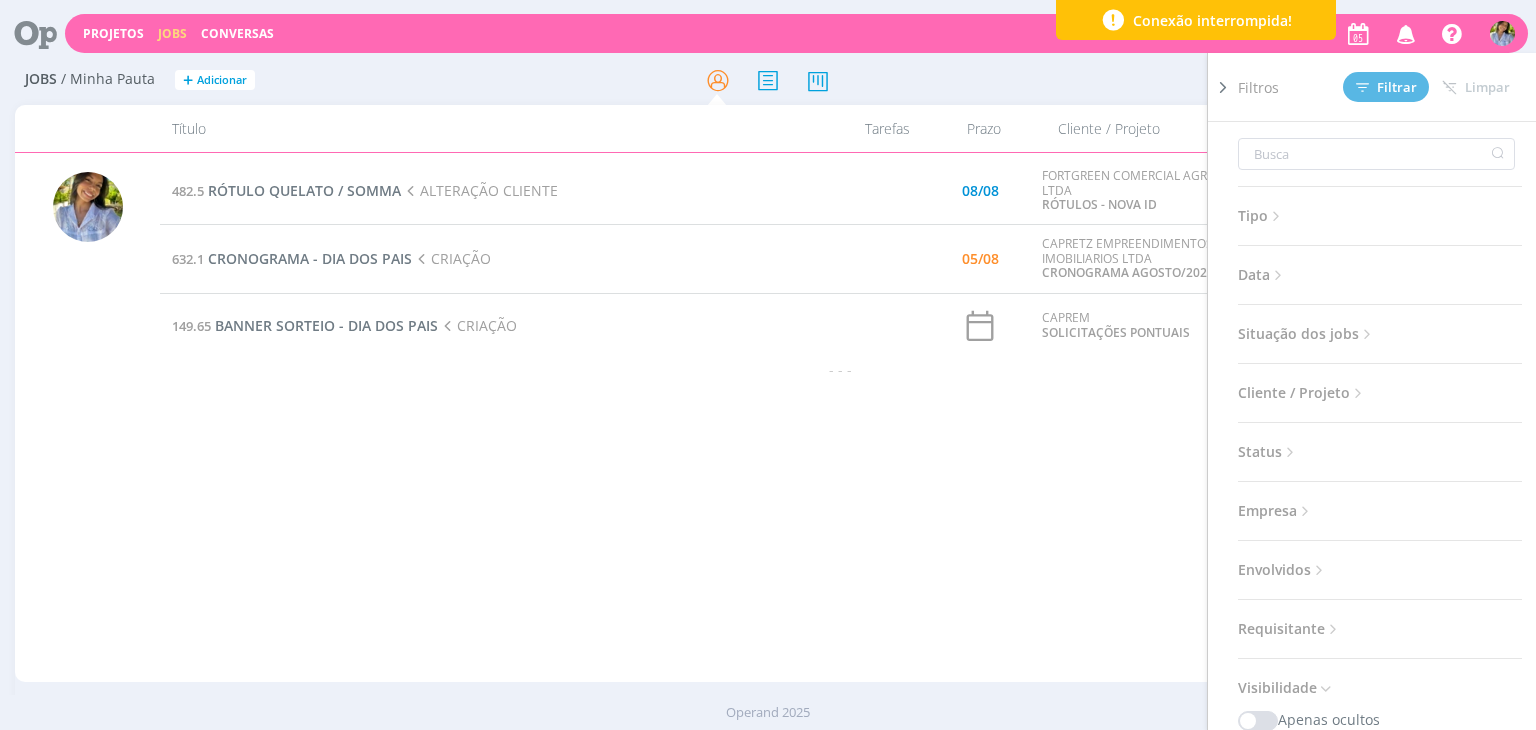 click at bounding box center (1223, 87) 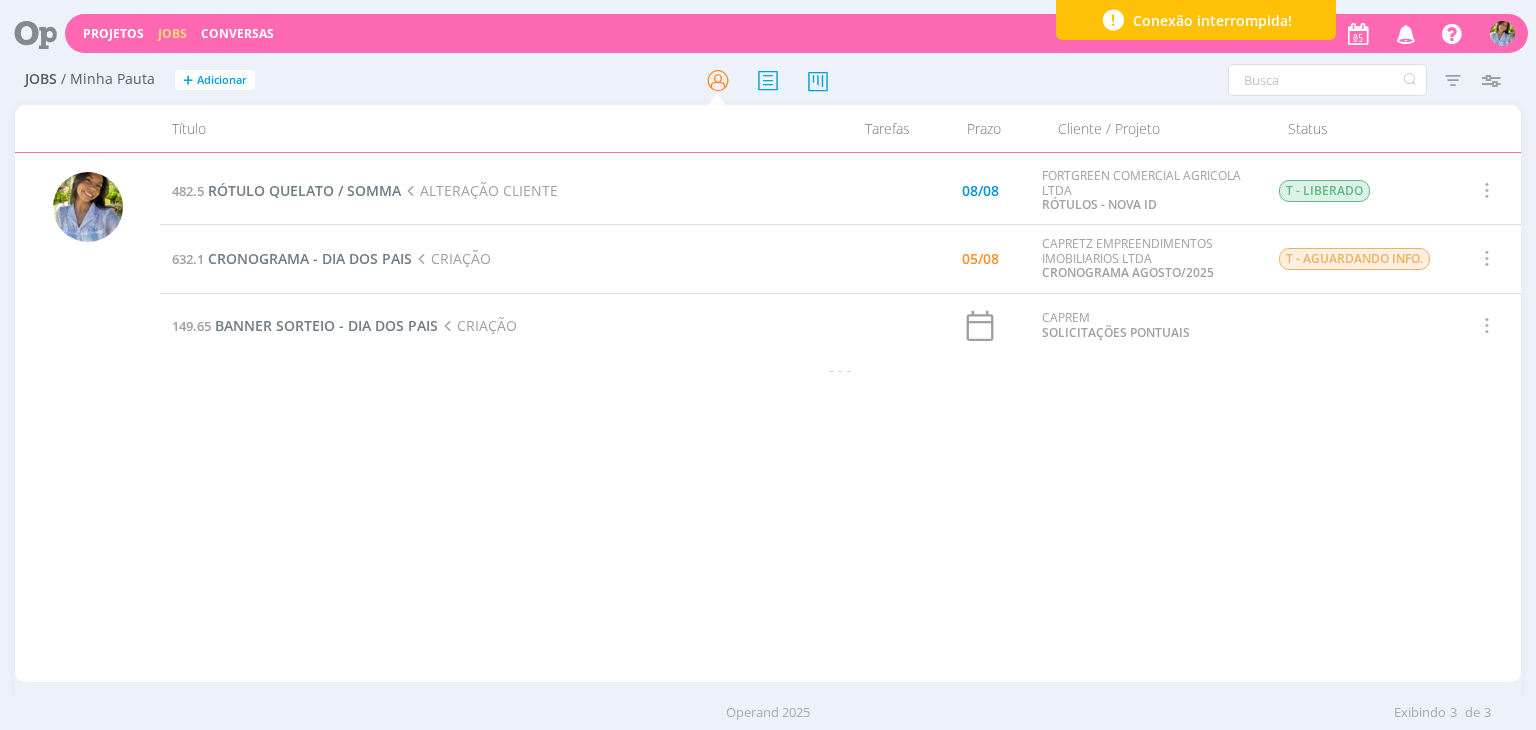 click on "482.5 RÓTULO QUELATO / SOMMA  ALTERAÇÃO CLIENTE 08/08 FORTGREEN COMERCIAL AGRICOLA LTDA RÓTULOS - NOVA ID T - LIBERADO Selecionar Concluir Cancelar Iniciar timesheet 632.1 CRONOGRAMA - DIA DOS PAIS  CRIAÇÃO 05/08 CAPRETZ EMPREENDIMENTOS IMOBILIARIOS LTDA CRONOGRAMA AGOSTO/2025 T - AGUARDANDO INFO. Selecionar Concluir Cancelar Iniciar timesheet 149.65 BANNER SORTEIO - DIA DOS PAIS  CRIAÇÃO  CAPREM SOLICITAÇÕES PONTUAIS Selecionar Concluir Cancelar Iniciar timesheet - - -" at bounding box center (840, 417) 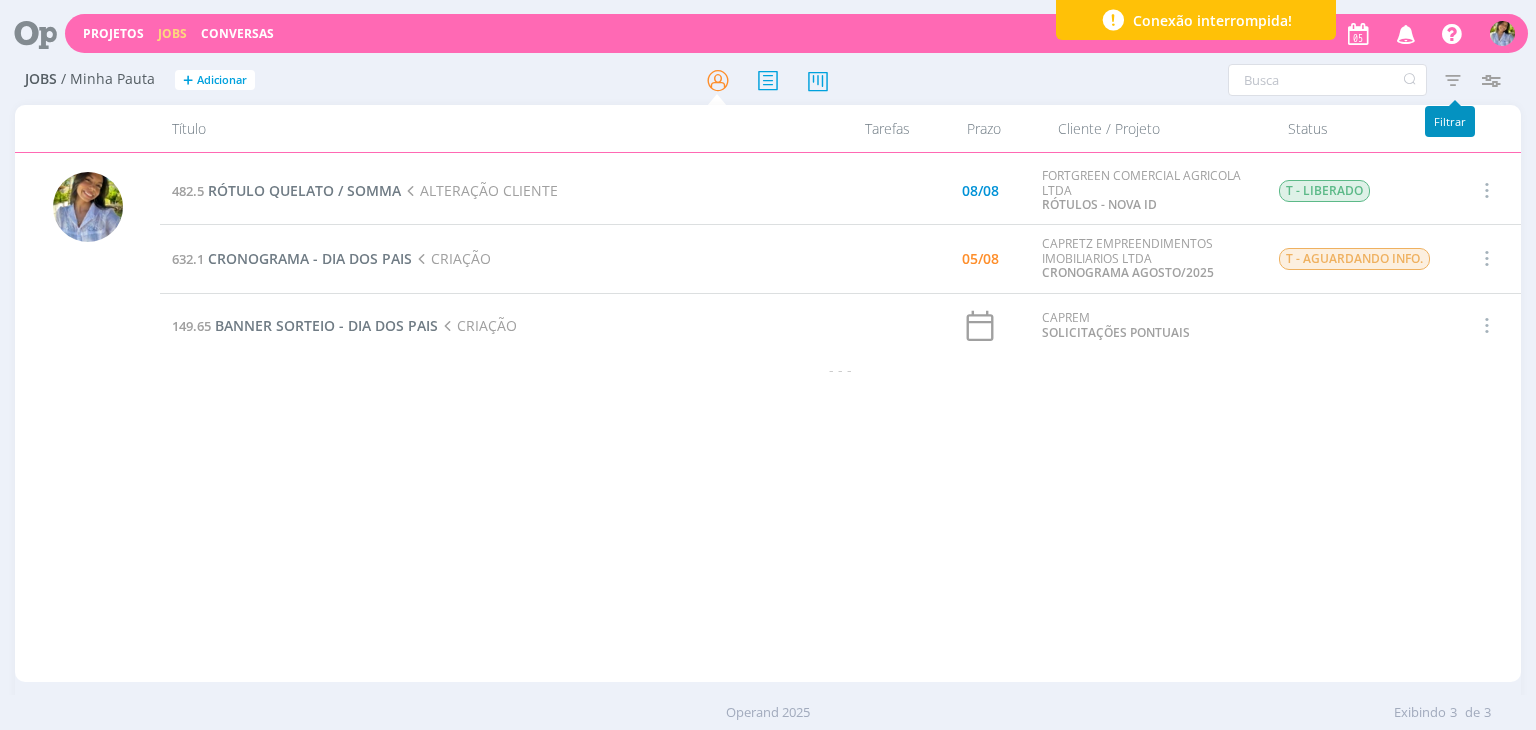 click at bounding box center (1453, 80) 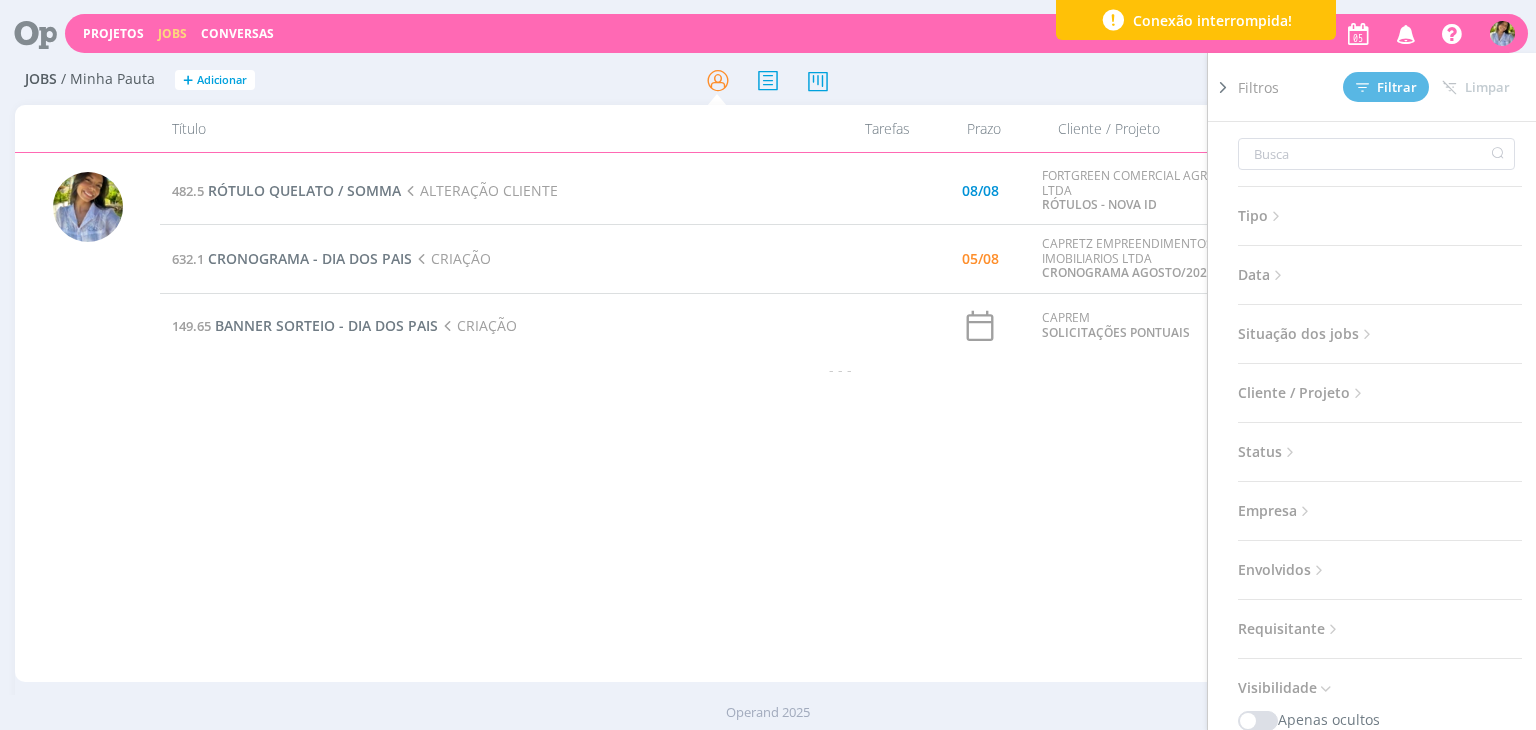 click on "Situação dos jobs" at bounding box center (1307, 334) 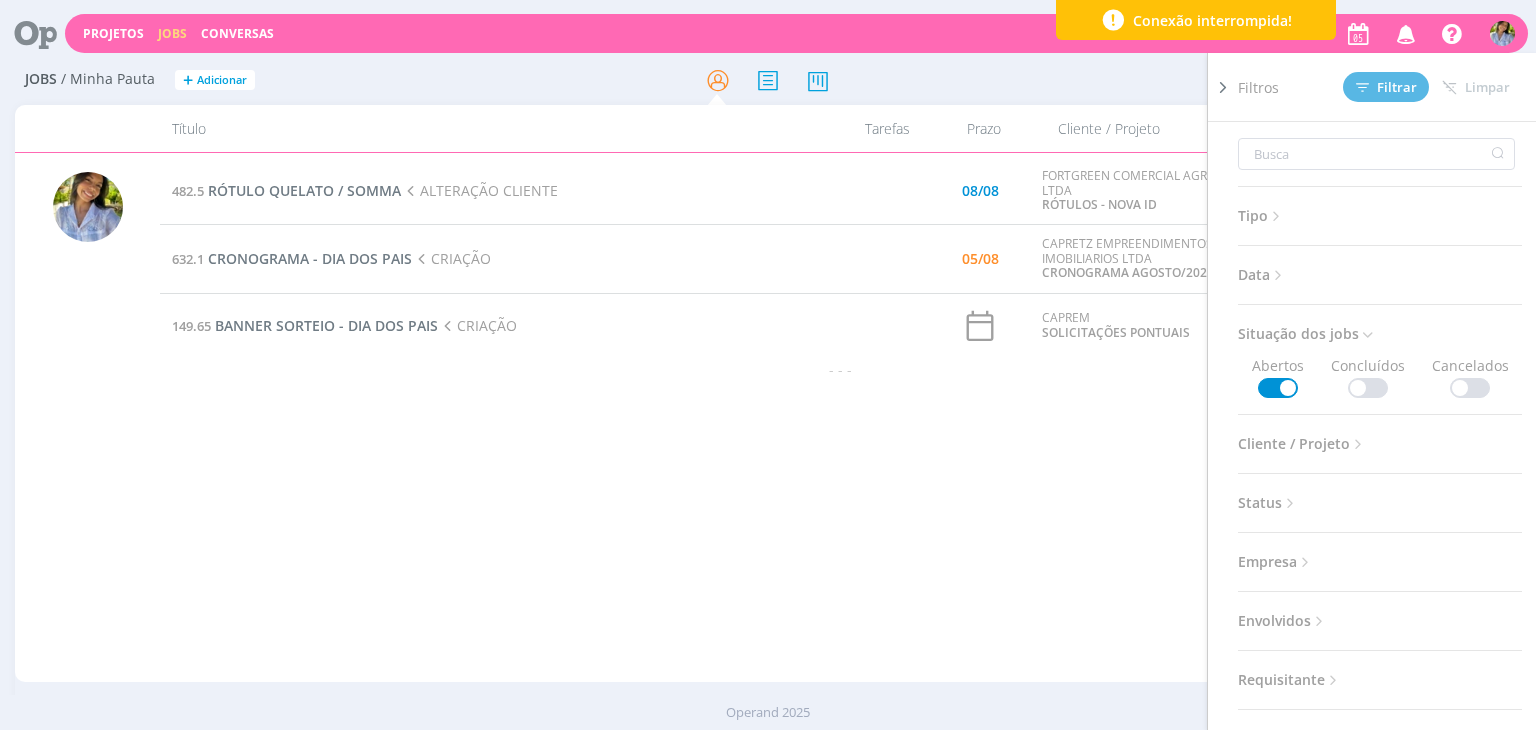 click at bounding box center [1368, 388] 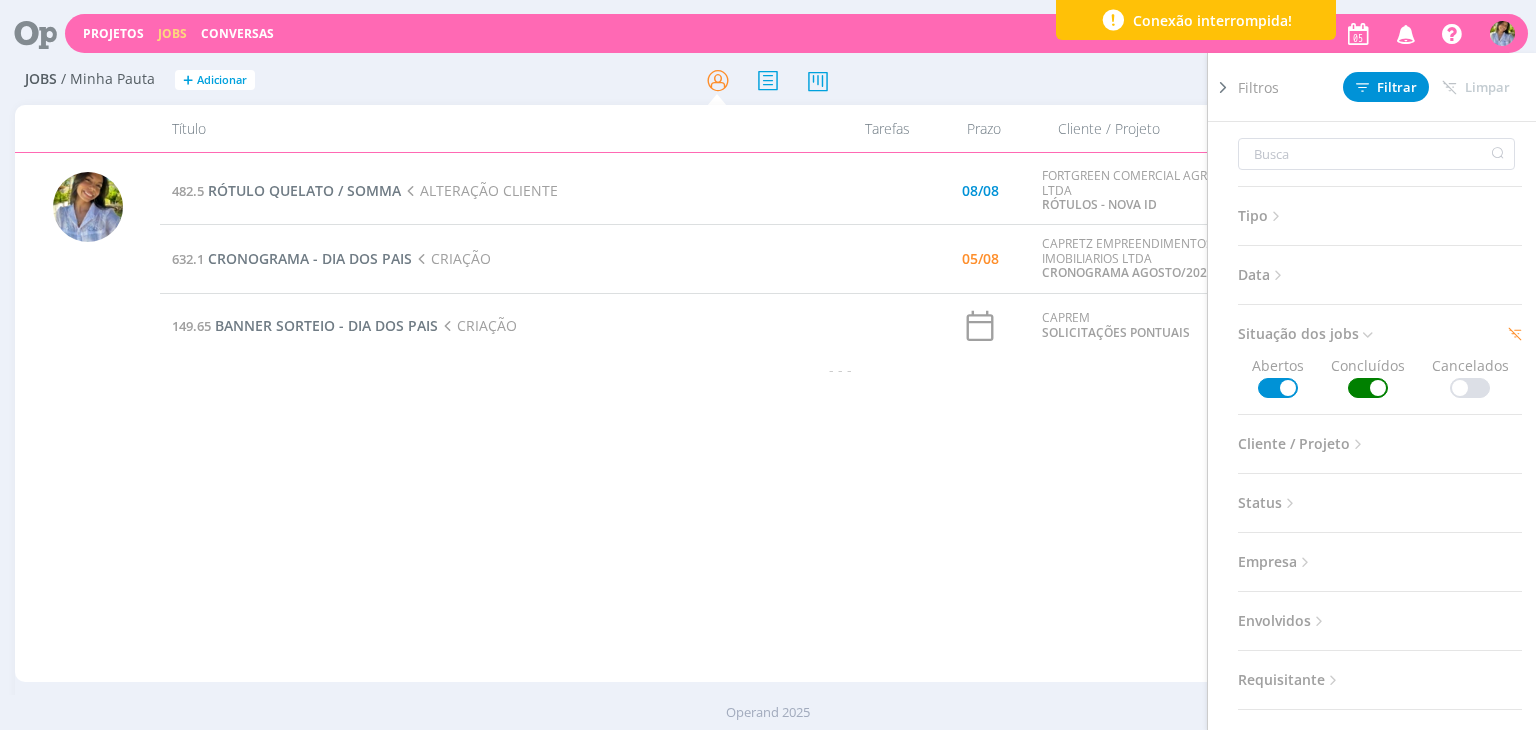 click at bounding box center (1223, 87) 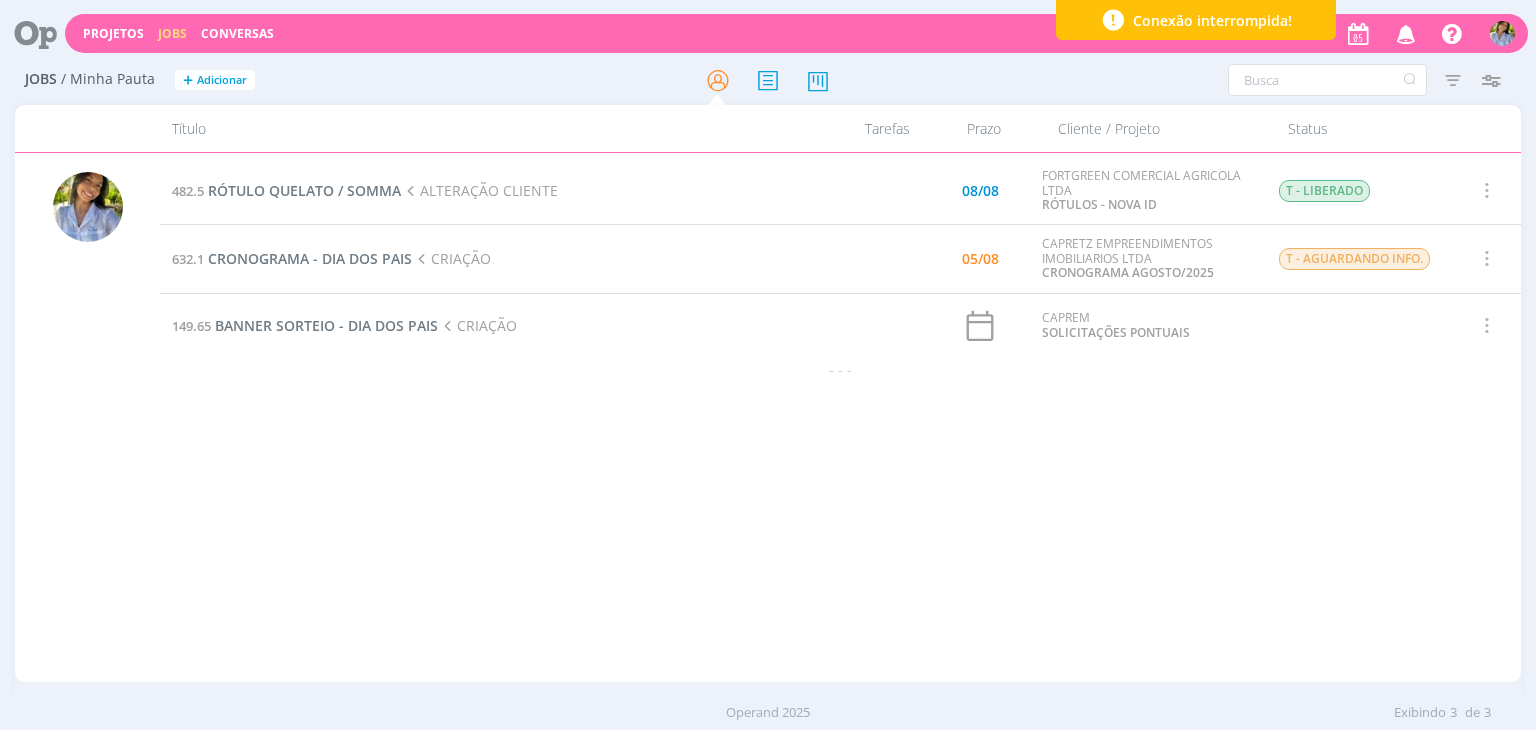click at bounding box center (1453, 80) 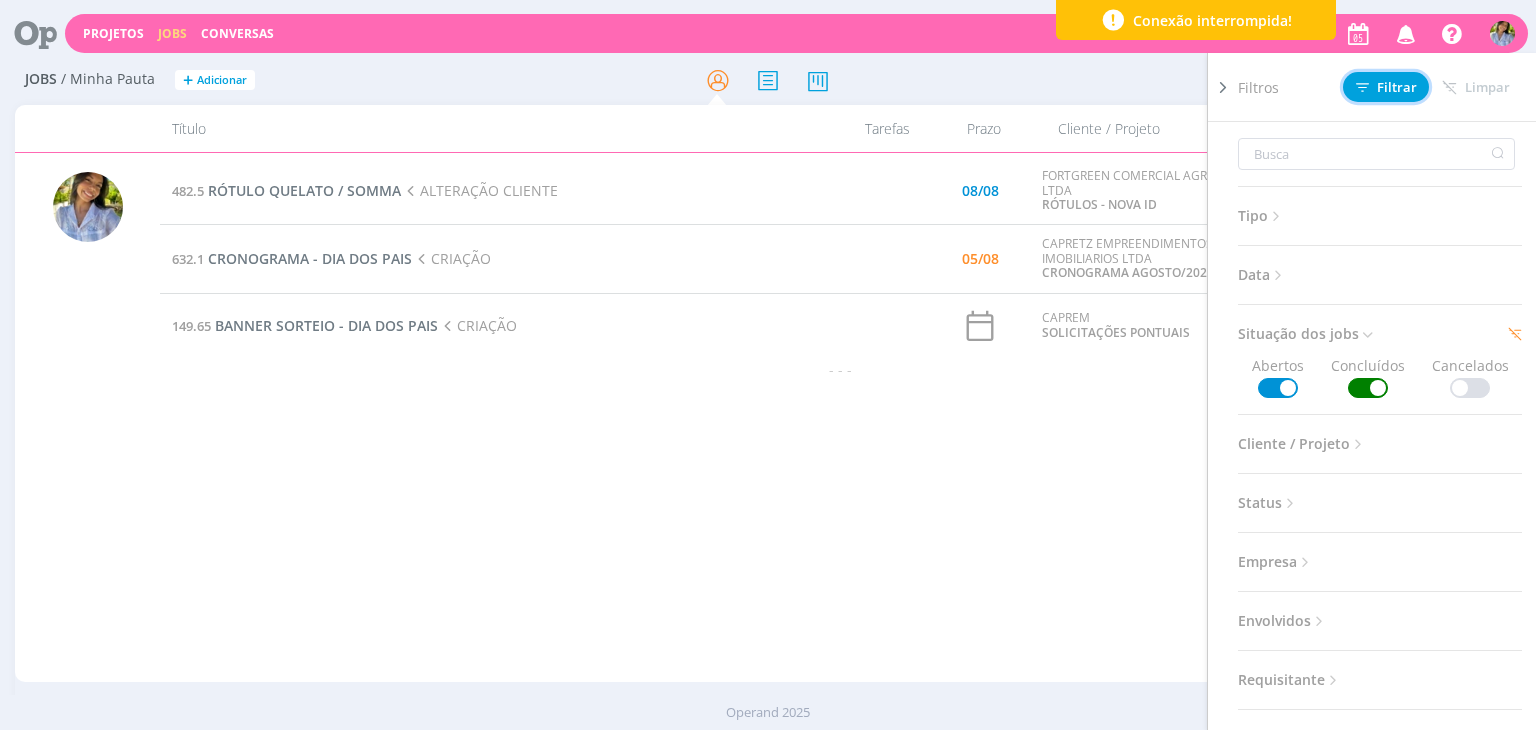 click on "Filtrar" at bounding box center [1386, 87] 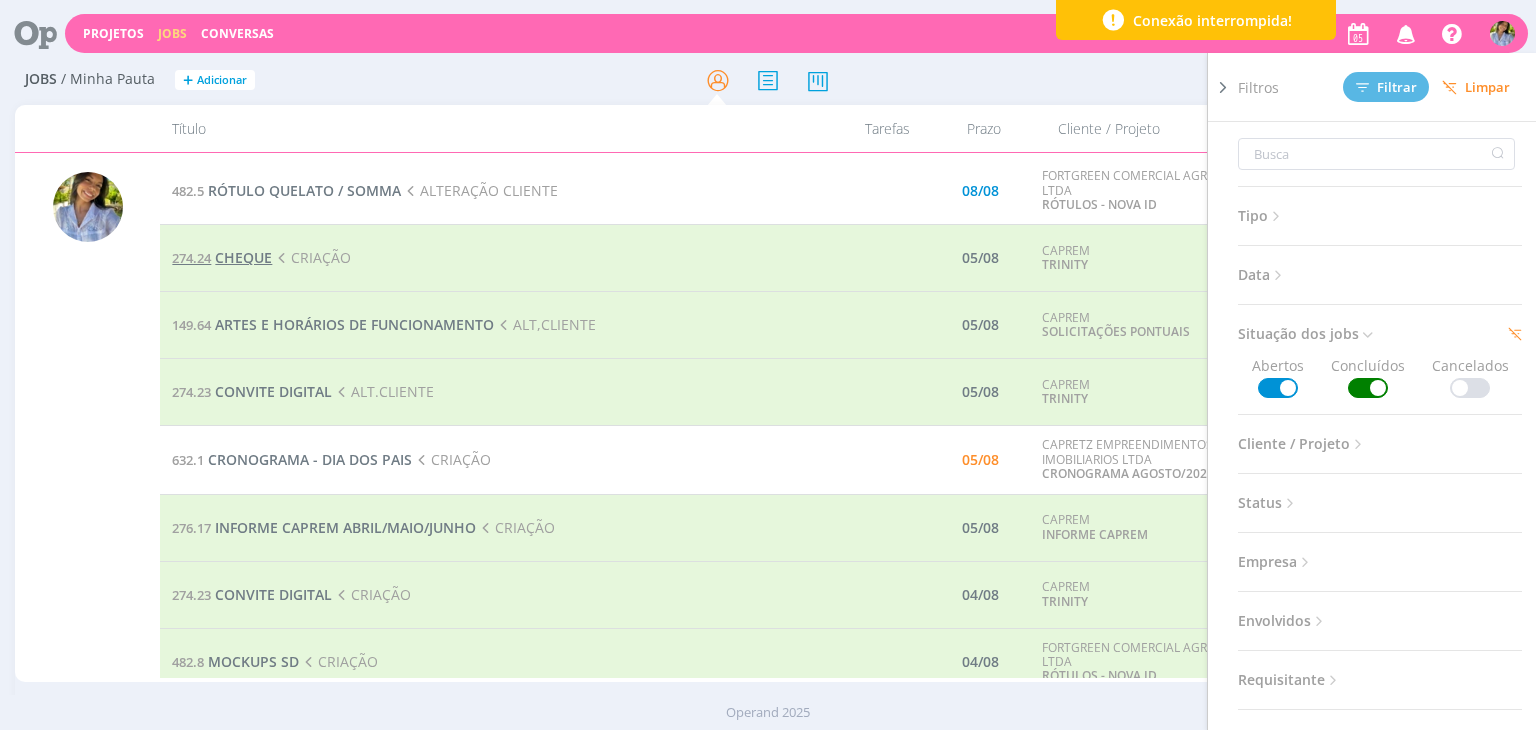 click on "CHEQUE" at bounding box center [243, 257] 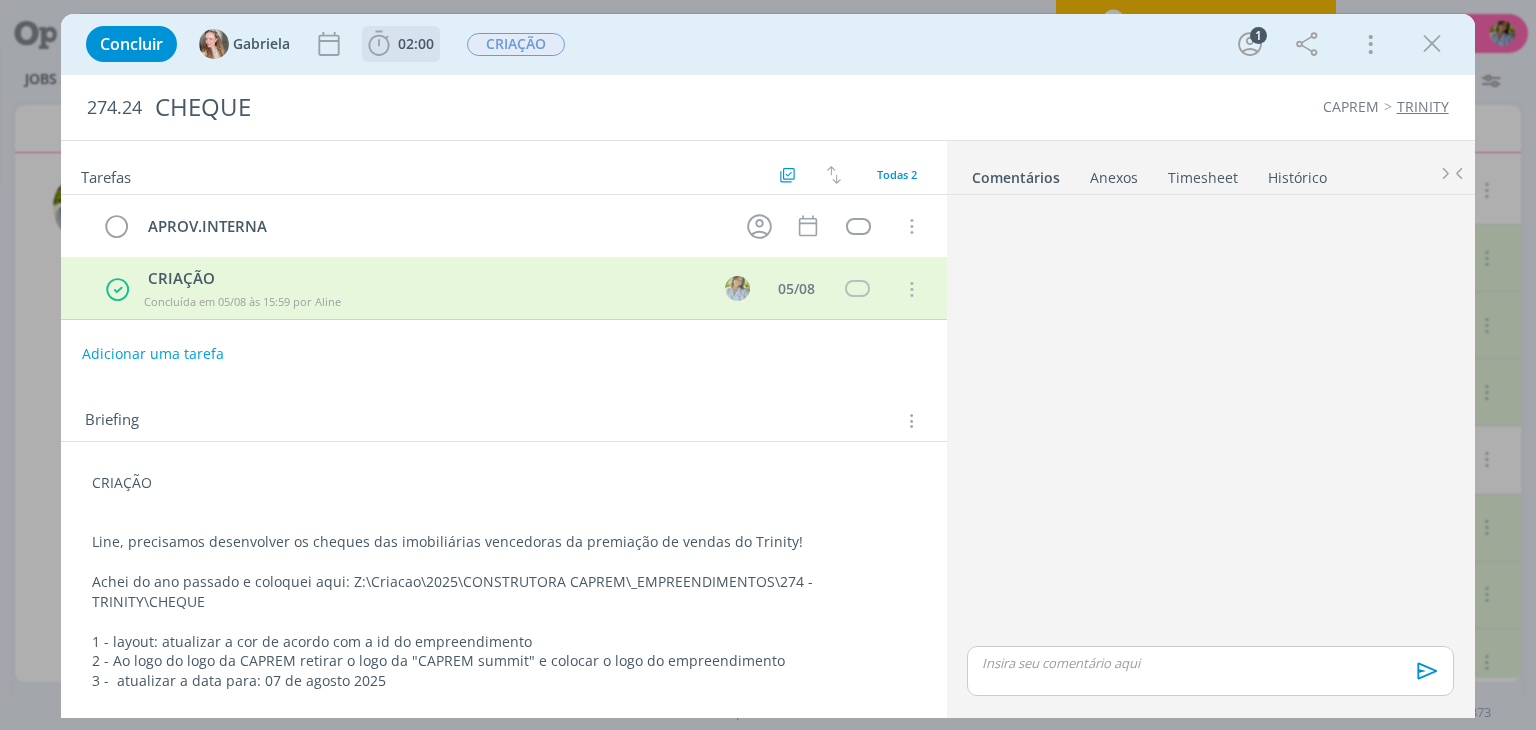 drag, startPoint x: 406, startPoint y: 48, endPoint x: 412, endPoint y: 64, distance: 17.088007 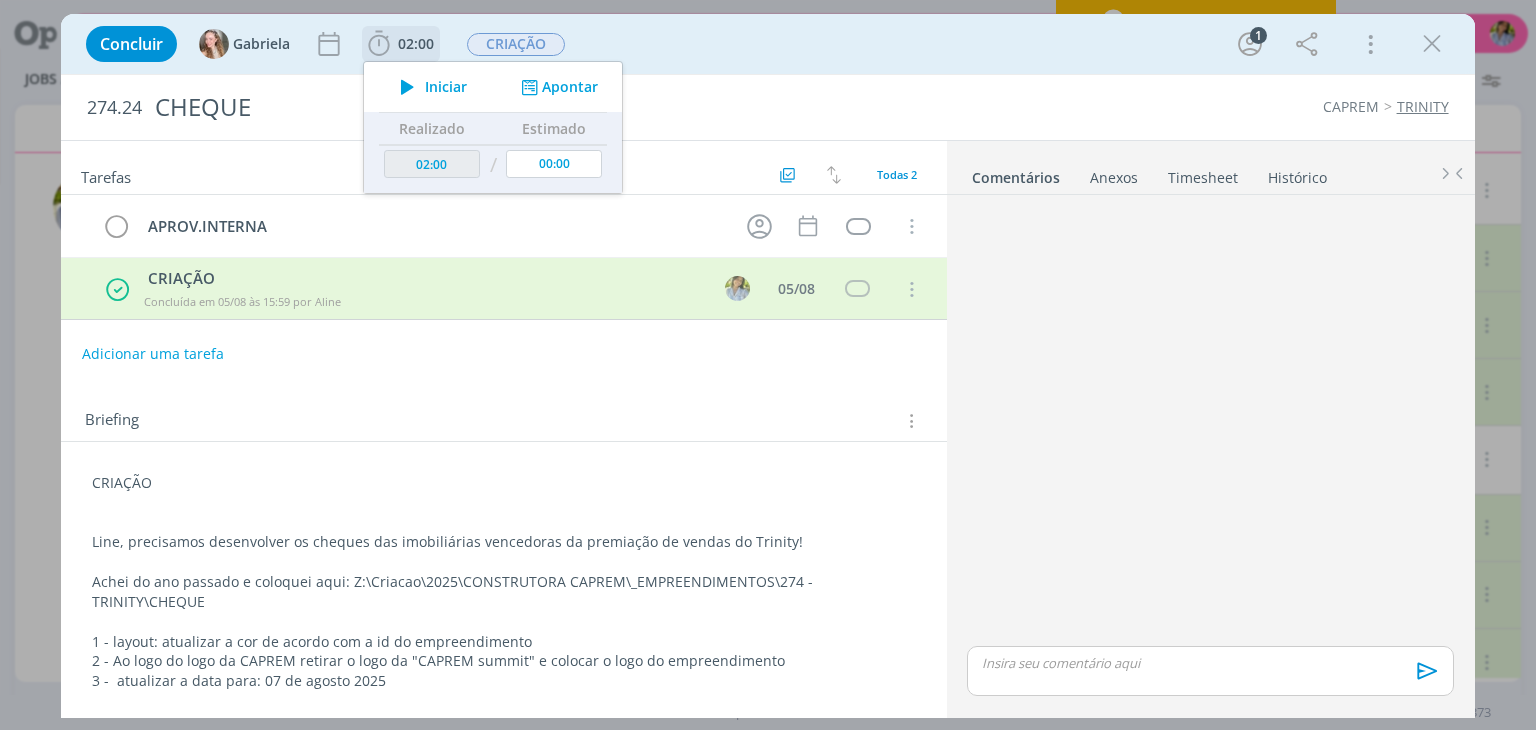 click on "Iniciar" at bounding box center (446, 87) 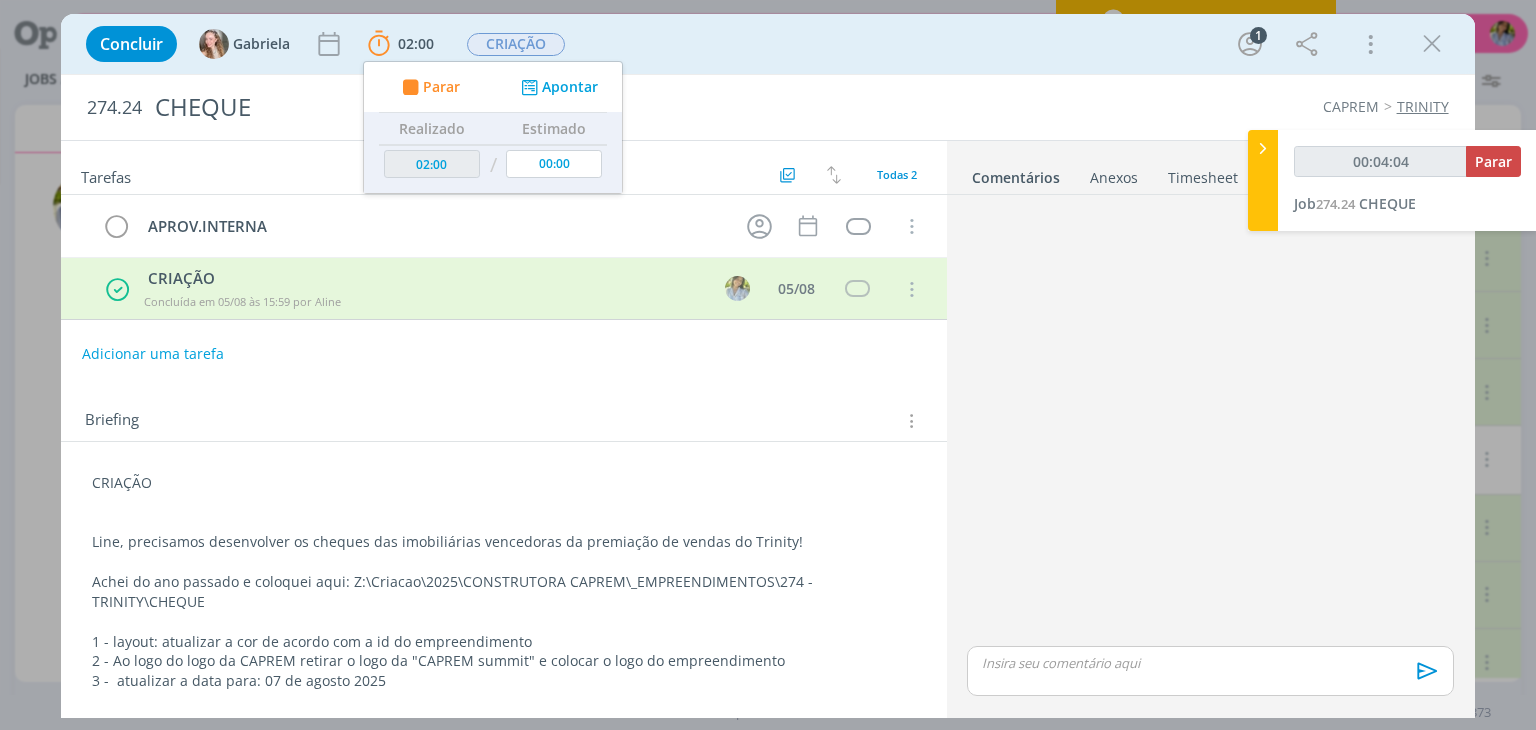 click at bounding box center (1432, 44) 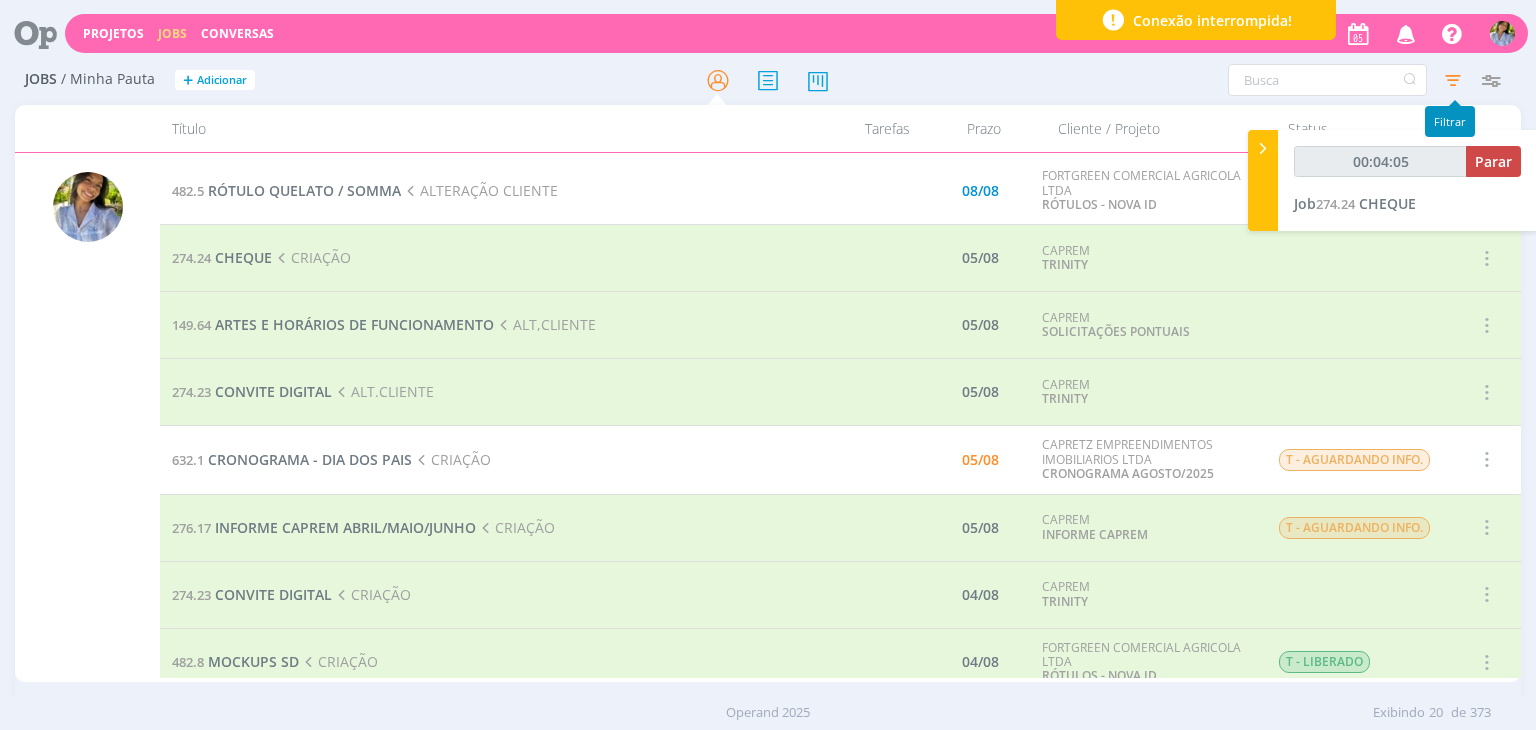 click at bounding box center (1453, 80) 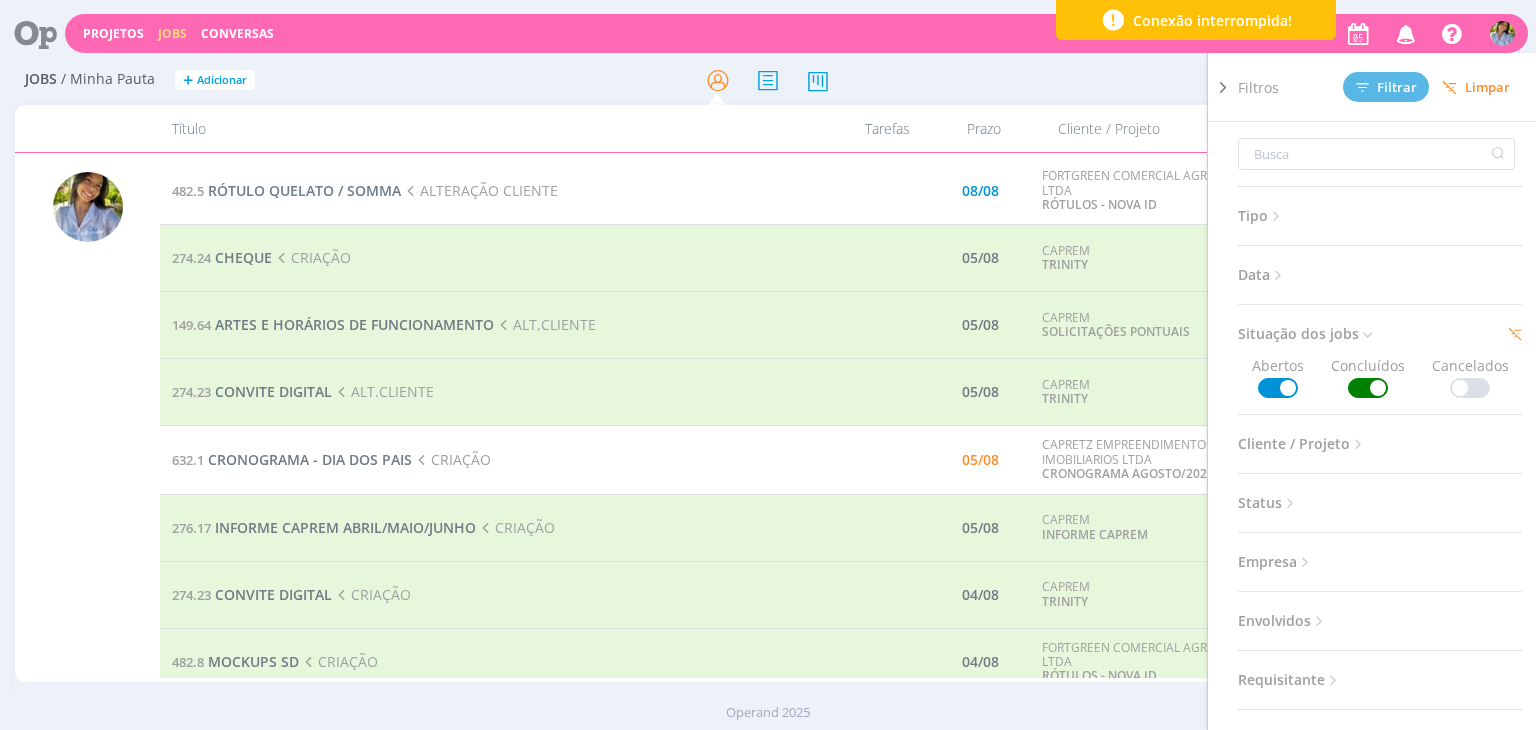 click at bounding box center [1368, 388] 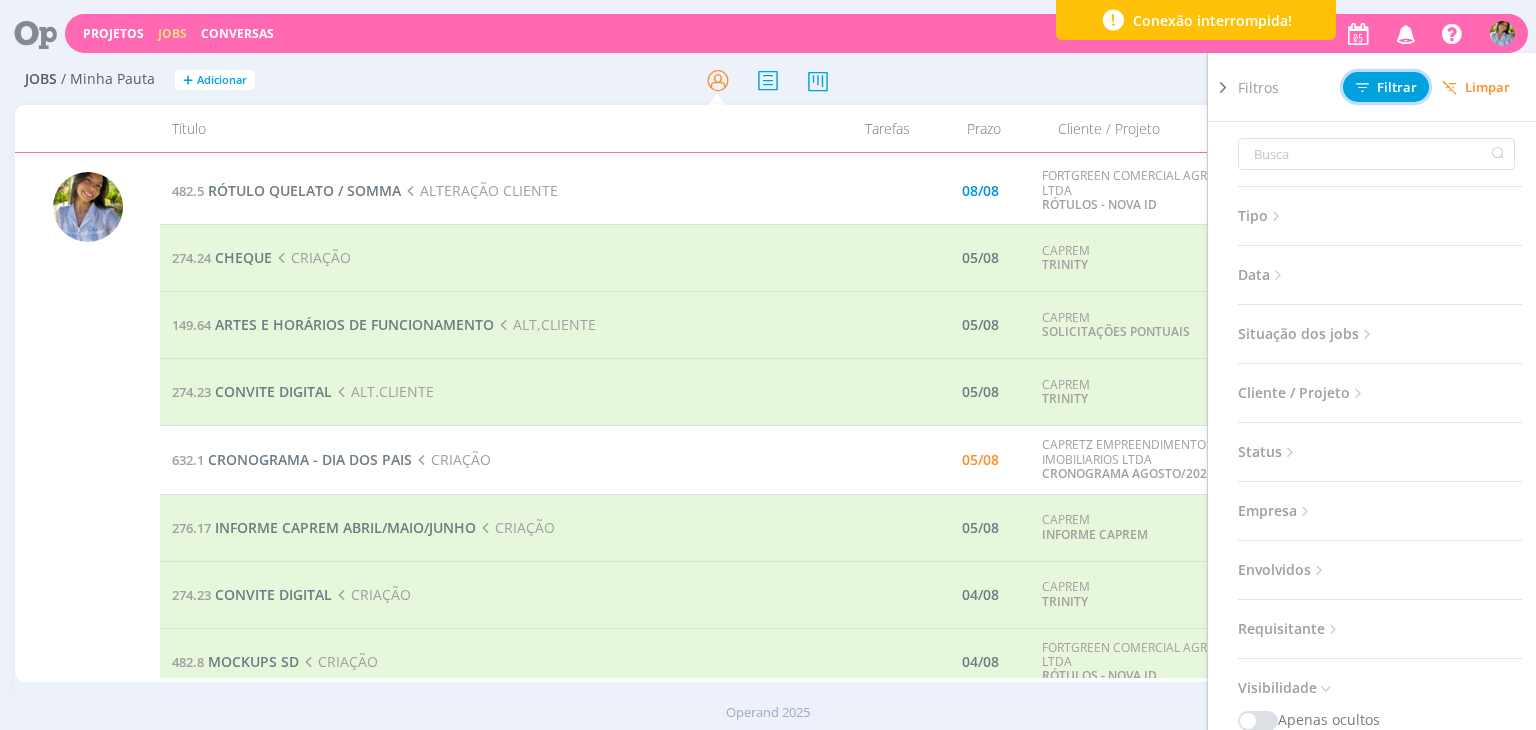 click on "Filtrar" at bounding box center (1386, 87) 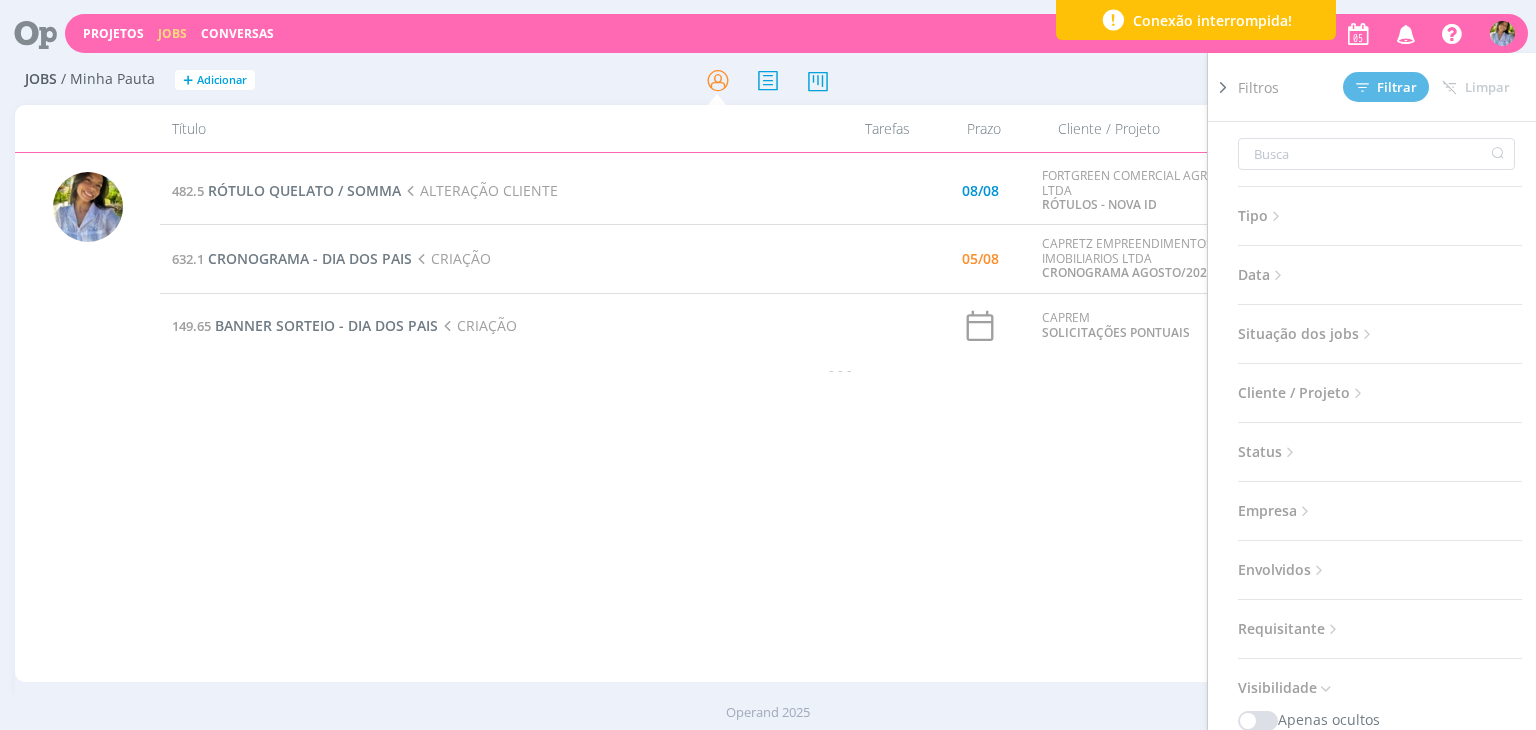 click at bounding box center [1223, 87] 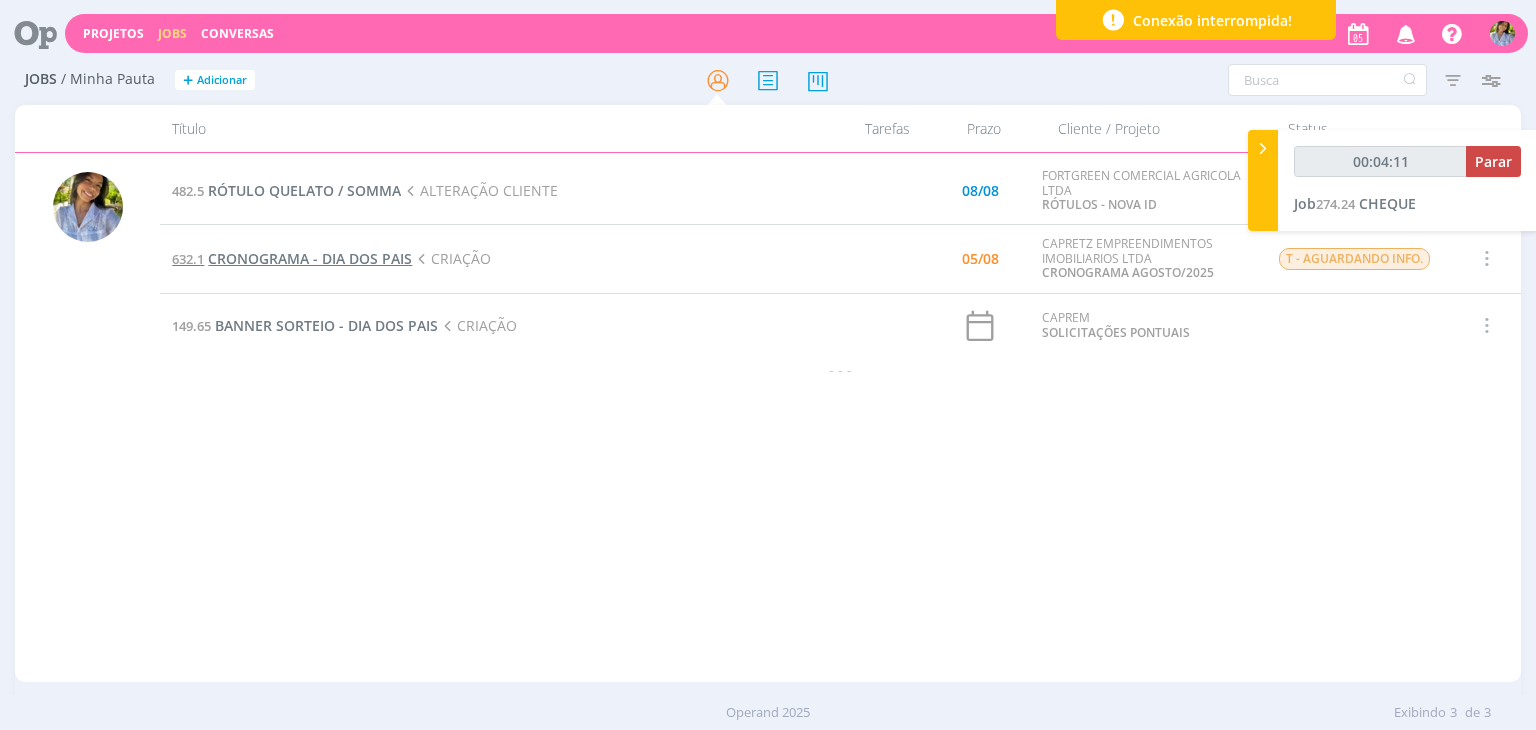 click on "CRONOGRAMA - DIA DOS PAIS" at bounding box center [310, 258] 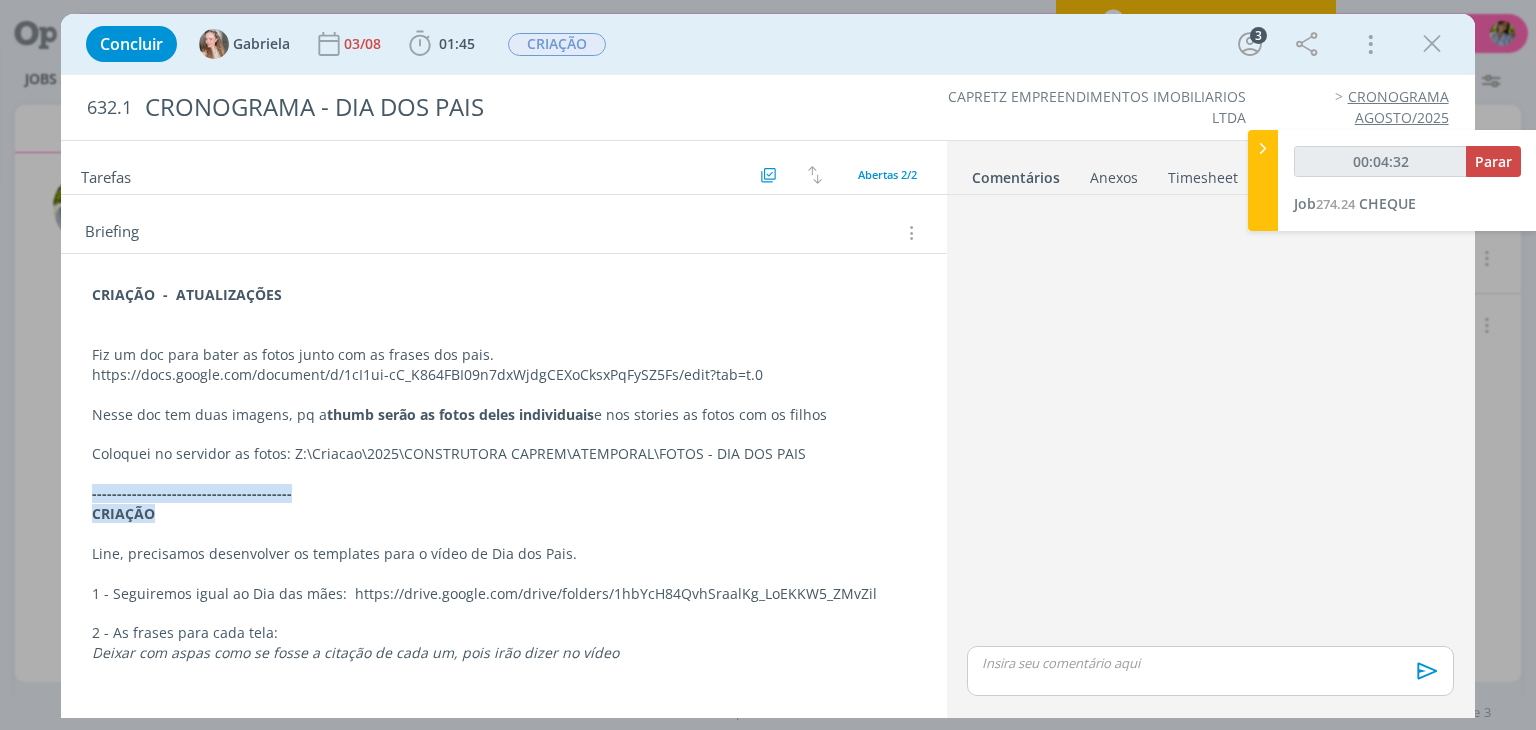 scroll, scrollTop: 196, scrollLeft: 0, axis: vertical 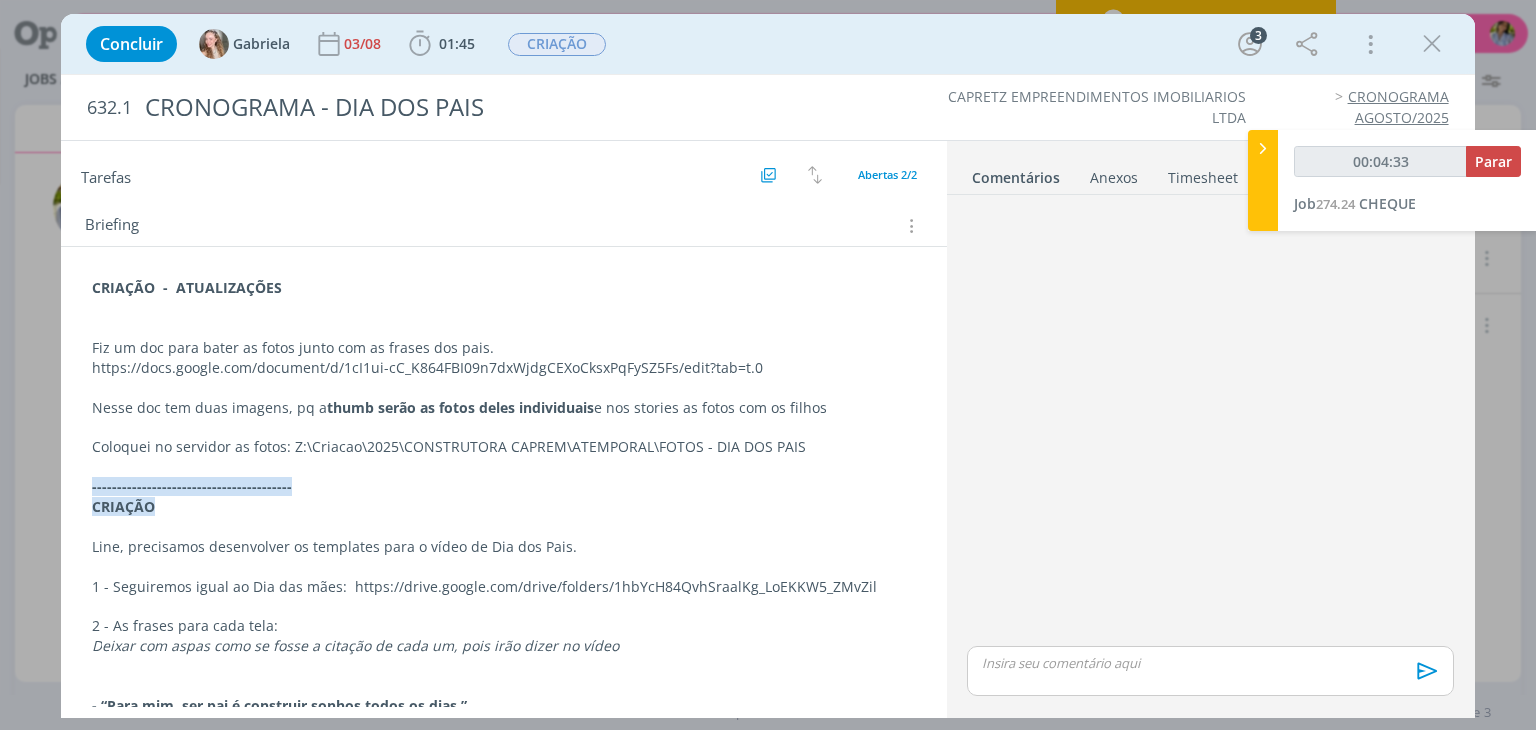 click on "https://docs.google.com/document/d/1cI1ui-cC_K864FBI09n7dxWjdgCEXoCksxPqFySZ5Fs/edit?tab=t.0" at bounding box center (503, 368) 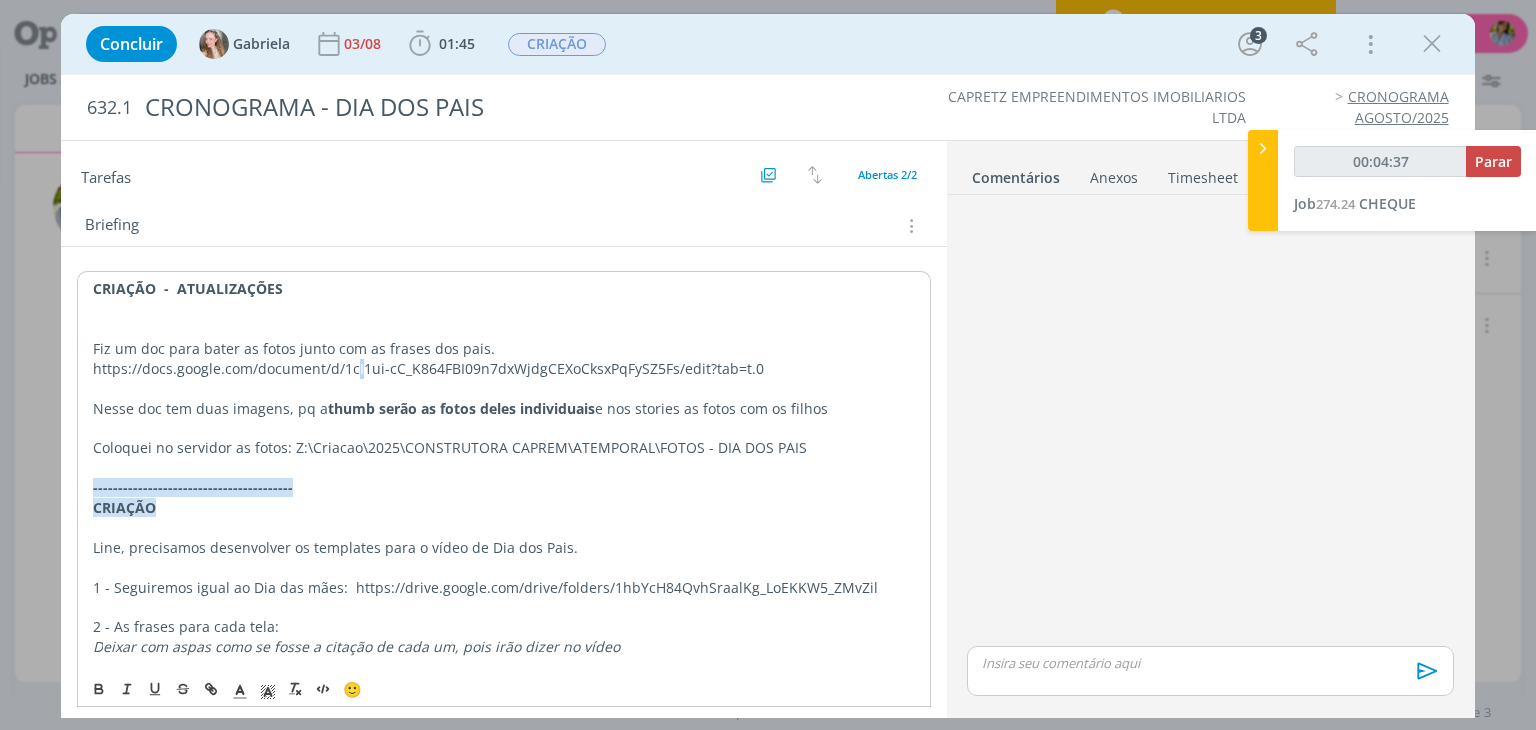 drag, startPoint x: 441, startPoint y: 367, endPoint x: 360, endPoint y: 369, distance: 81.02469 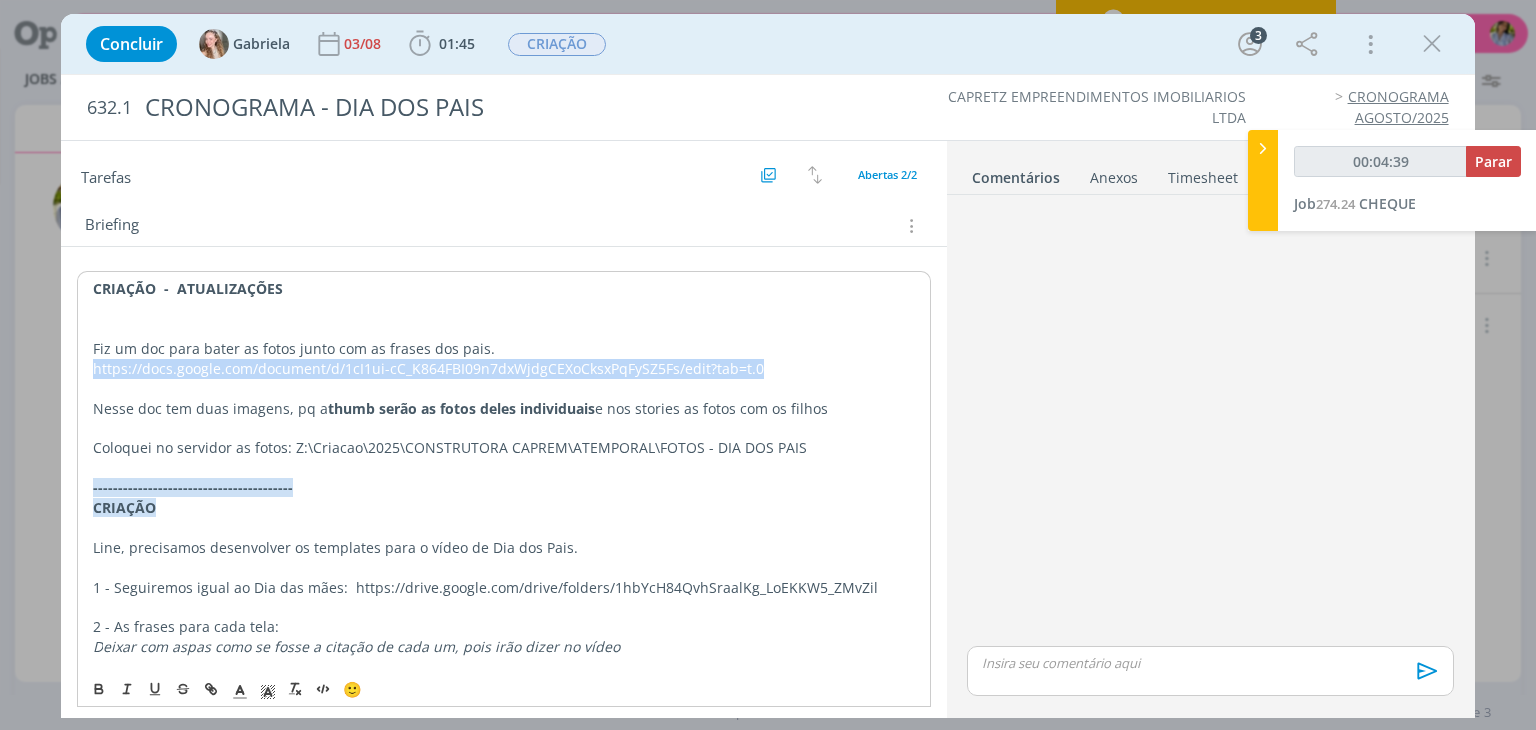 drag, startPoint x: 96, startPoint y: 363, endPoint x: 774, endPoint y: 370, distance: 678.03613 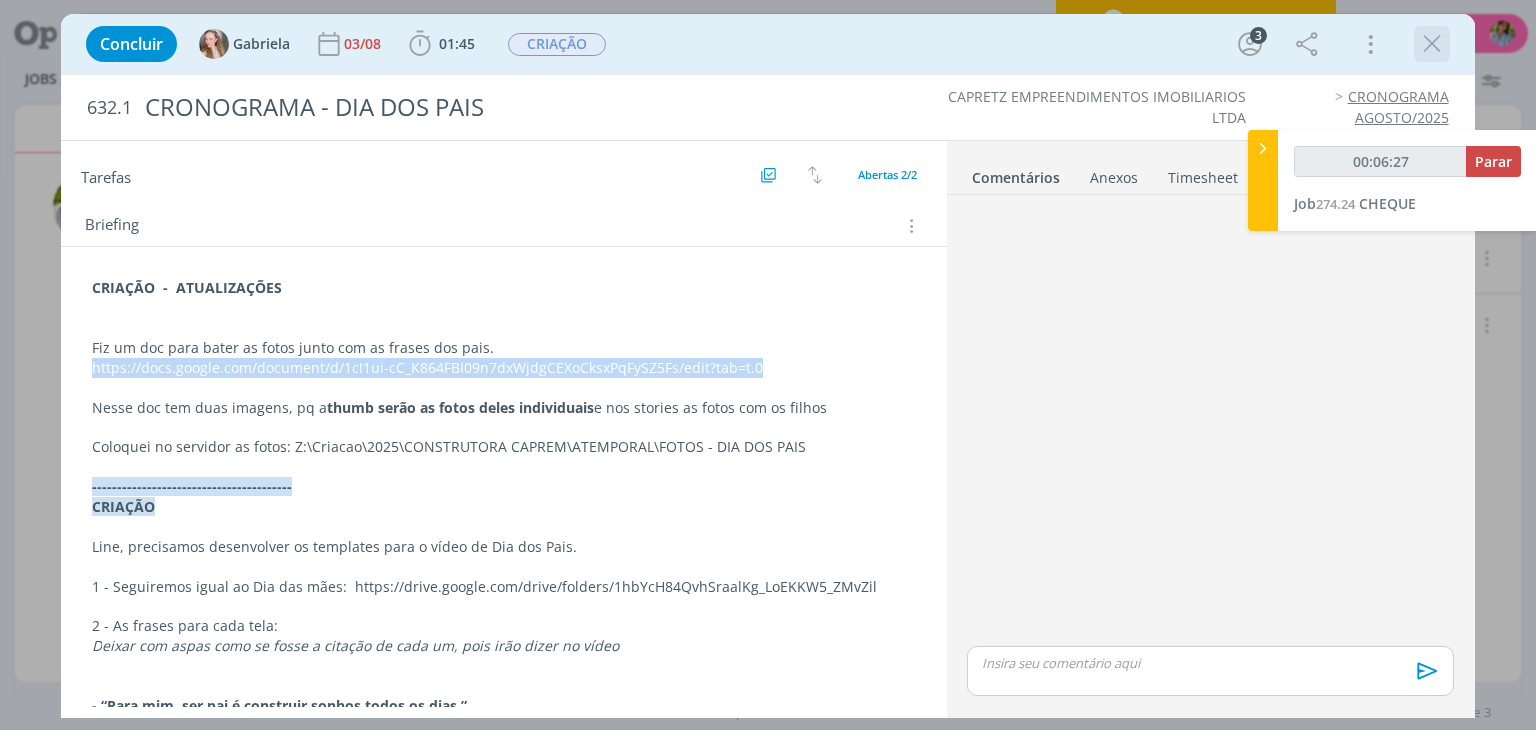 click at bounding box center [1432, 44] 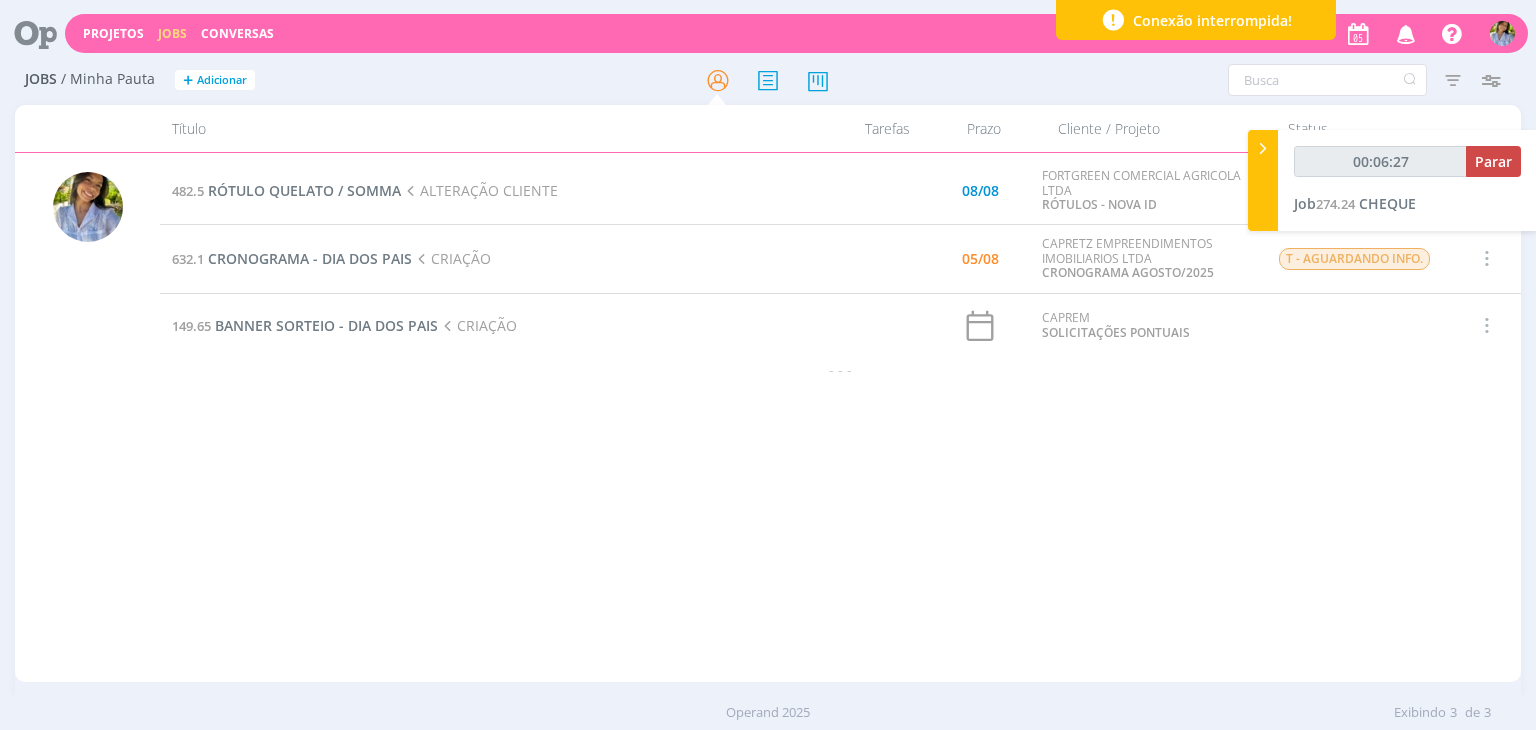 type on "00:06:28" 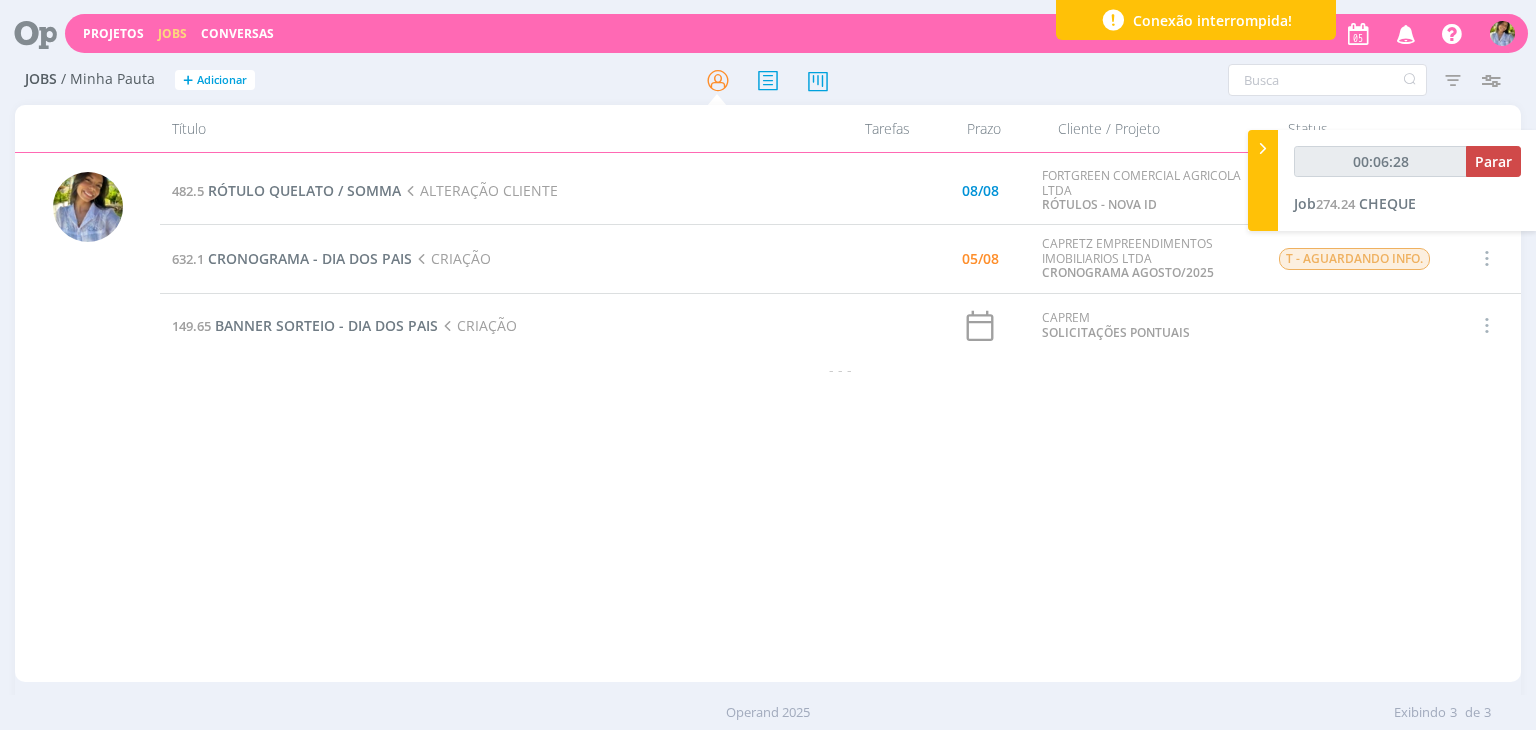 click at bounding box center (1263, 148) 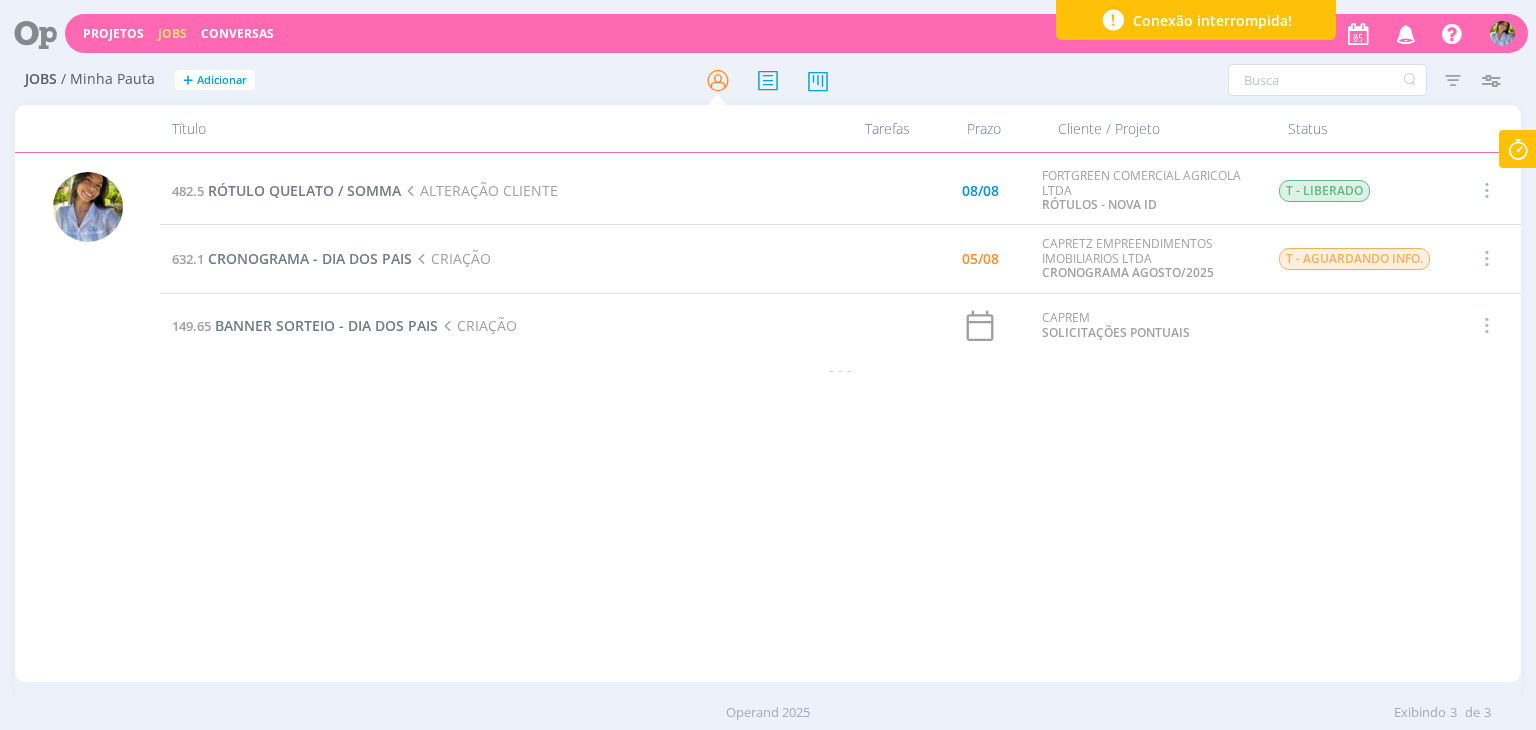 click at bounding box center (1453, 80) 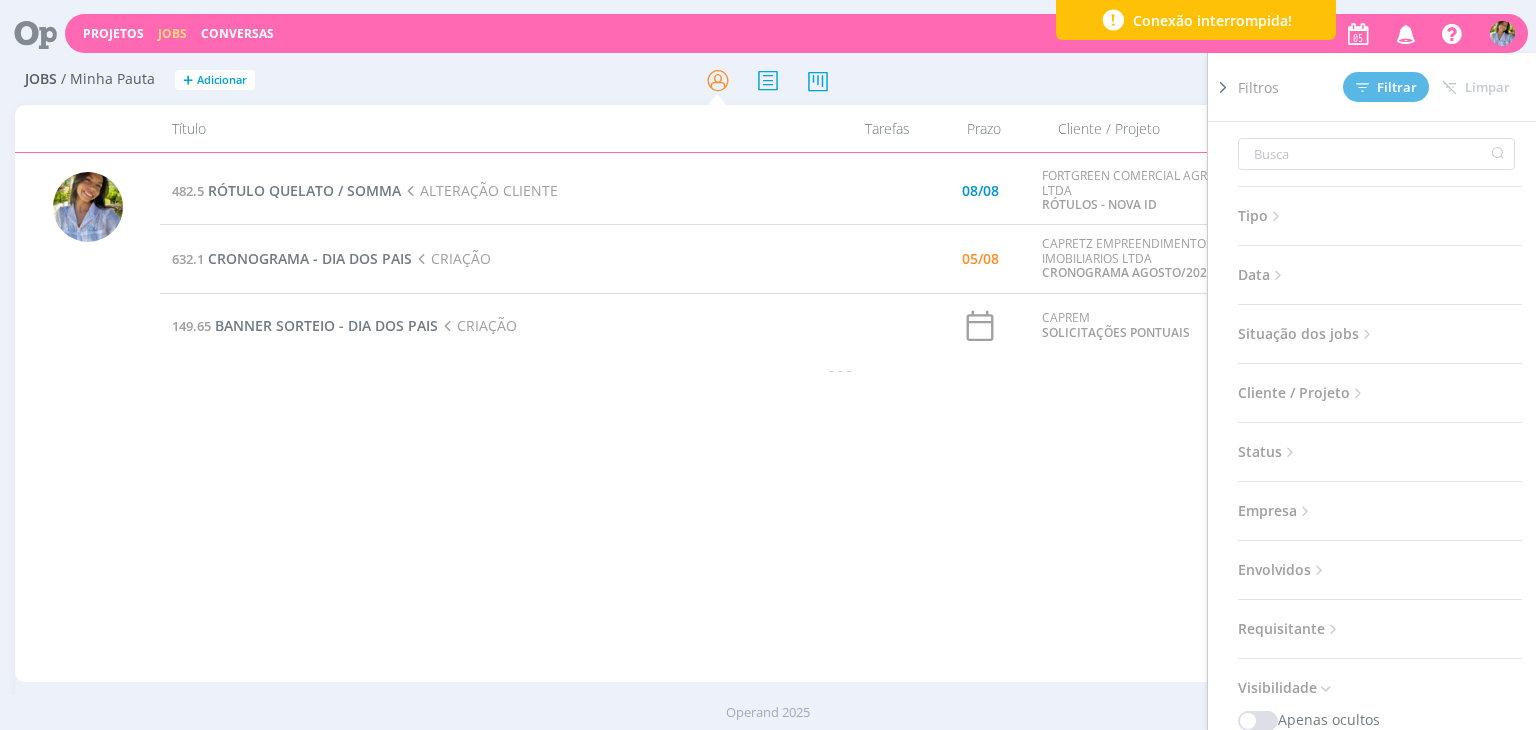 click on "Situação dos jobs" at bounding box center (1307, 334) 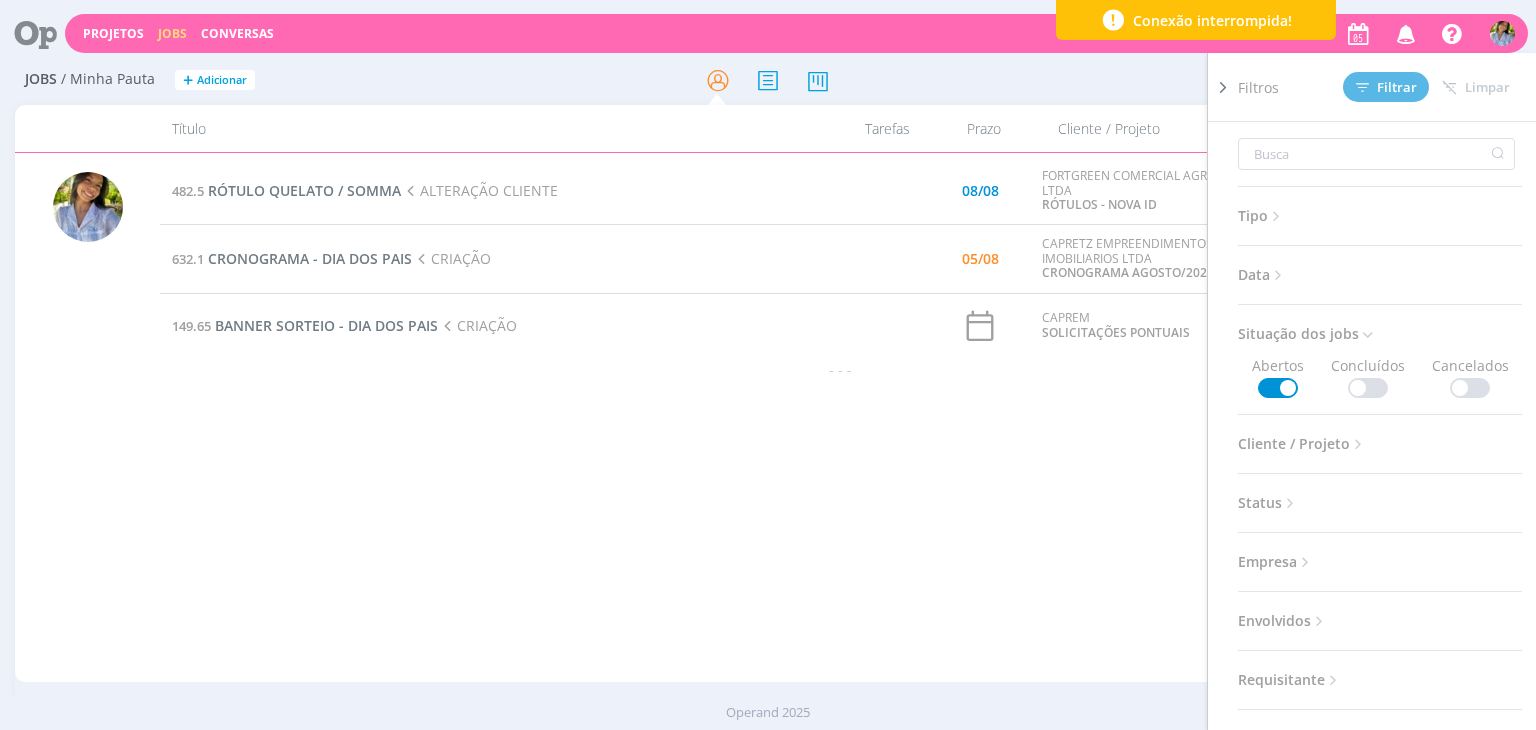 click at bounding box center [1368, 388] 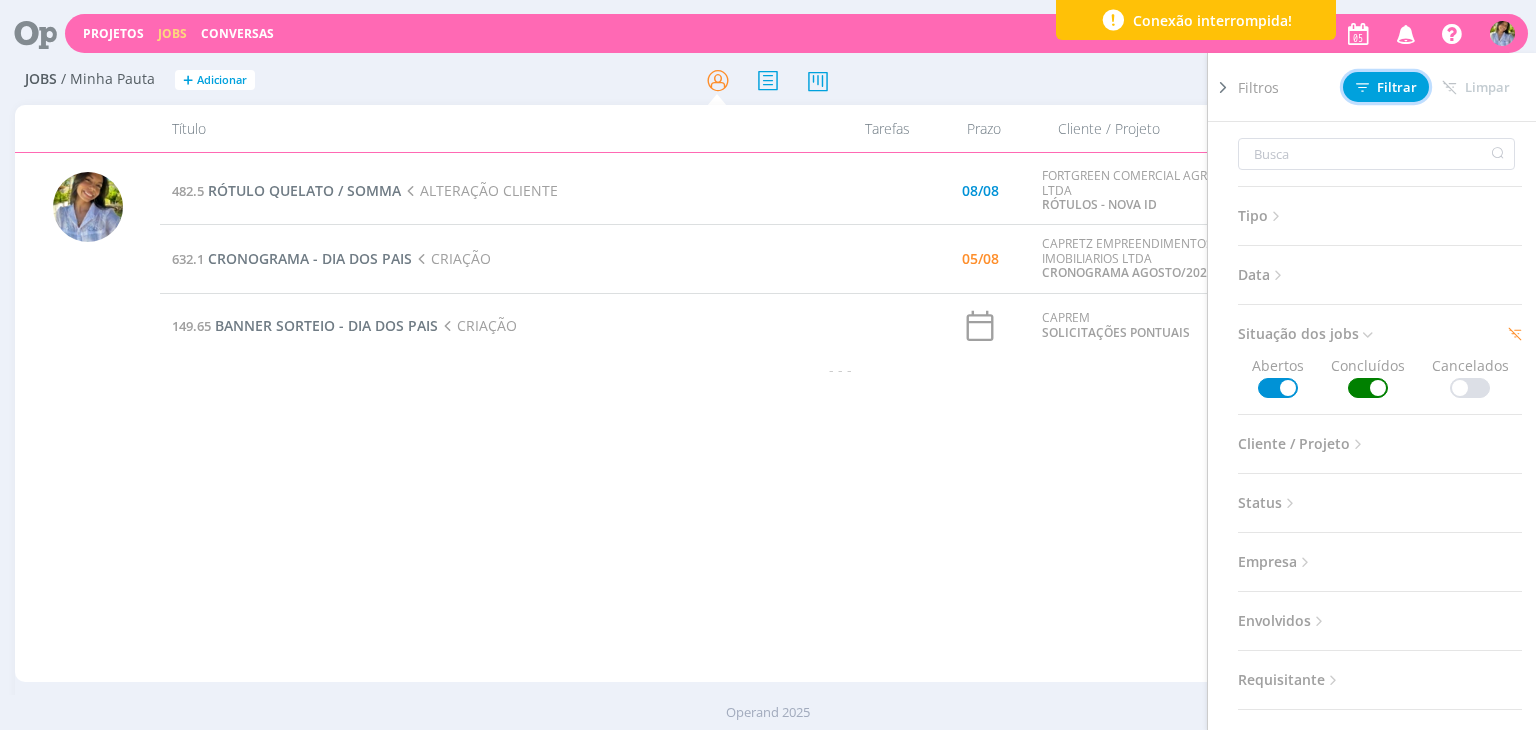 click on "Filtrar" at bounding box center [1386, 87] 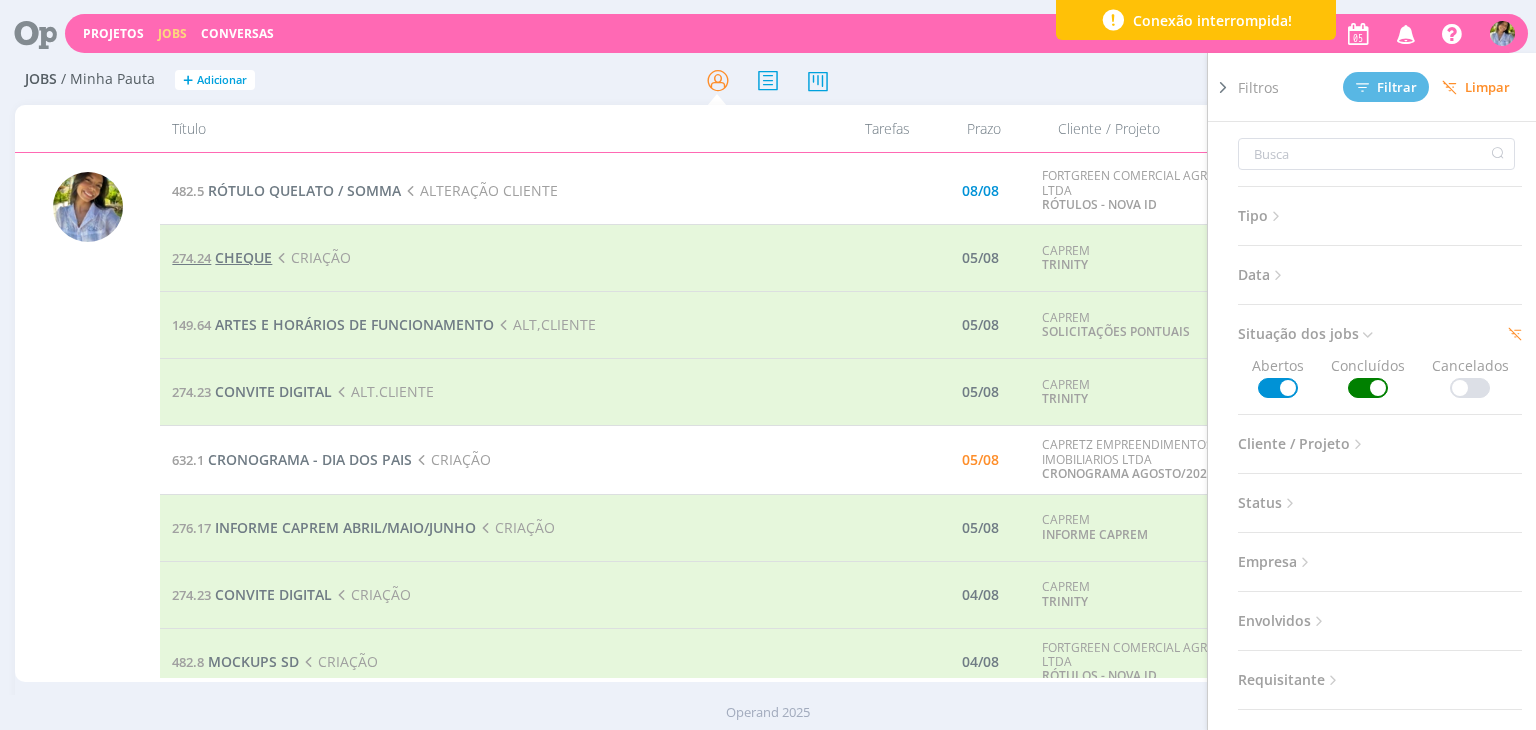 click on "CHEQUE" at bounding box center [243, 257] 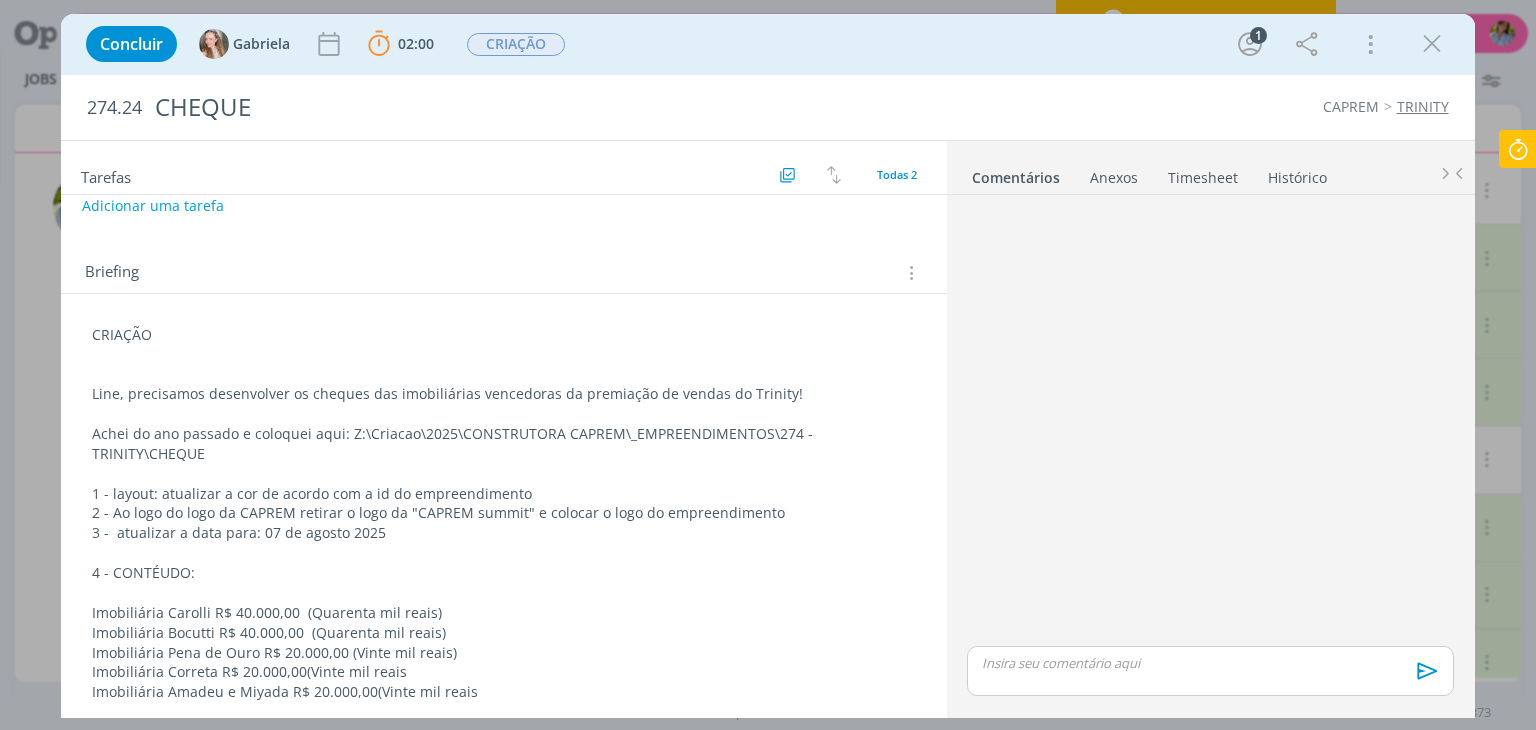 scroll, scrollTop: 155, scrollLeft: 0, axis: vertical 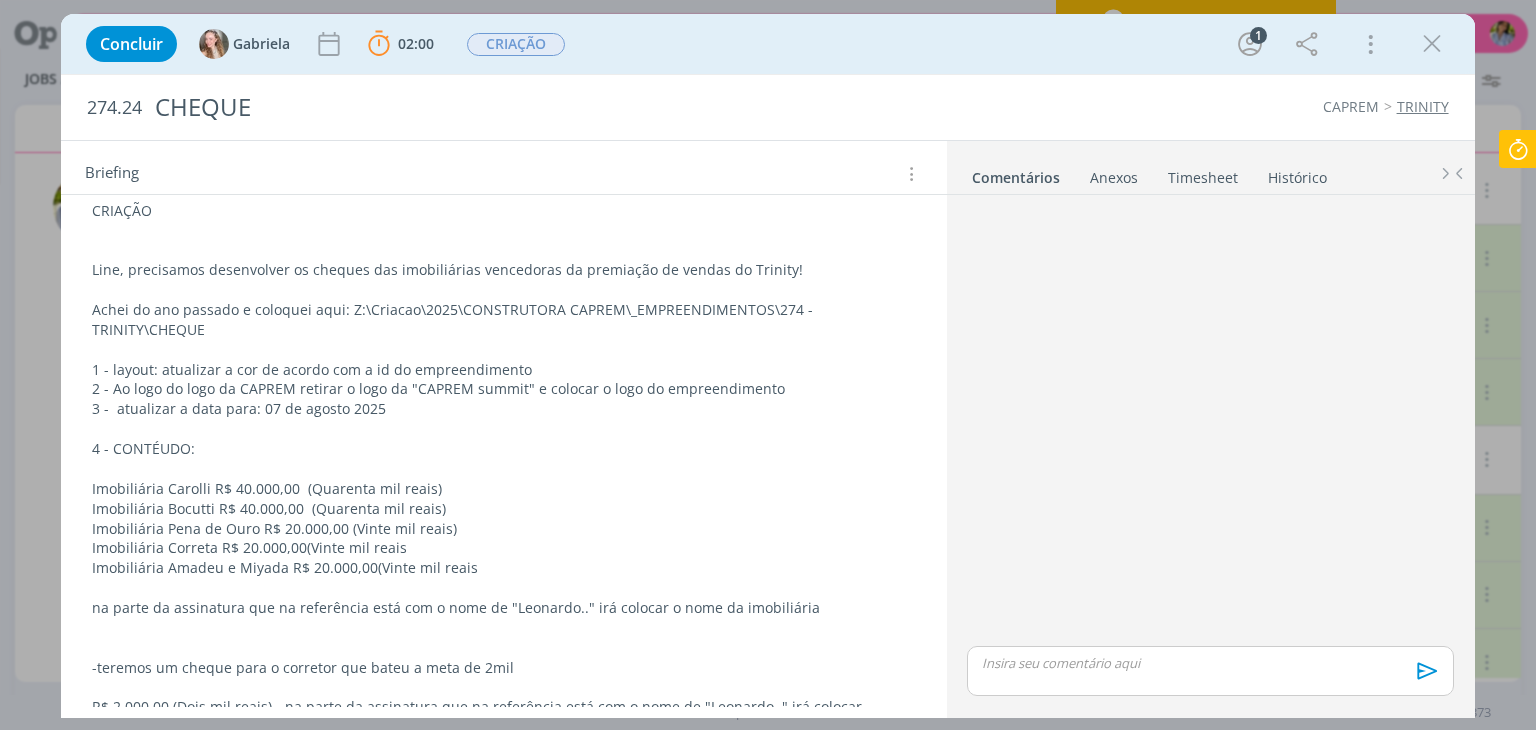 click at bounding box center (1518, 149) 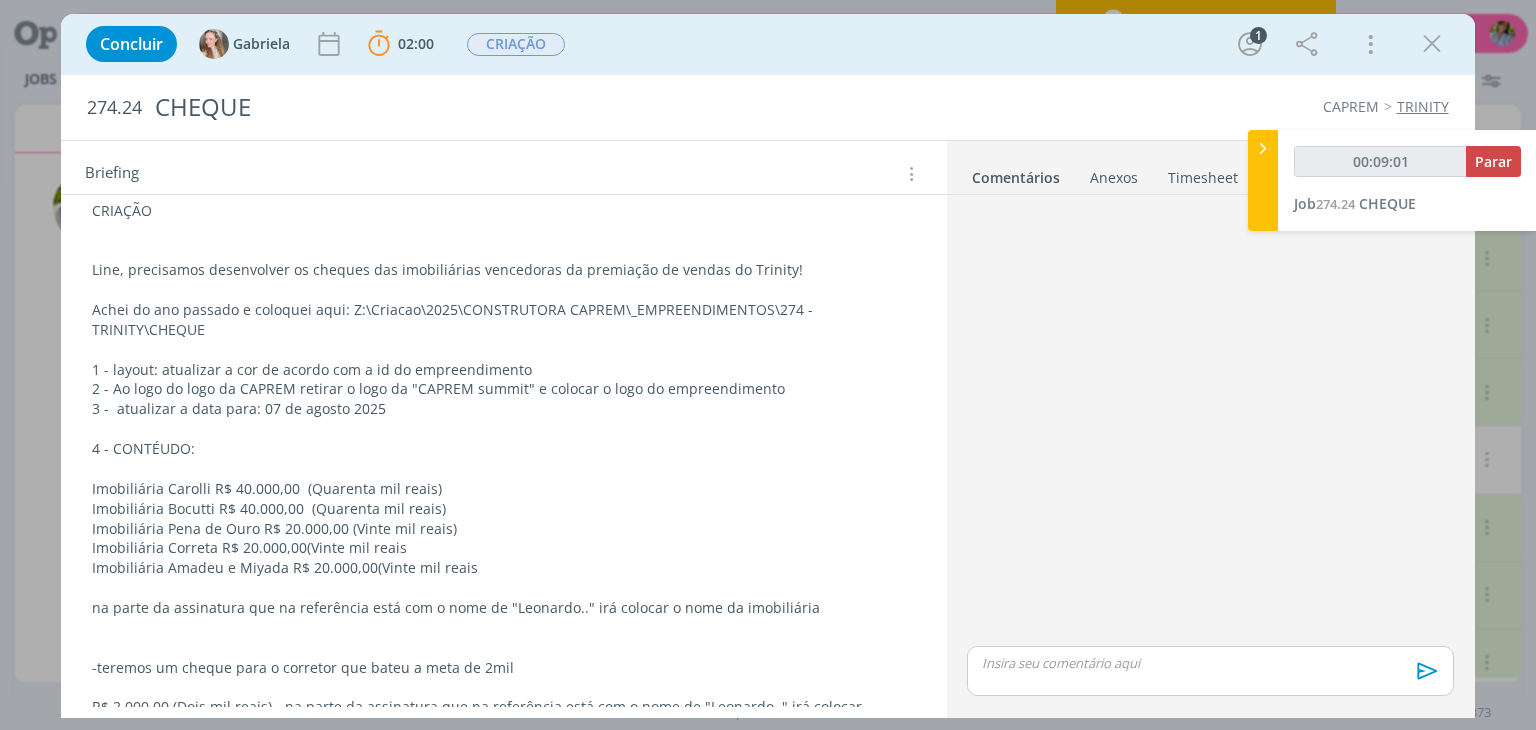 type on "00:09:02" 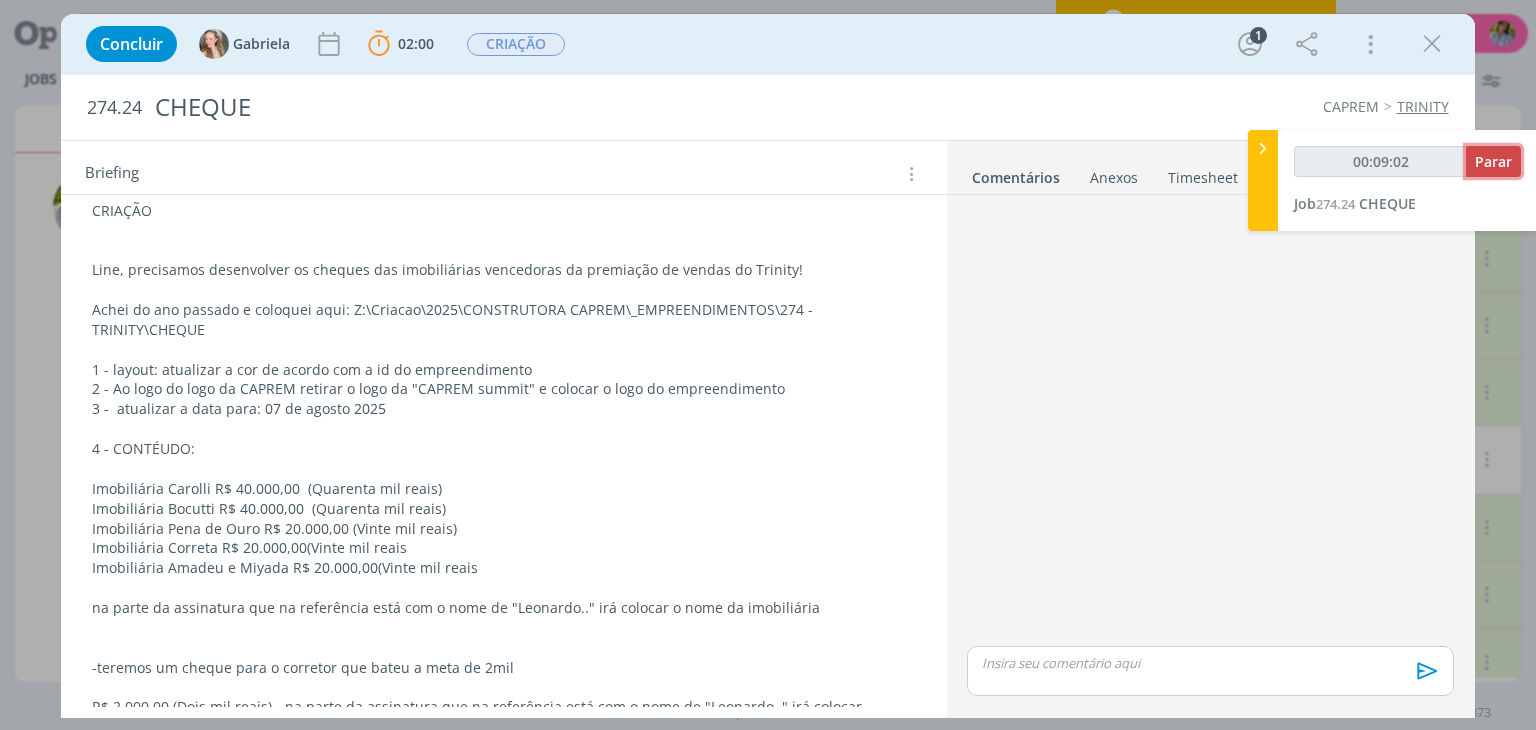 click on "Parar" at bounding box center (1493, 161) 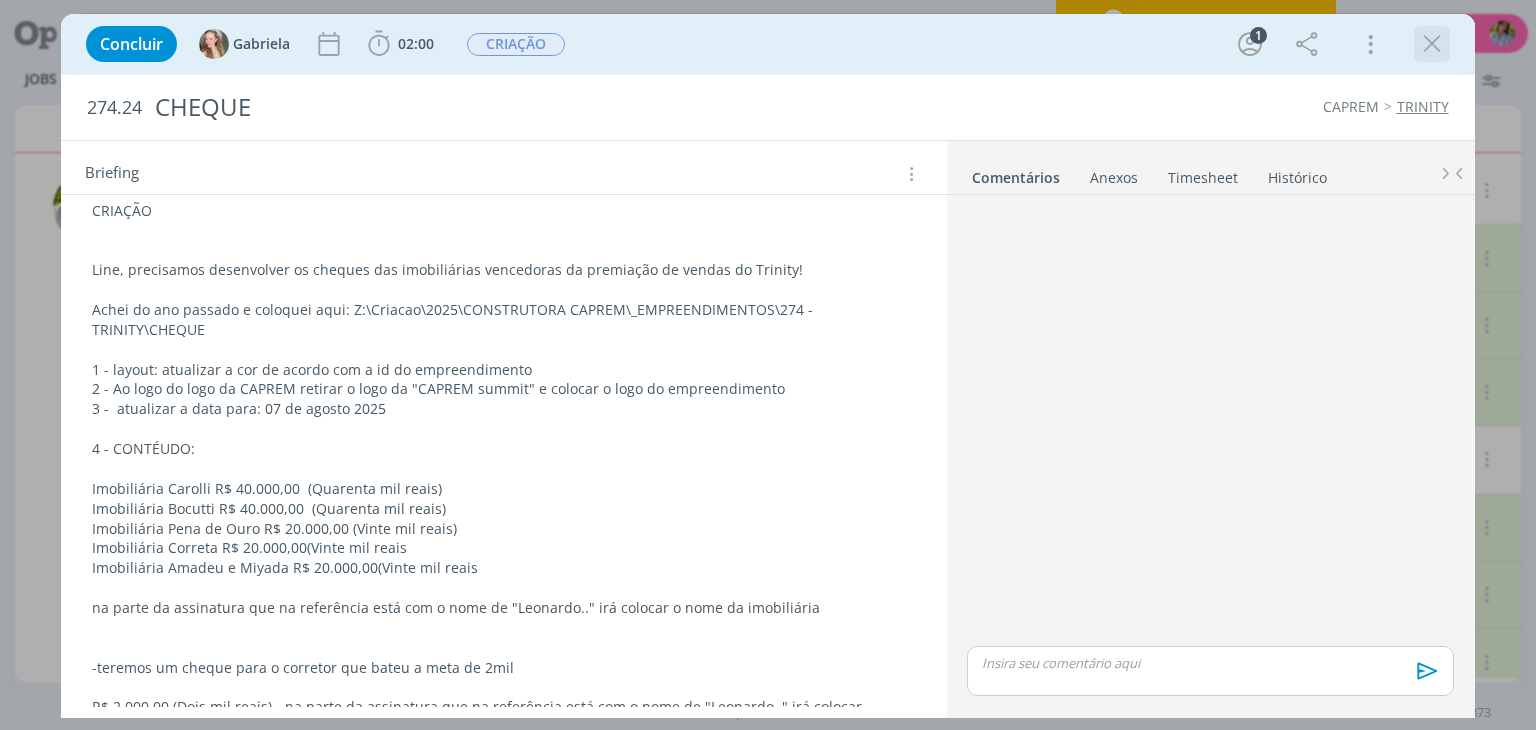 click at bounding box center (1432, 44) 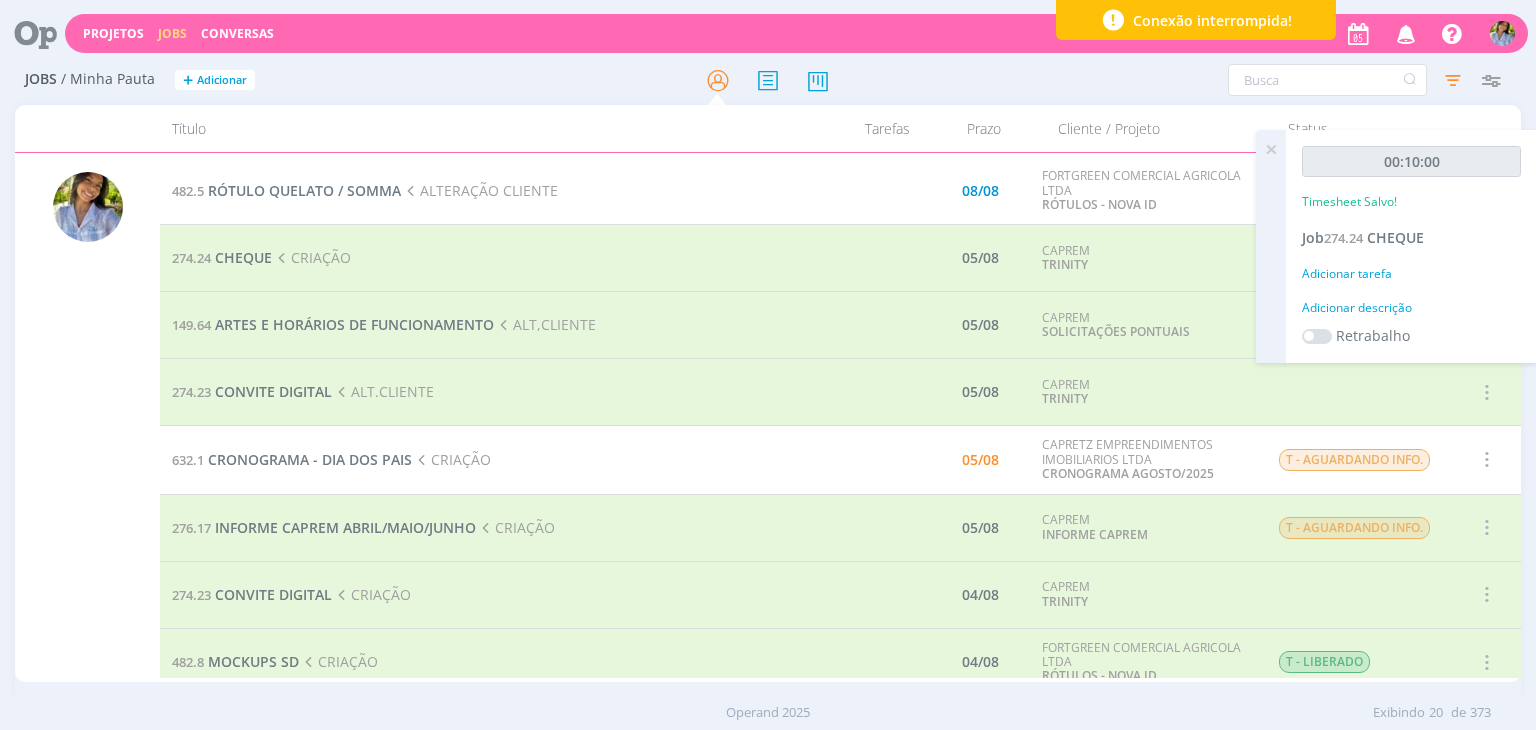 click at bounding box center [1453, 80] 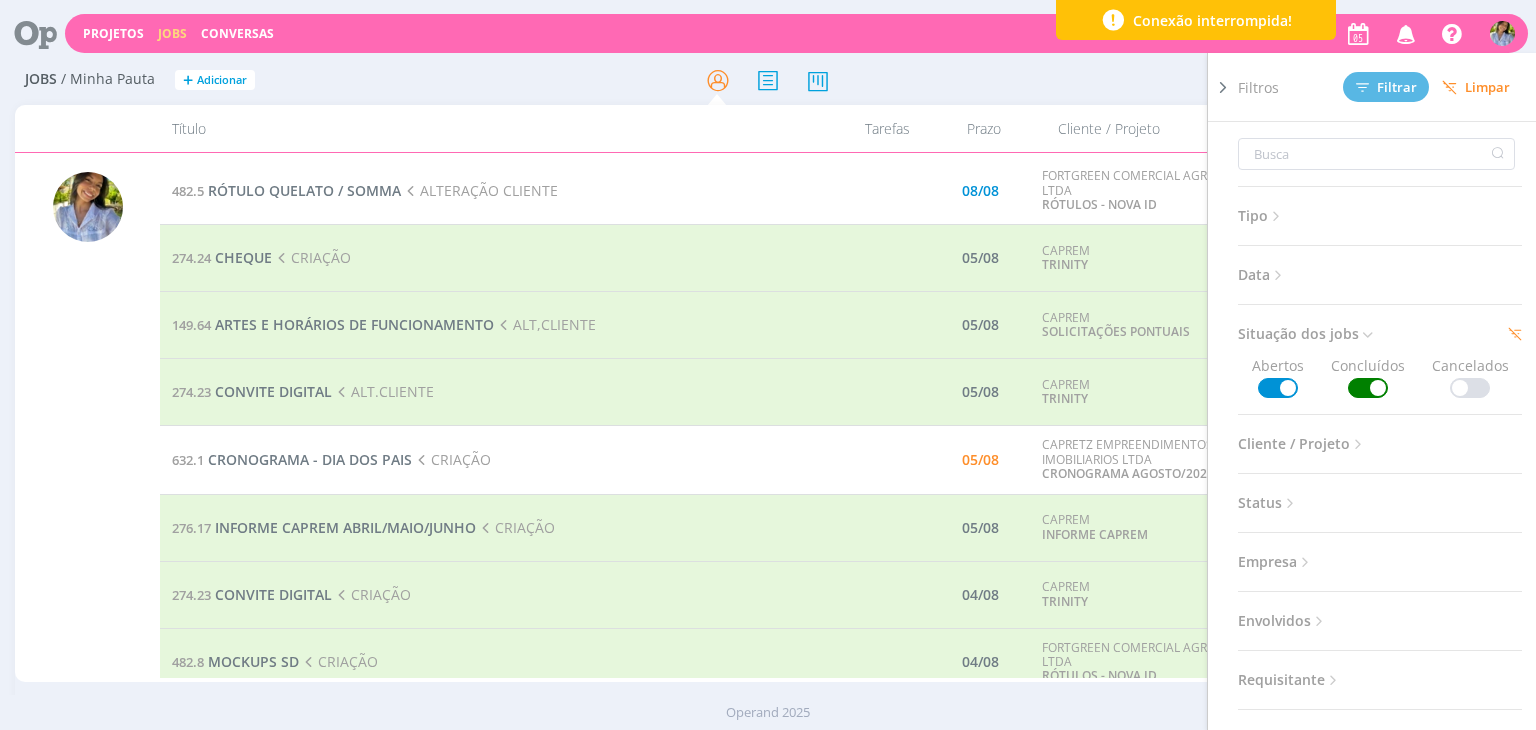 click at bounding box center [1368, 388] 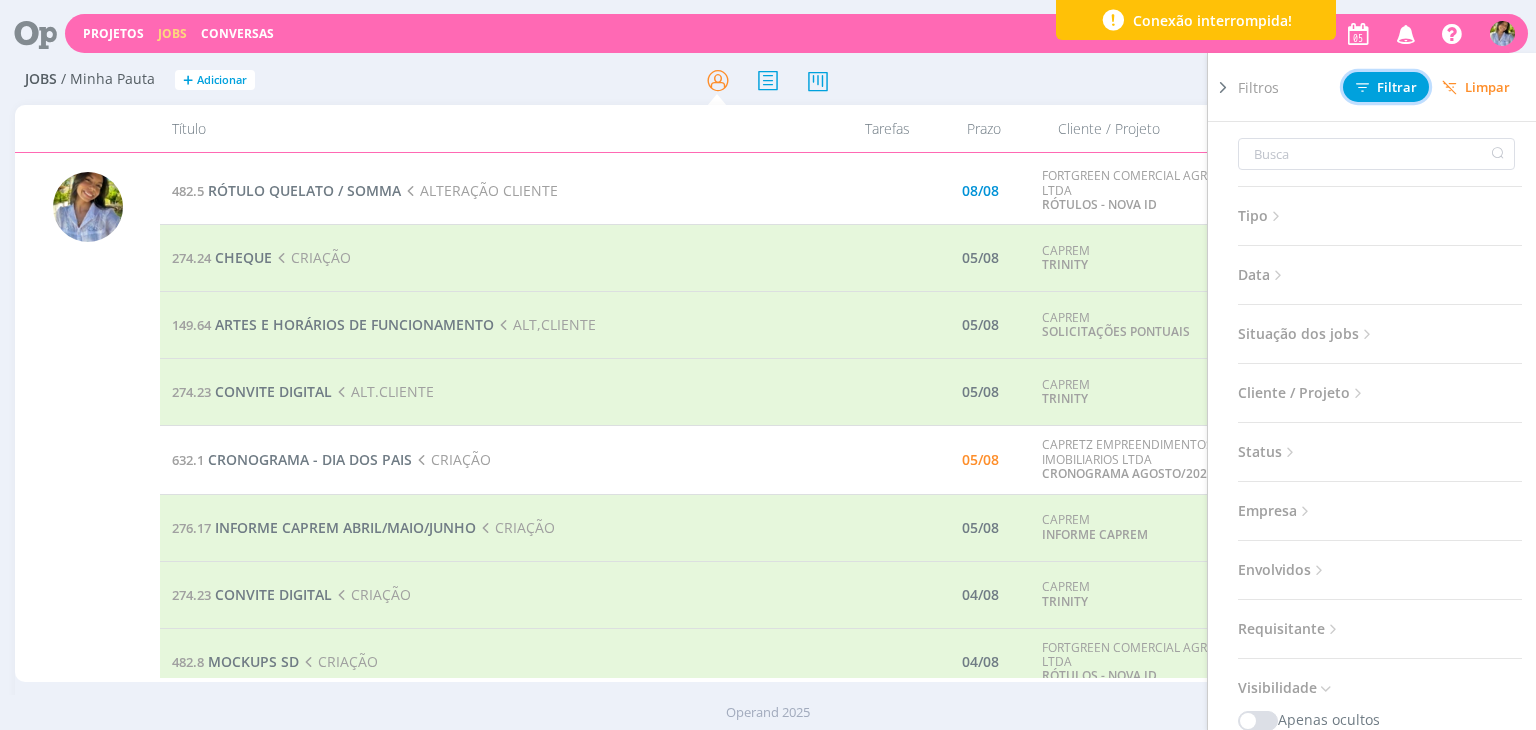 click on "Filtrar" at bounding box center [1386, 87] 